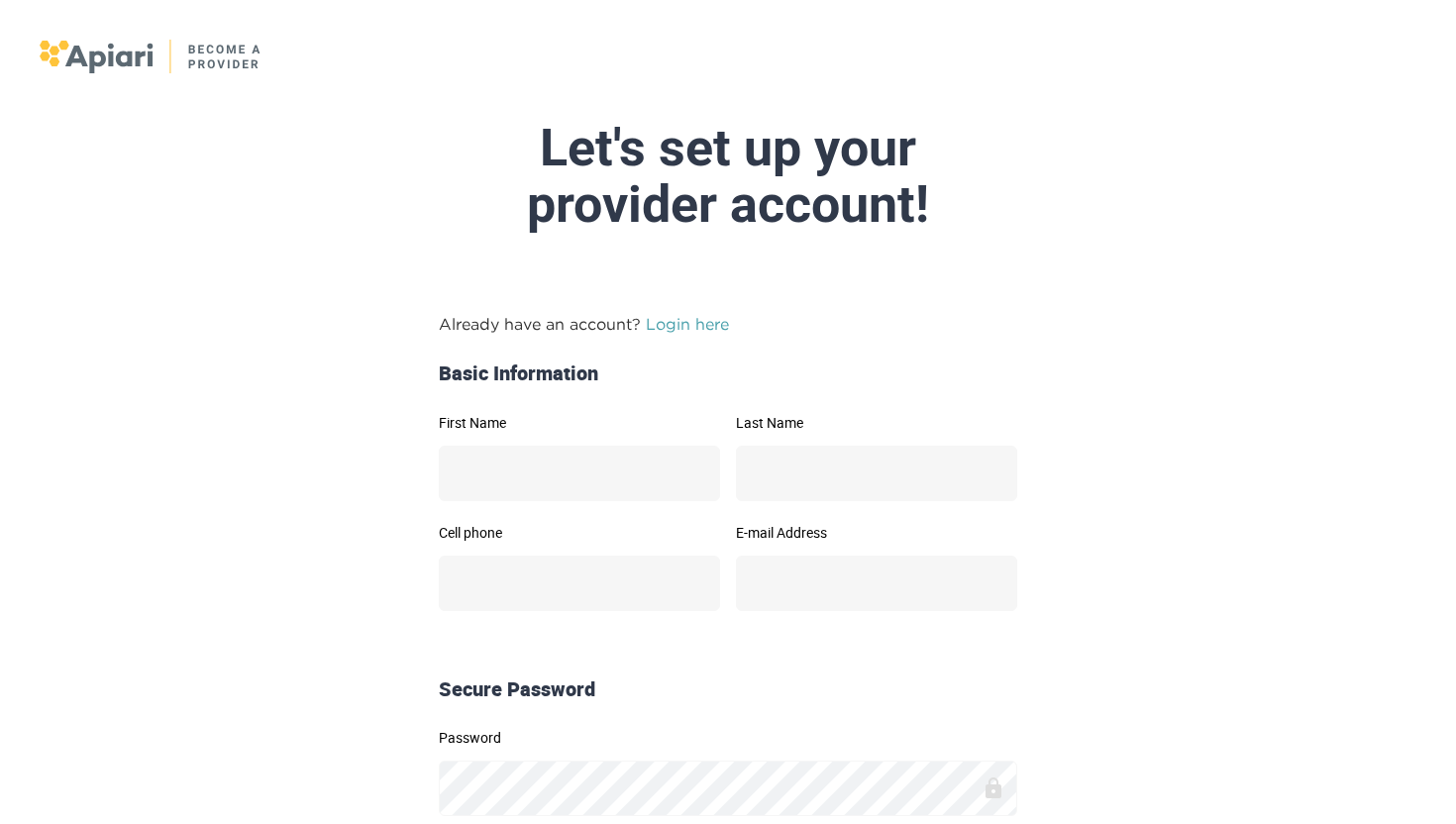 scroll, scrollTop: 0, scrollLeft: 0, axis: both 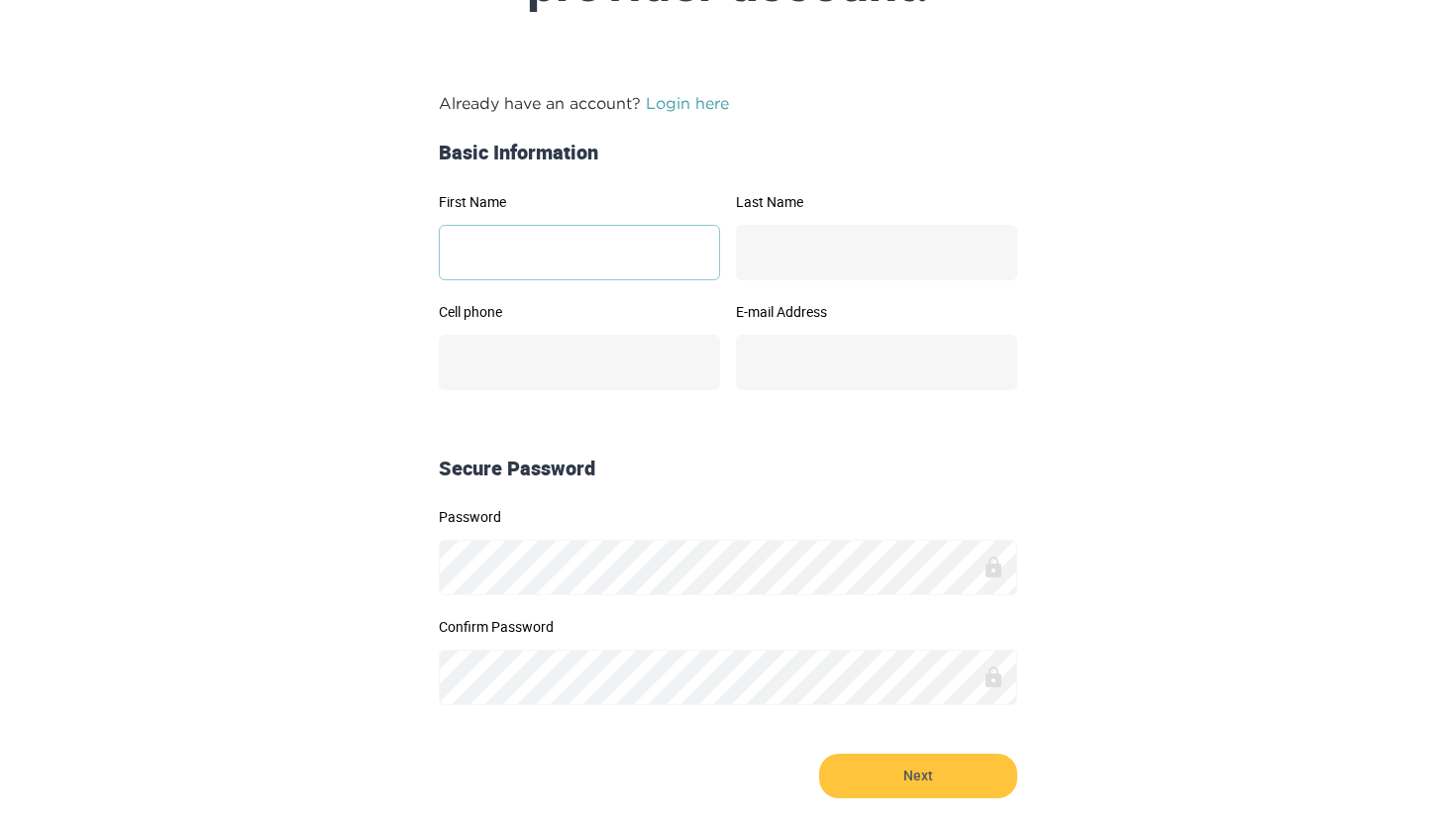 click on "First Name" at bounding box center [579, 253] 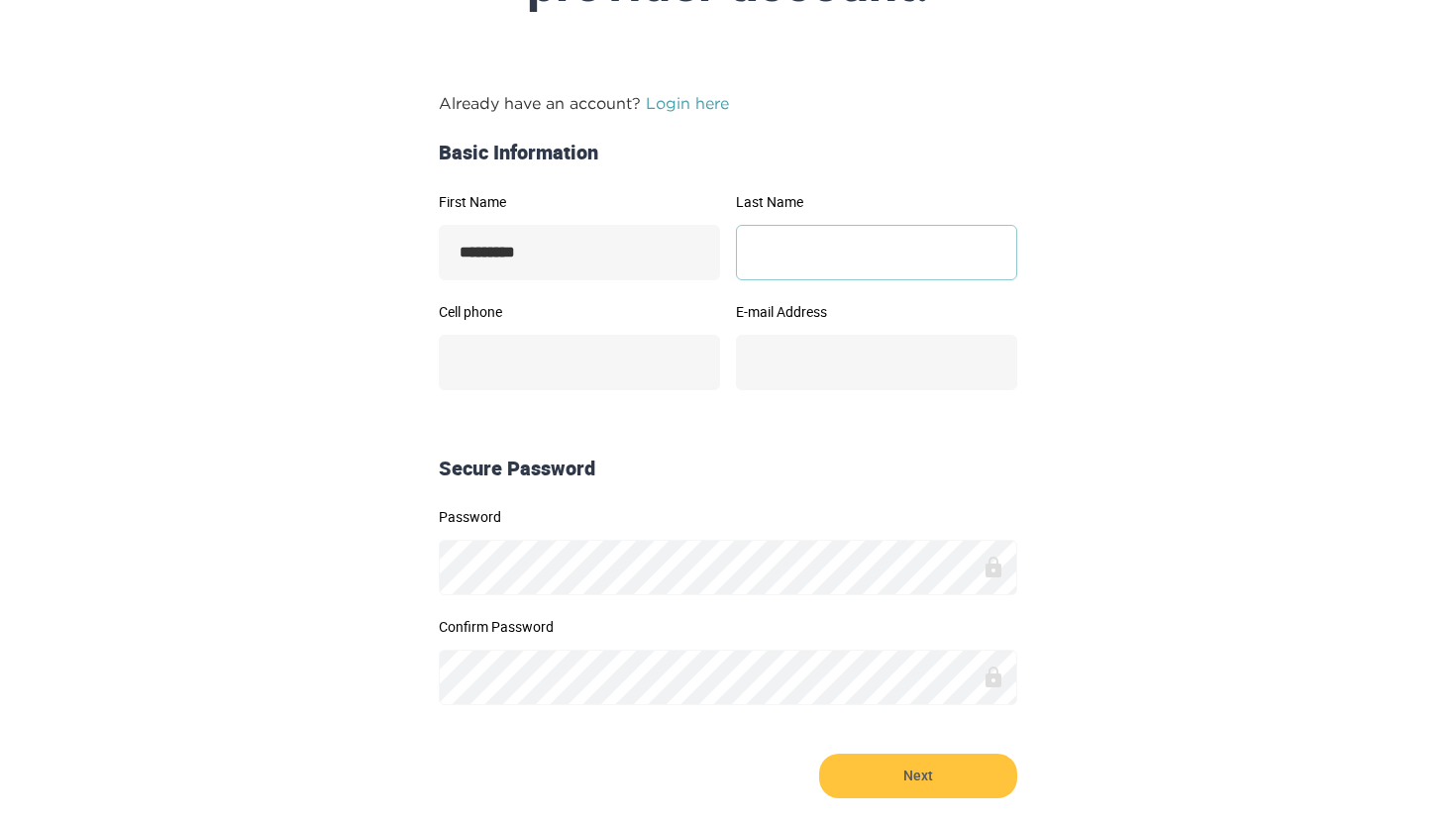 type on "*****" 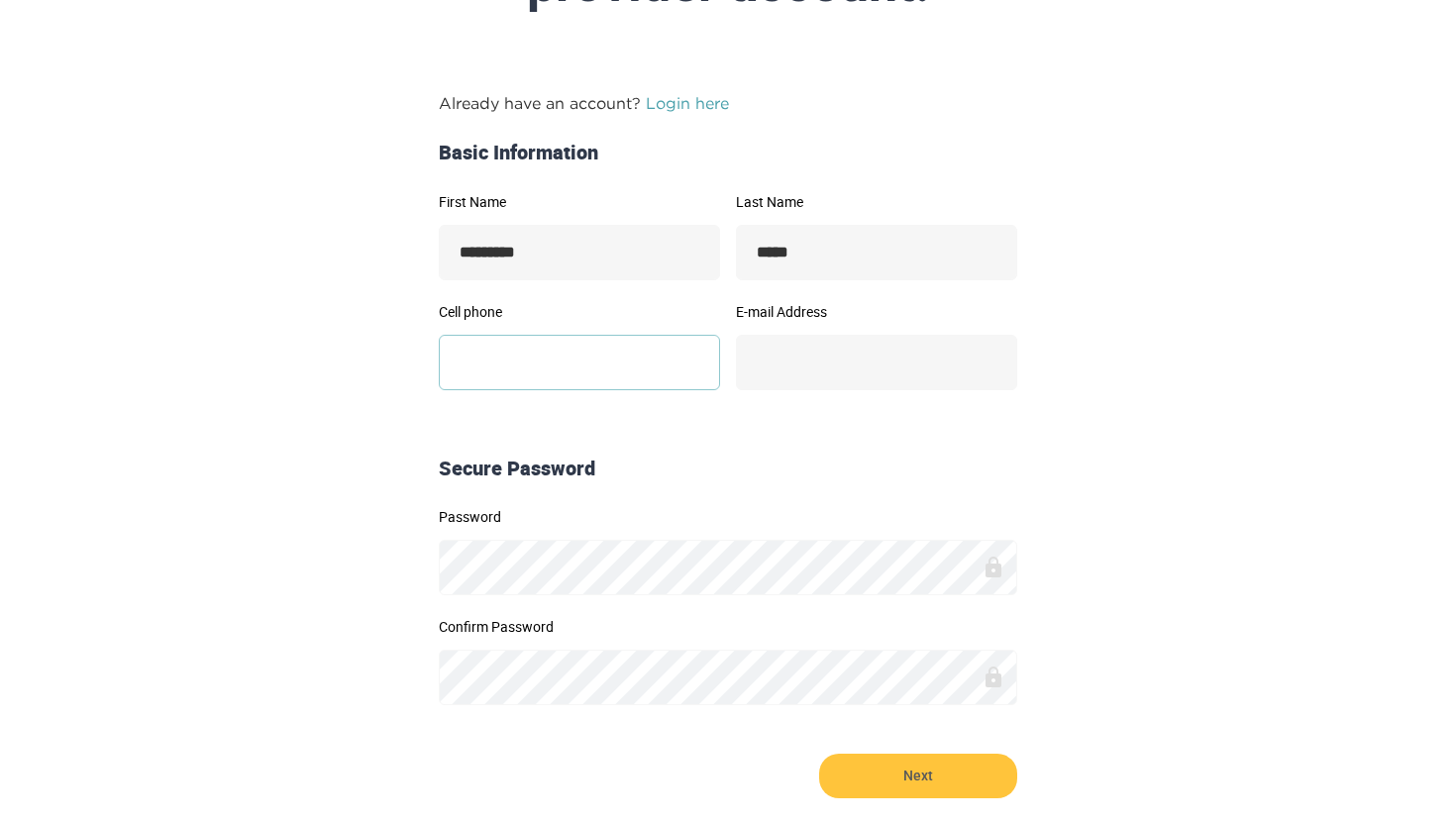 type on "**********" 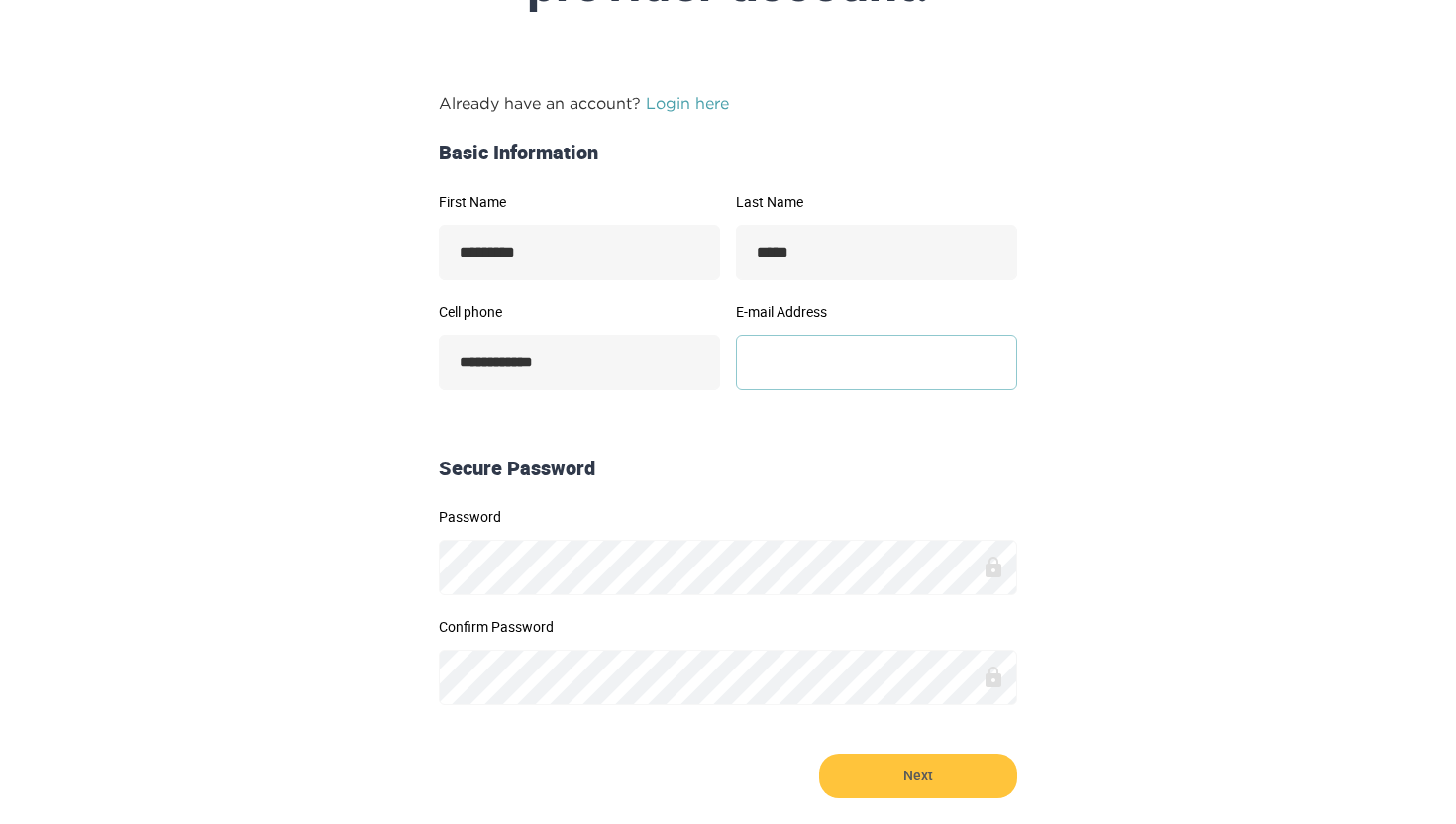 type on "**********" 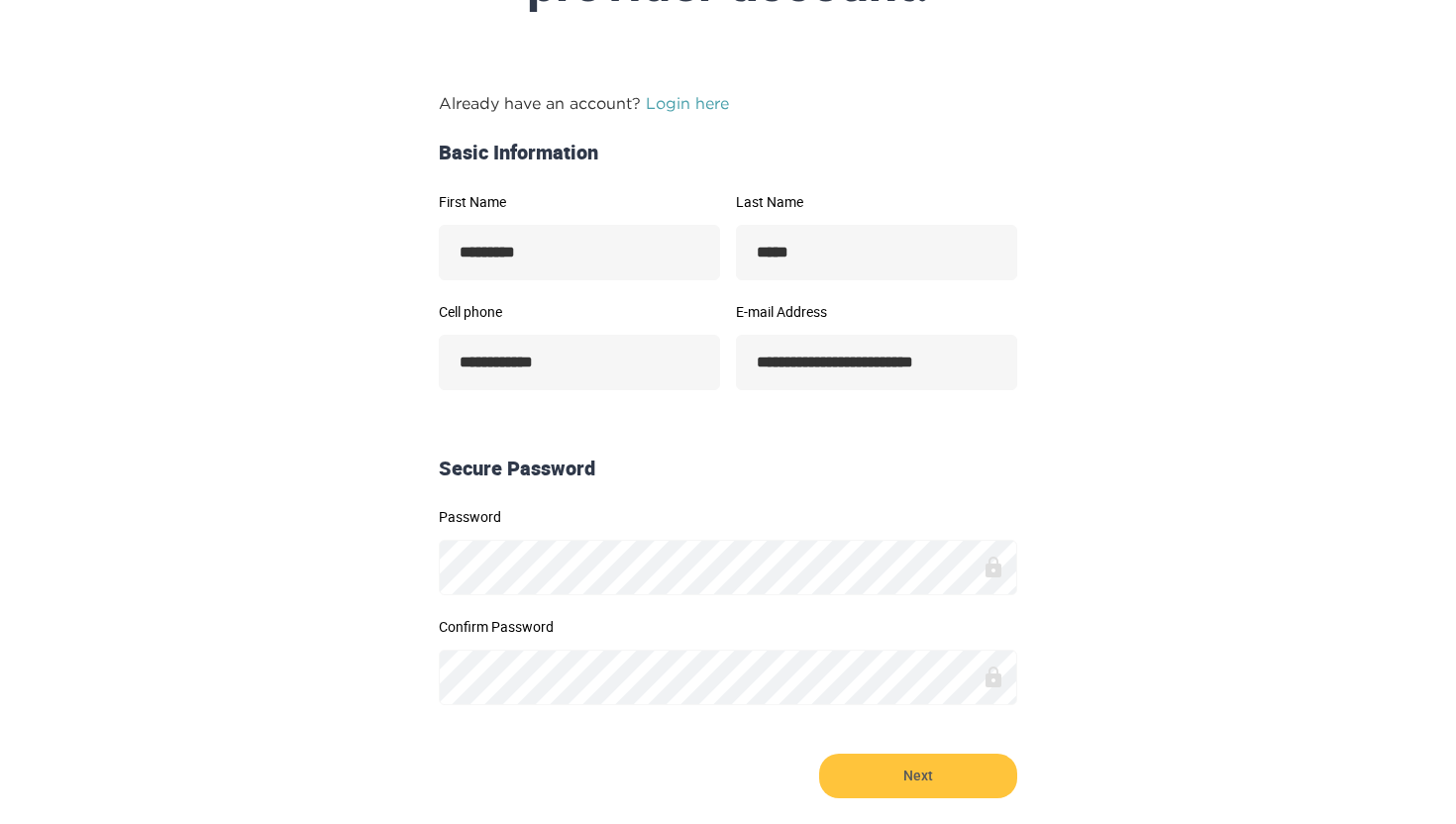 click on "**********" at bounding box center (728, 445) 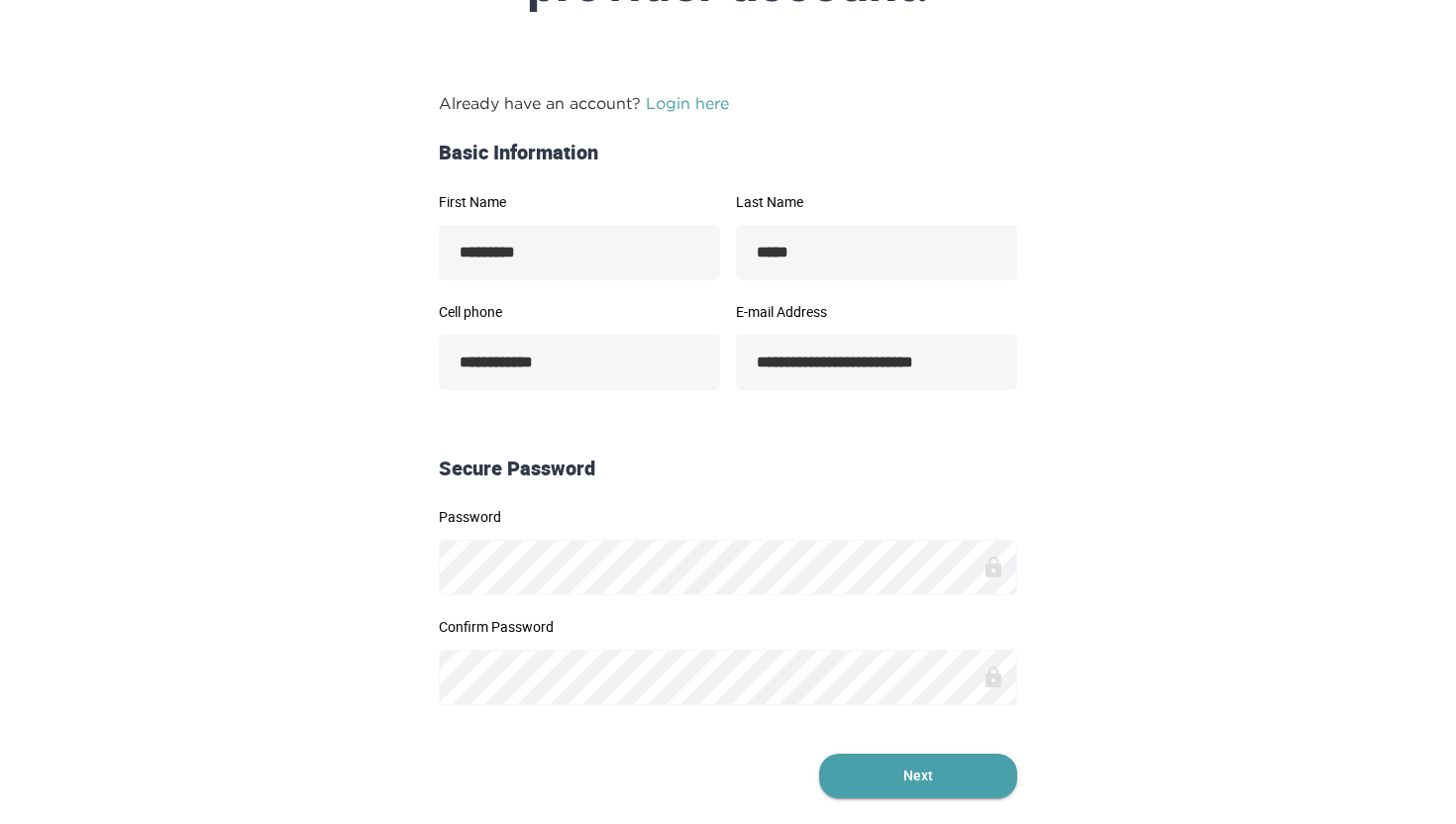 click on "Next" at bounding box center [918, 775] 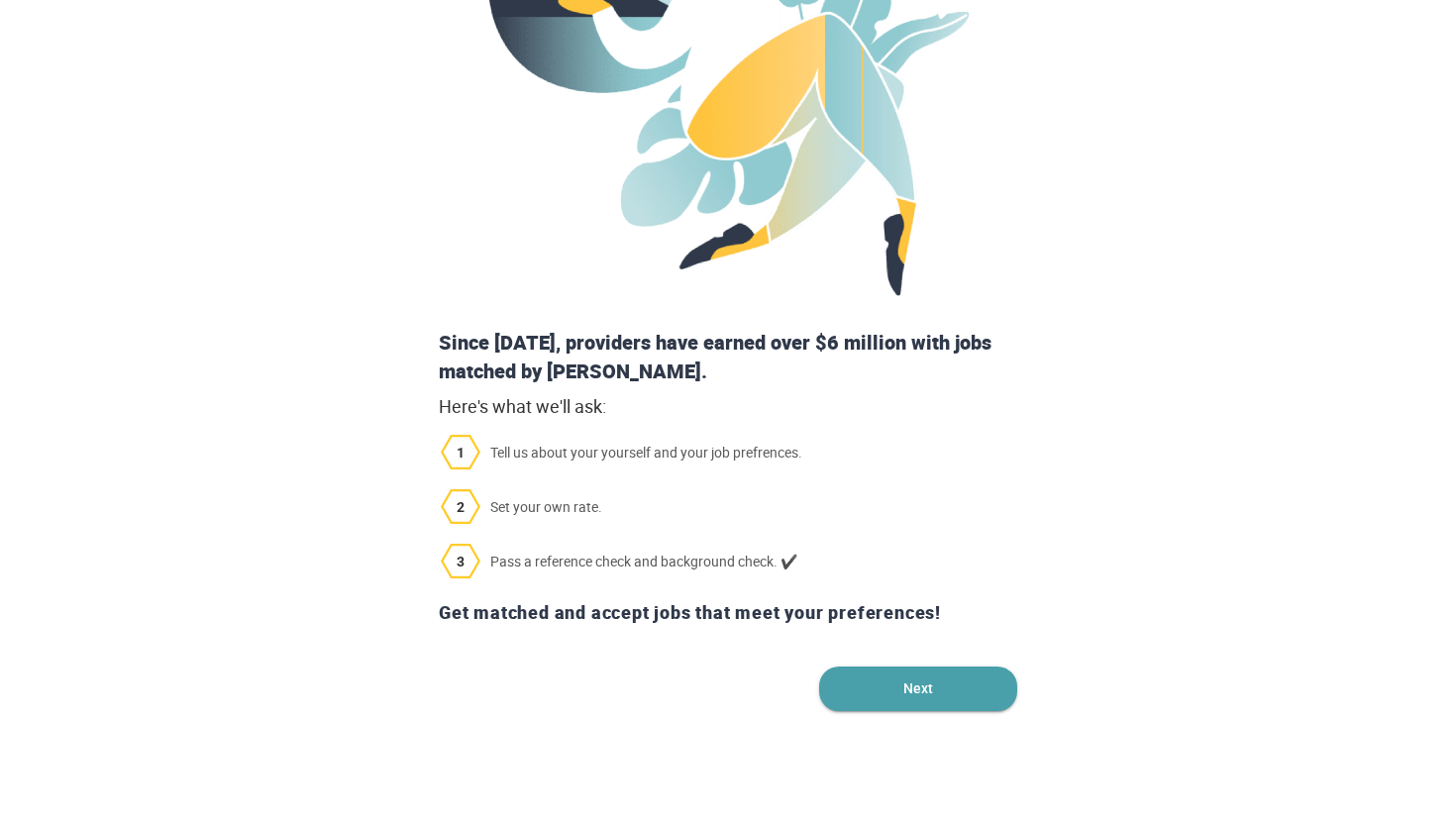 scroll, scrollTop: 408, scrollLeft: 0, axis: vertical 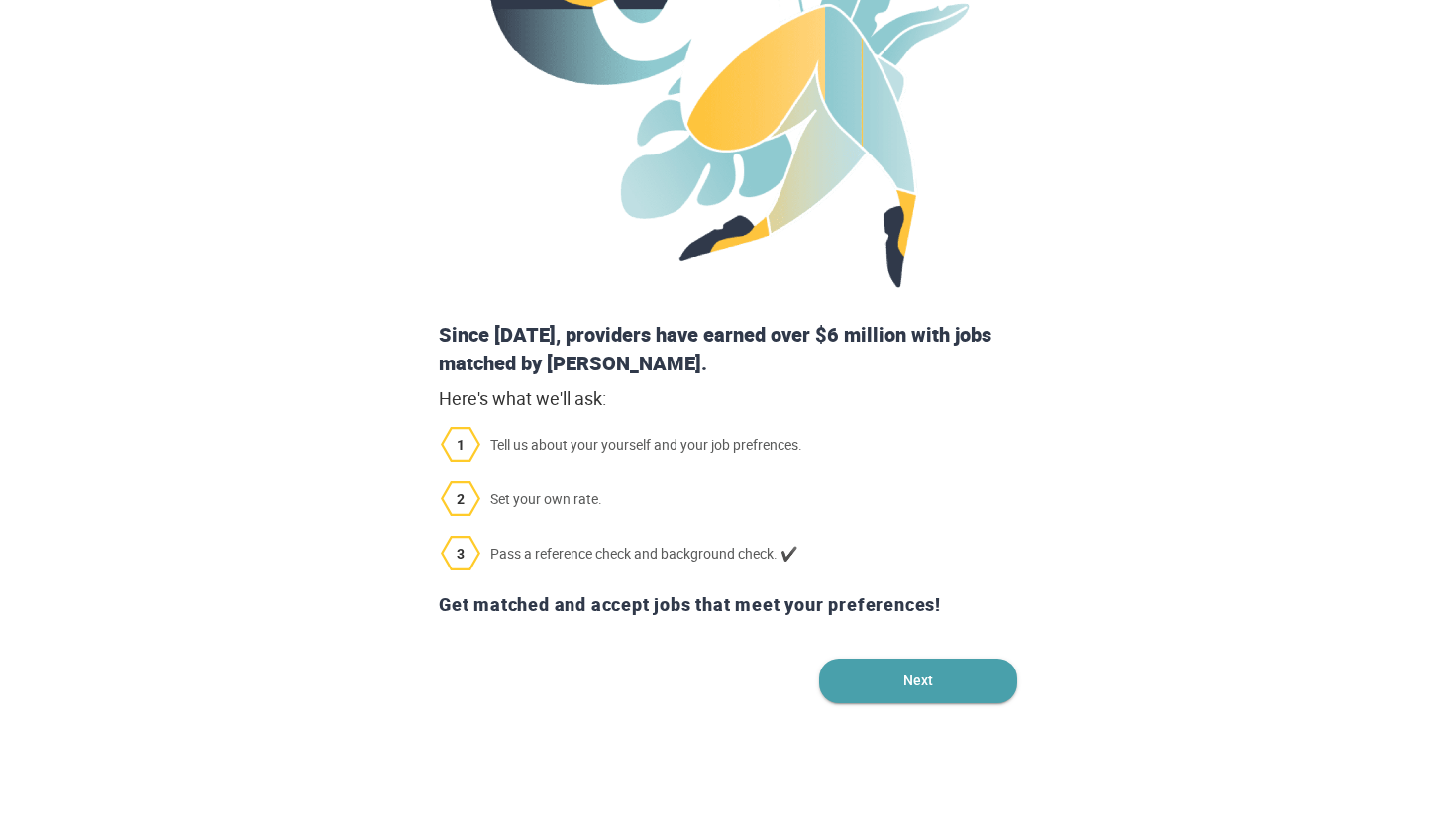 click on "Next" at bounding box center [918, 680] 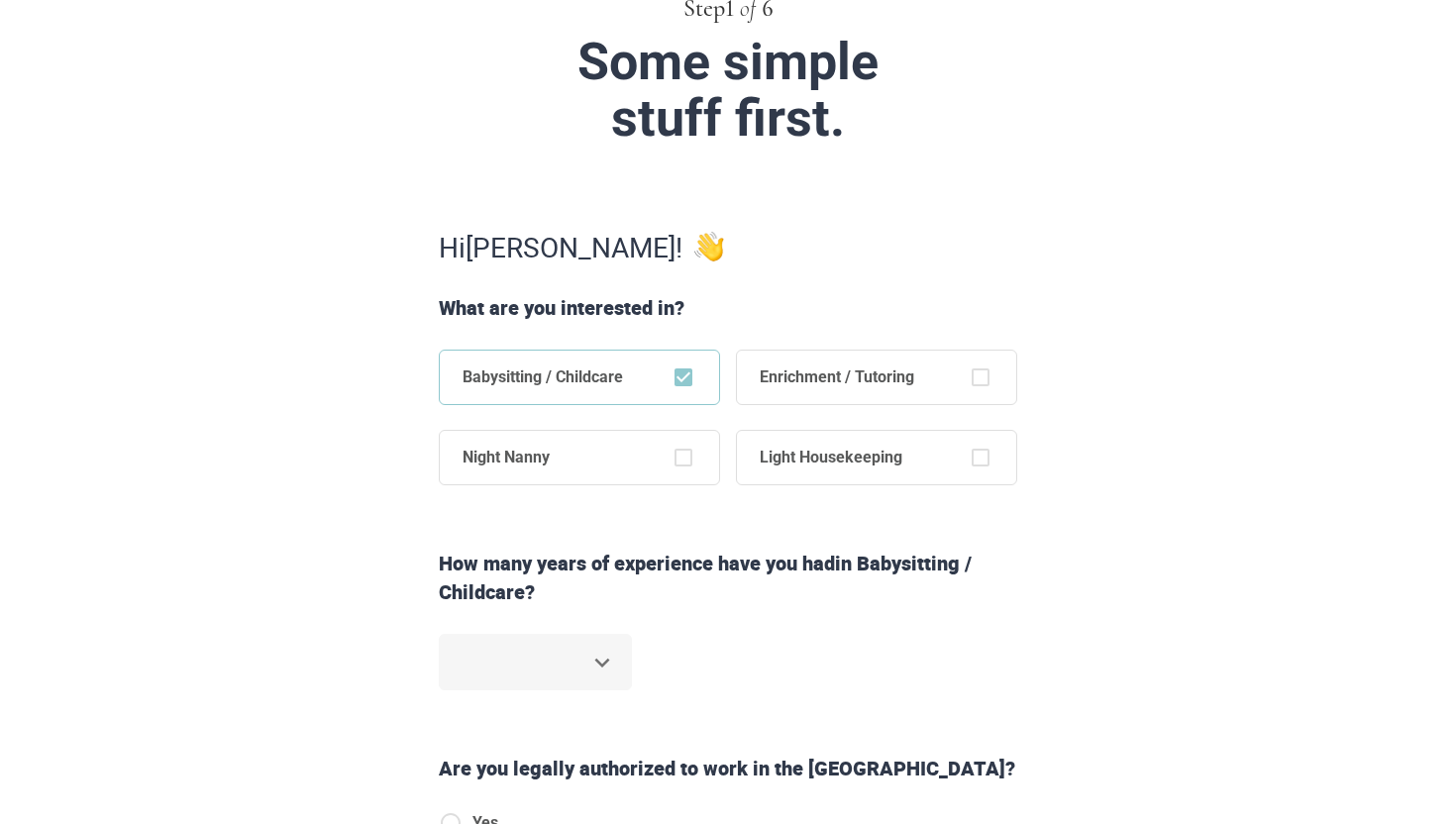 scroll, scrollTop: 163, scrollLeft: 0, axis: vertical 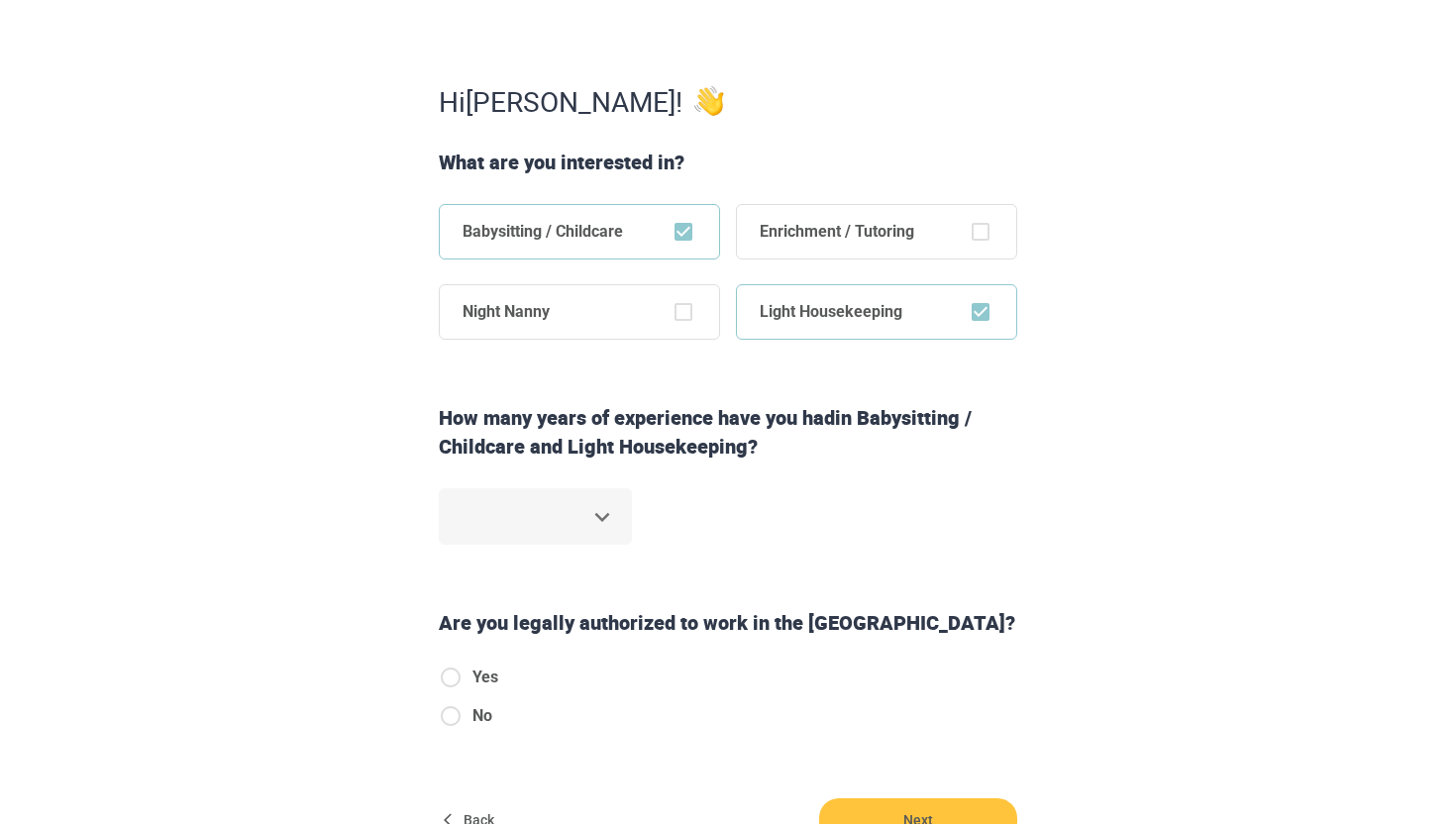 click on "Step  1   of   6 Some simple  stuff first. Hi  Christina ! What are you interested in? Babysitting / Childcare Enrichment / Tutoring Night Nanny Light Housekeeping How many years of experience have you had  in Babysitting / Childcare and Light Housekeeping ? ​ Are you legally authorized to work in the US? Yes No Back Next Copyright  2025 hello@theapiari.com 1.212.381.9687 Jobs Signup Terms of service Privacy The Sweet Life" at bounding box center [728, 132] 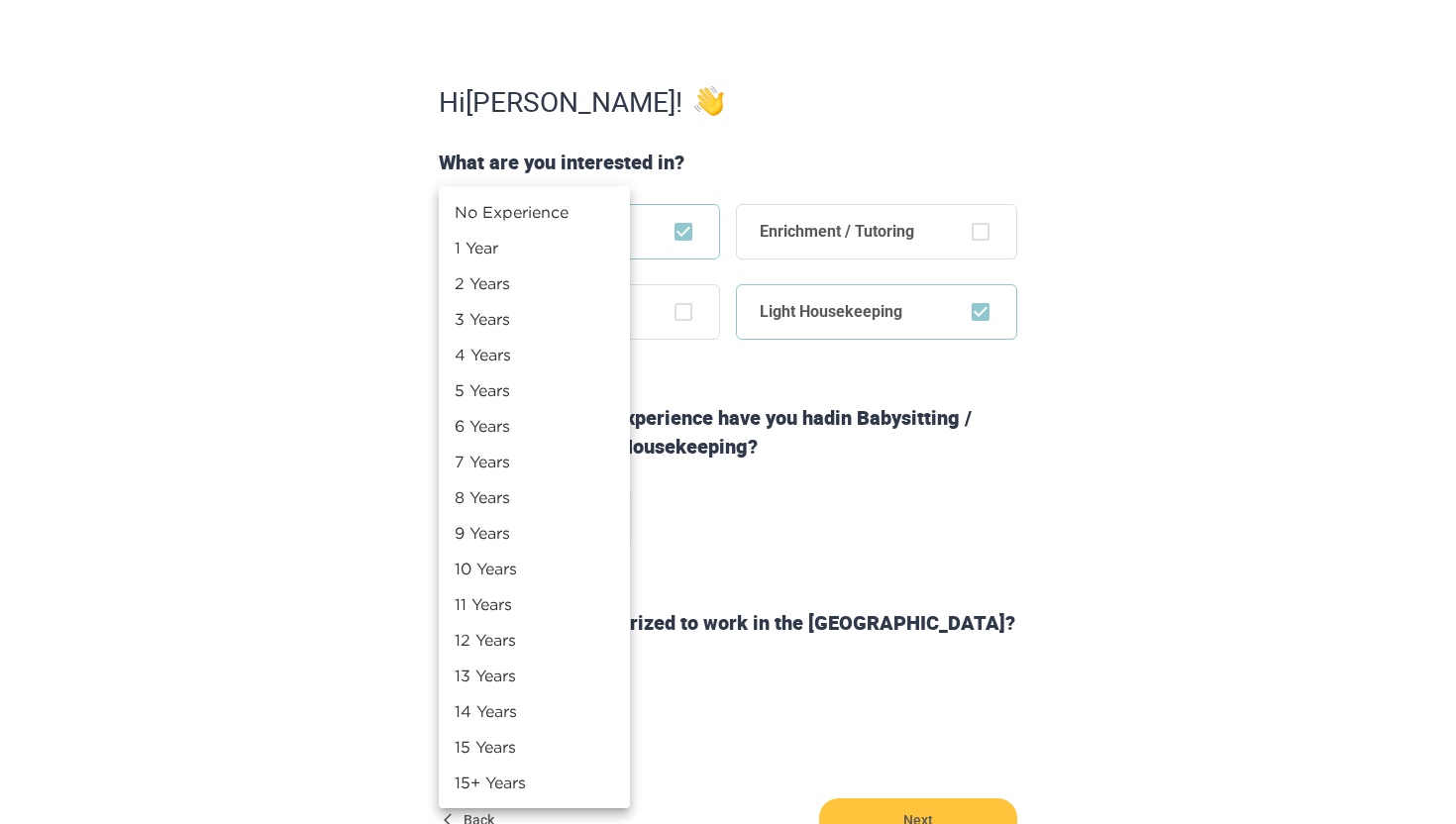 click on "3 Years" at bounding box center (534, 319) 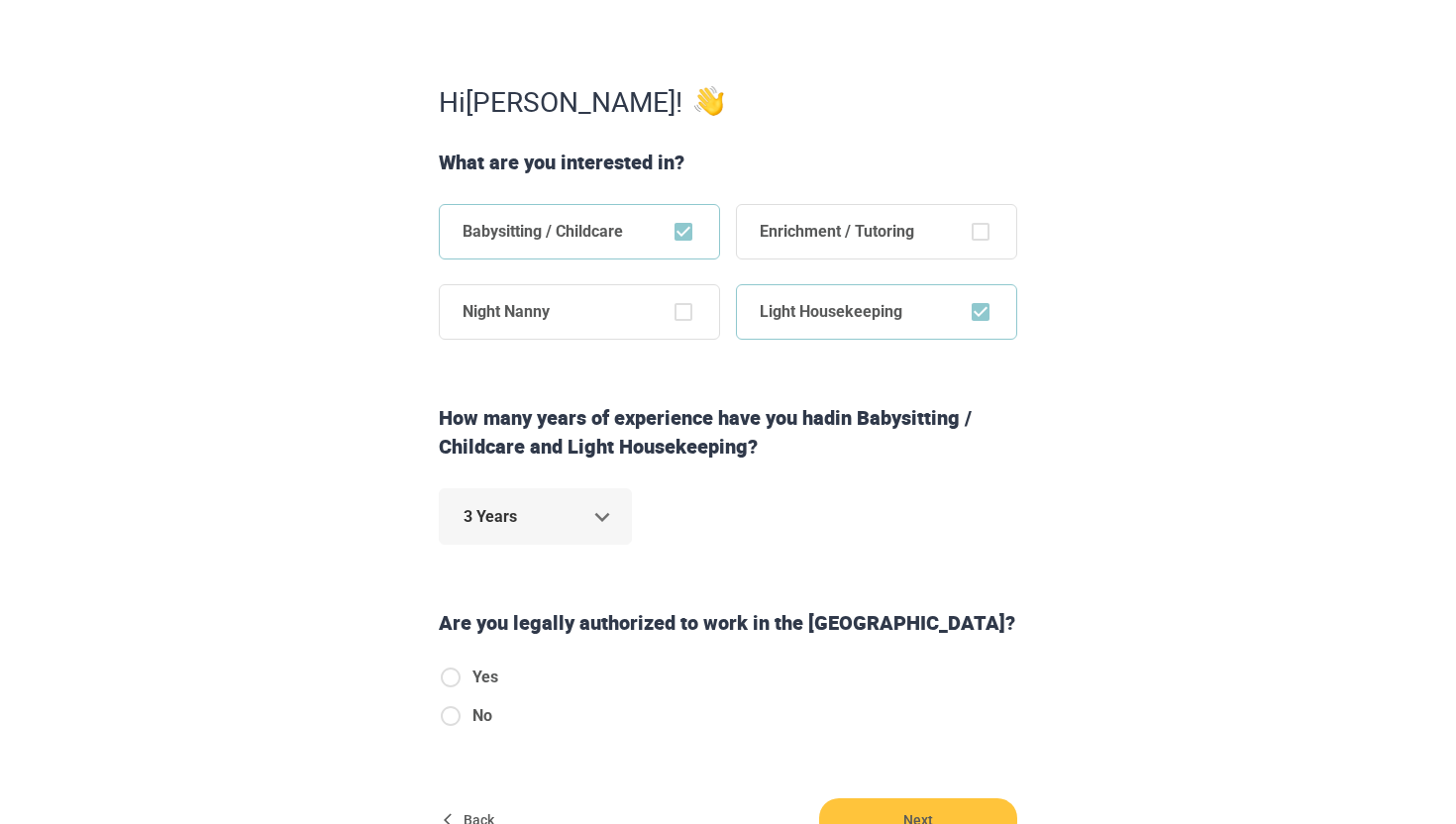 click on "Step  1   of   6 Some simple  stuff first. Hi  Christina ! What are you interested in? Babysitting / Childcare Enrichment / Tutoring Night Nanny Light Housekeeping How many years of experience have you had  in Babysitting / Childcare and Light Housekeeping ? 3 Years * Are you legally authorized to work in the US? Yes No Back Next Copyright  2025 hello@theapiari.com 1.212.381.9687 Jobs Signup Terms of service Privacy The Sweet Life" at bounding box center [728, 132] 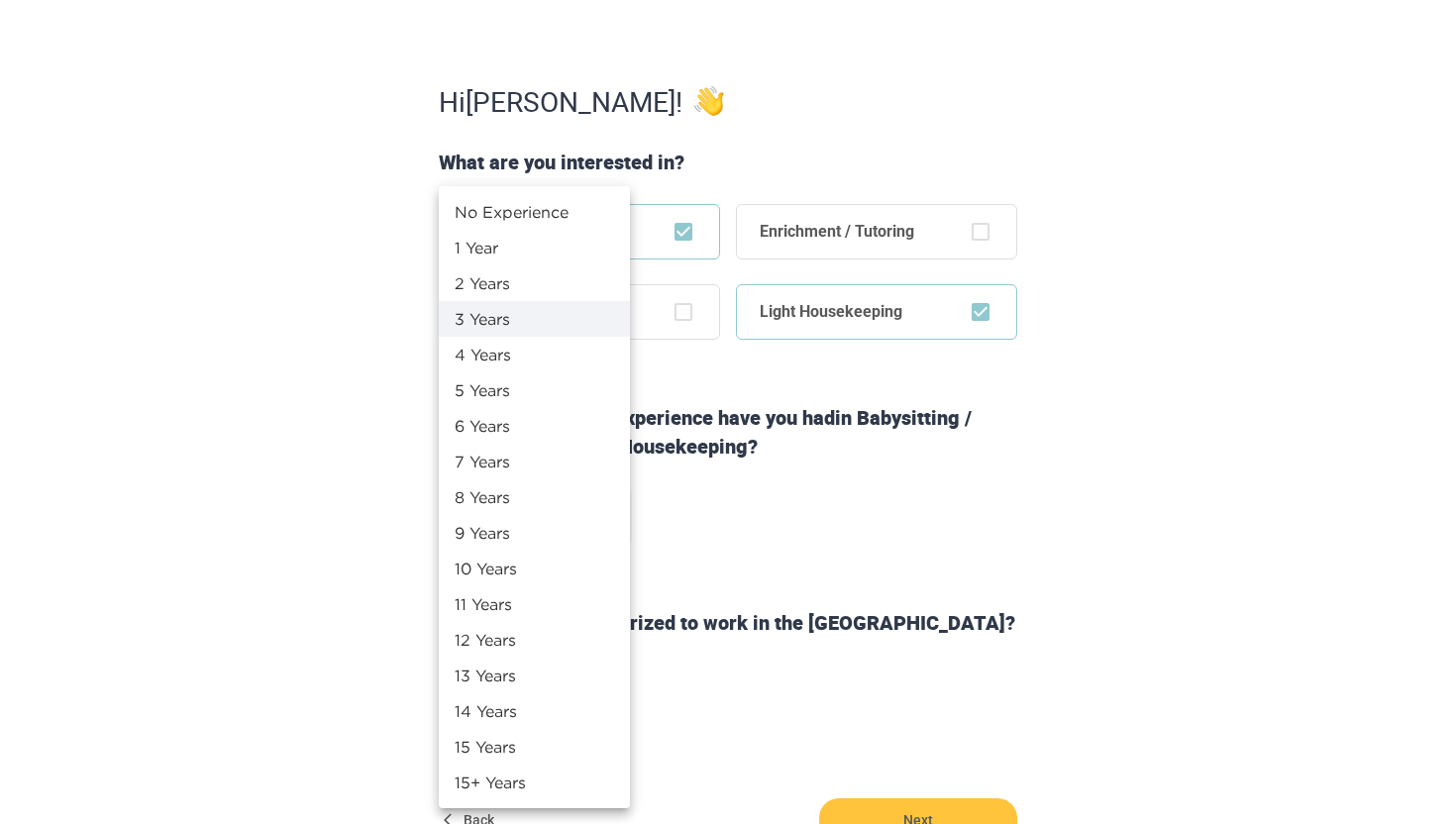click on "No Experience" at bounding box center (534, 212) 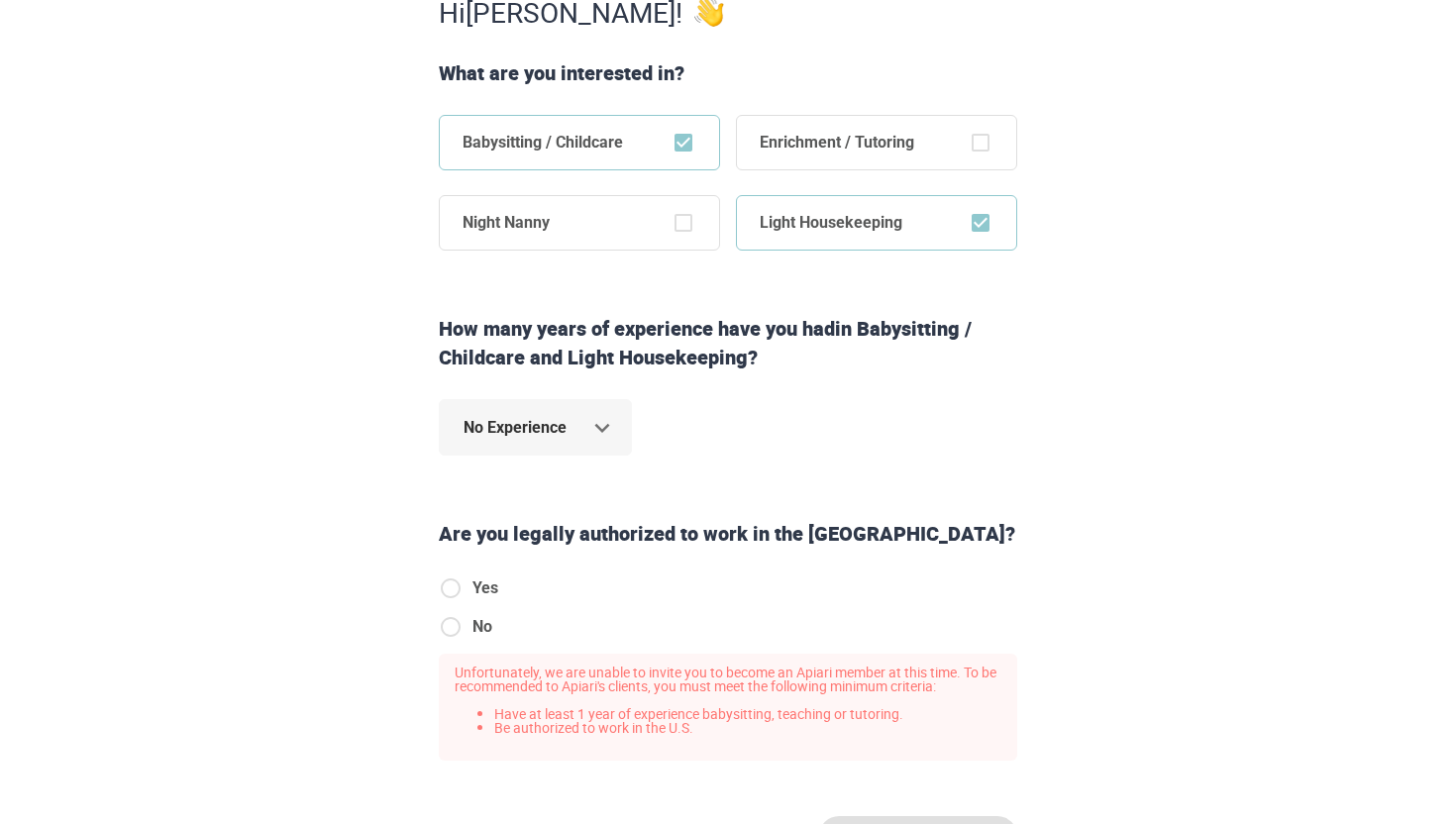scroll, scrollTop: 370, scrollLeft: 0, axis: vertical 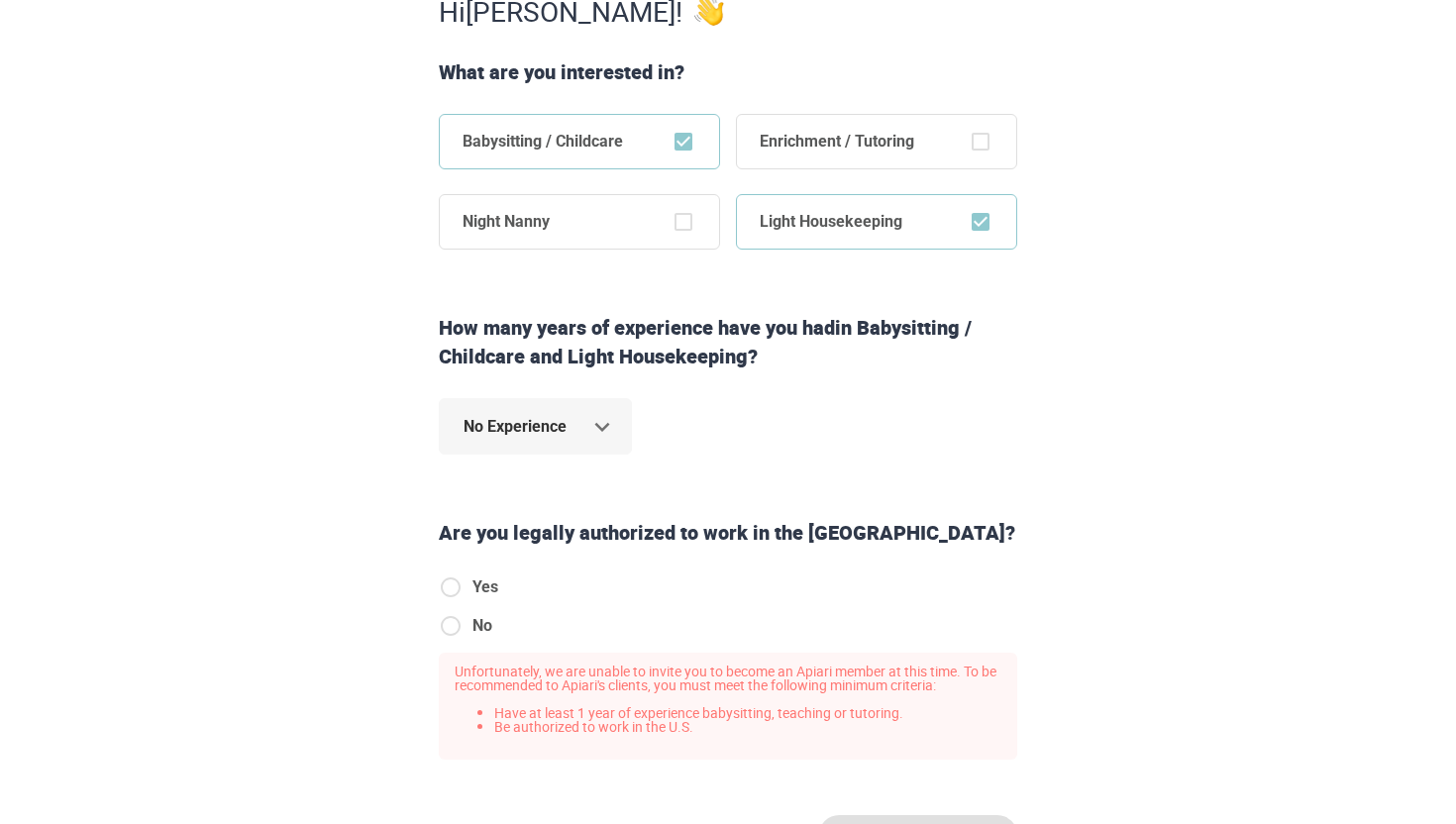click on "Step  1   of   6 Some simple  stuff first. Hi  Christina ! What are you interested in? Babysitting / Childcare Enrichment / Tutoring Night Nanny Light Housekeeping How many years of experience have you had  in Babysitting / Childcare and Light Housekeeping ? No Experience * Are you legally authorized to work in the US? Yes No Unfortunately, we are unable to invite you to become an Apiari member at this time. To be recommended to Apiari's clients, you must meet the following minimum criteria: Have at least 1 year of experience babysitting, teaching or tutoring. Be authorized to work in the U.S. Back Next Copyright  2025 hello@theapiari.com 1.212.381.9687 Jobs Signup Terms of service Privacy The Sweet Life" at bounding box center [728, 42] 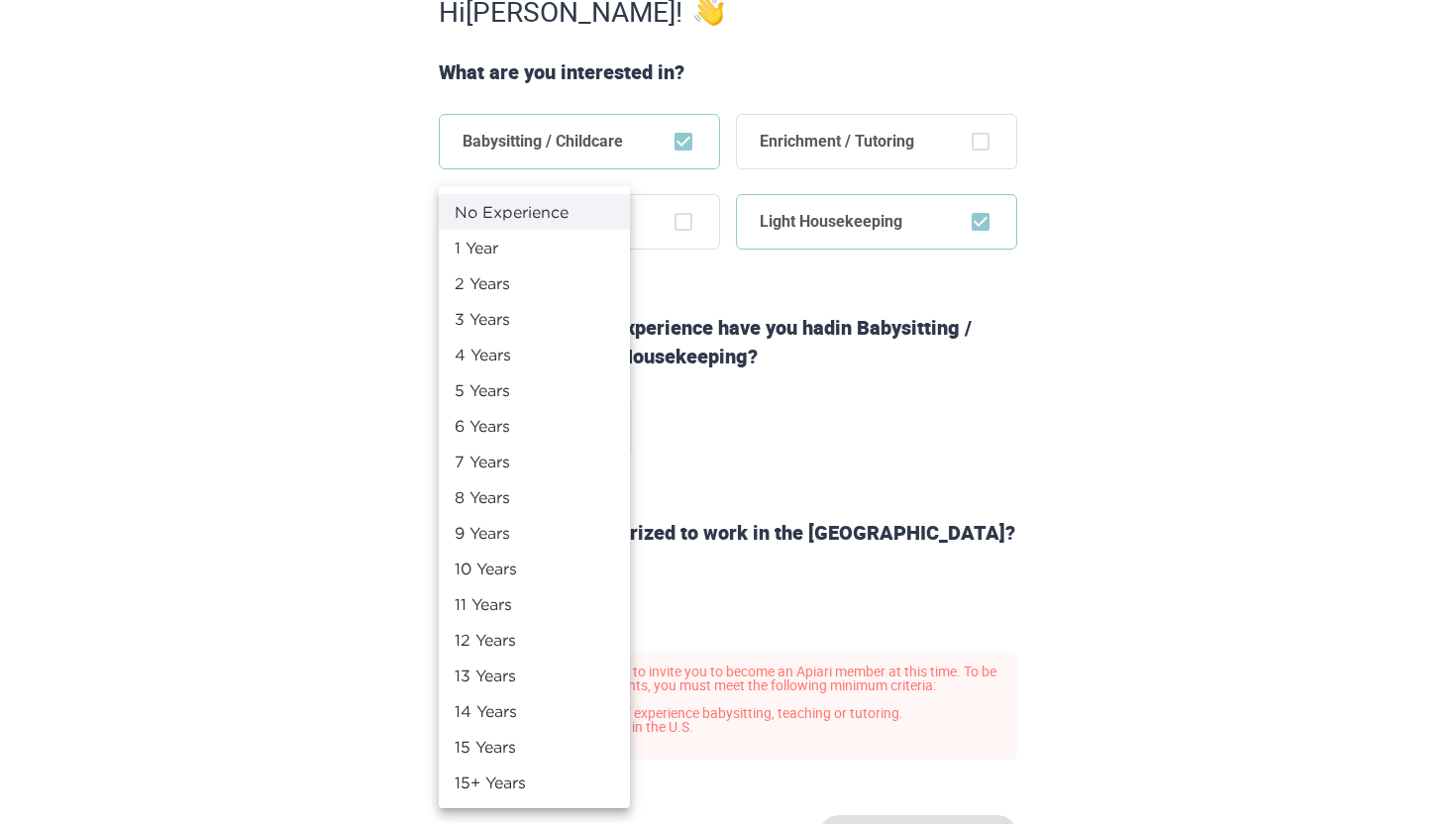 click on "3 Years" at bounding box center (534, 319) 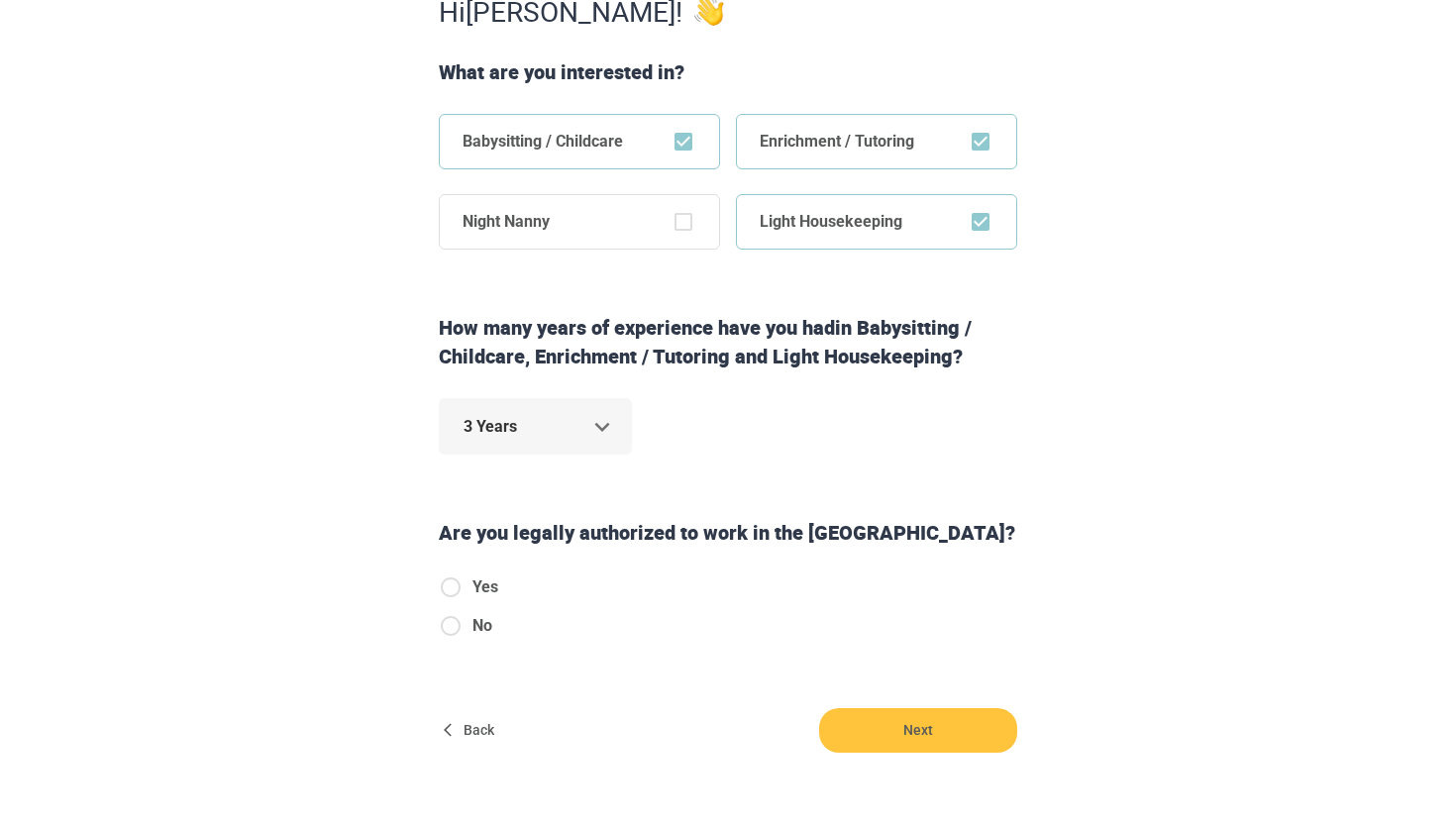 scroll, scrollTop: 460, scrollLeft: 0, axis: vertical 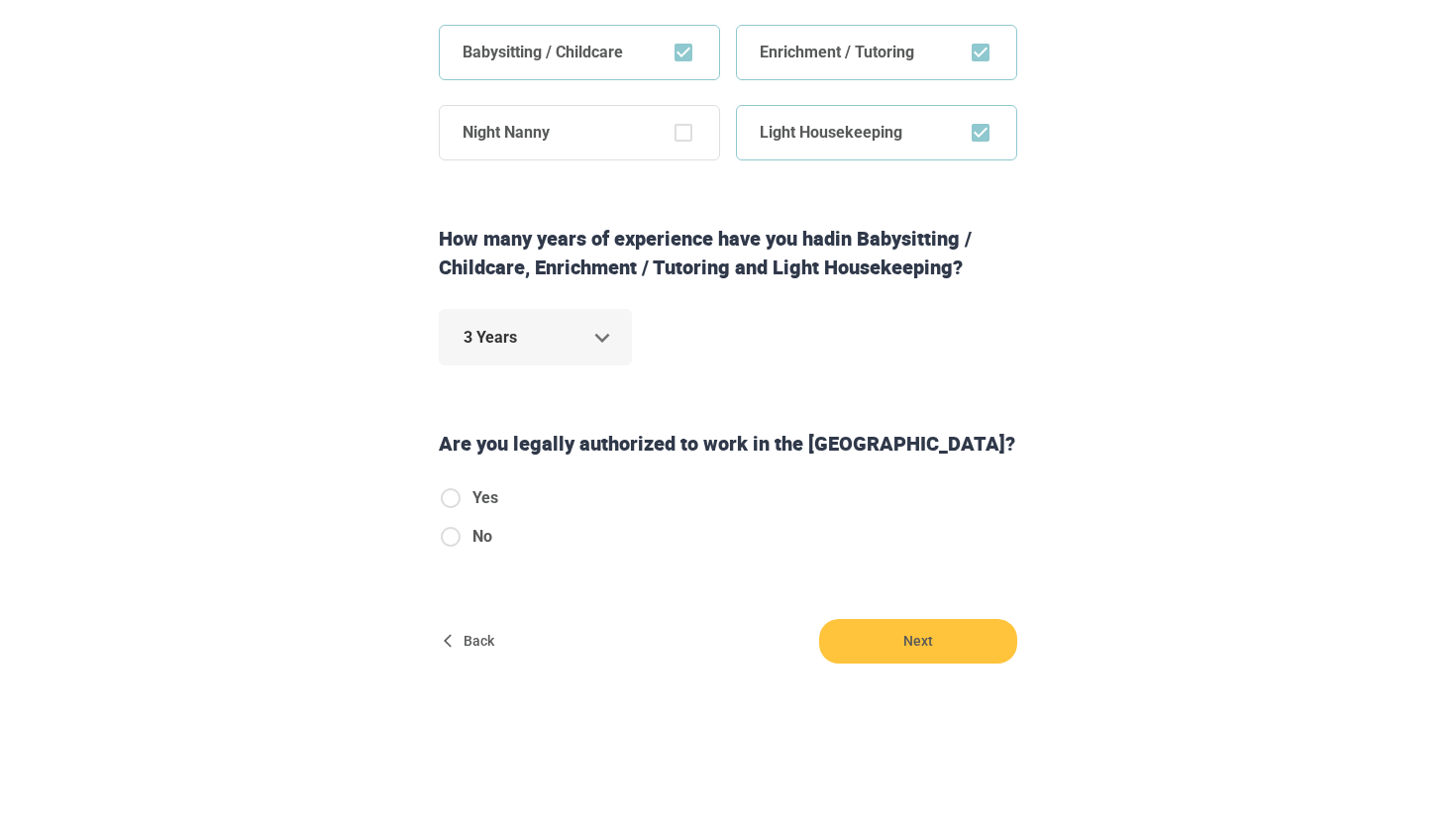 click on "Step  1   of   6 Some simple  stuff first. Hi  Christina ! What are you interested in? Babysitting / Childcare Enrichment / Tutoring Night Nanny Light Housekeeping How many years of experience have you had  in Babysitting / Childcare, Enrichment / Tutoring and Light Housekeeping ? 3 Years * Are you legally authorized to work in the US? Yes No Back Next Copyright  2025 hello@theapiari.com 1.212.381.9687 Jobs Signup Terms of service Privacy The Sweet Life" at bounding box center [728, -48] 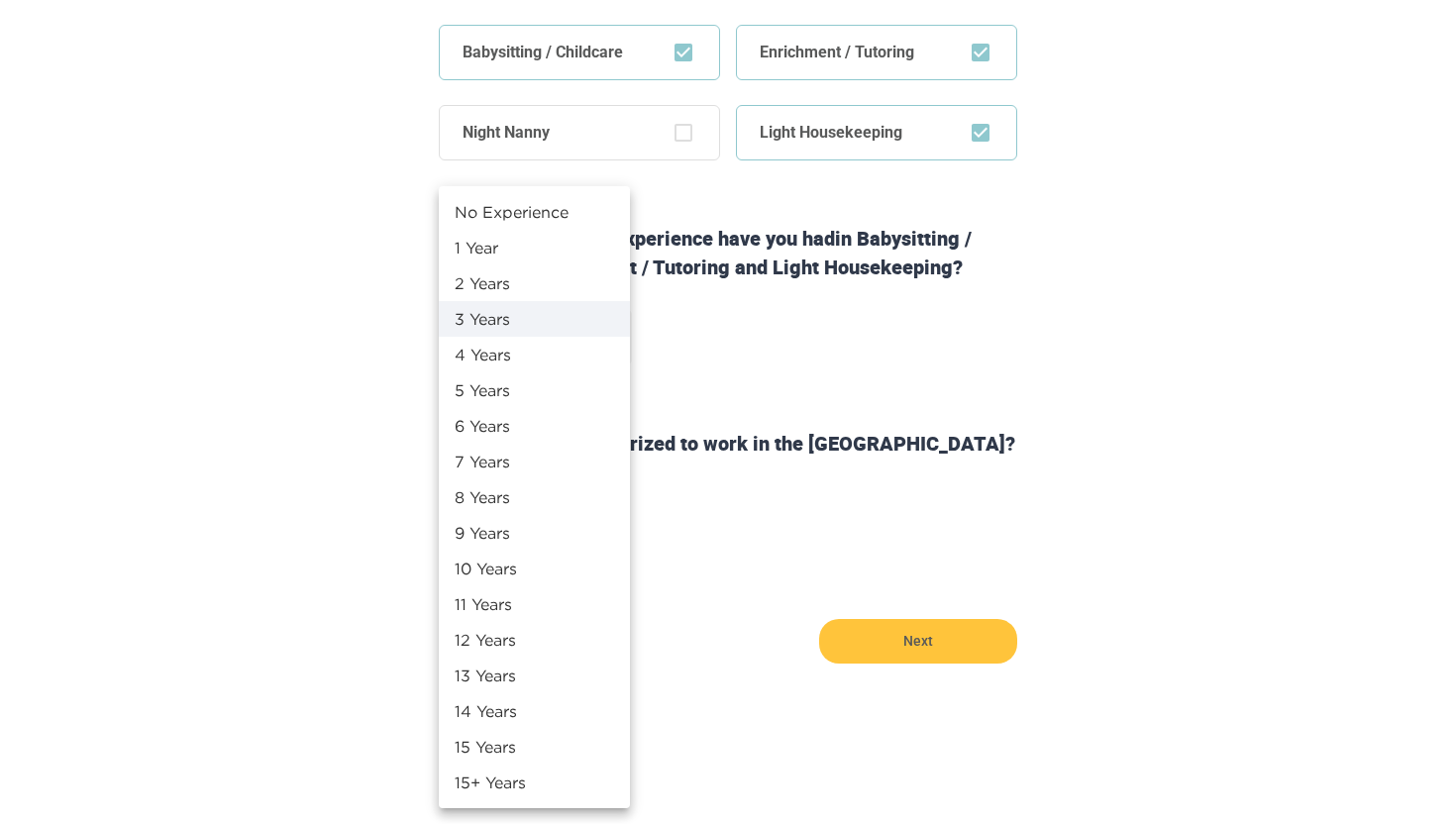 click at bounding box center (728, 412) 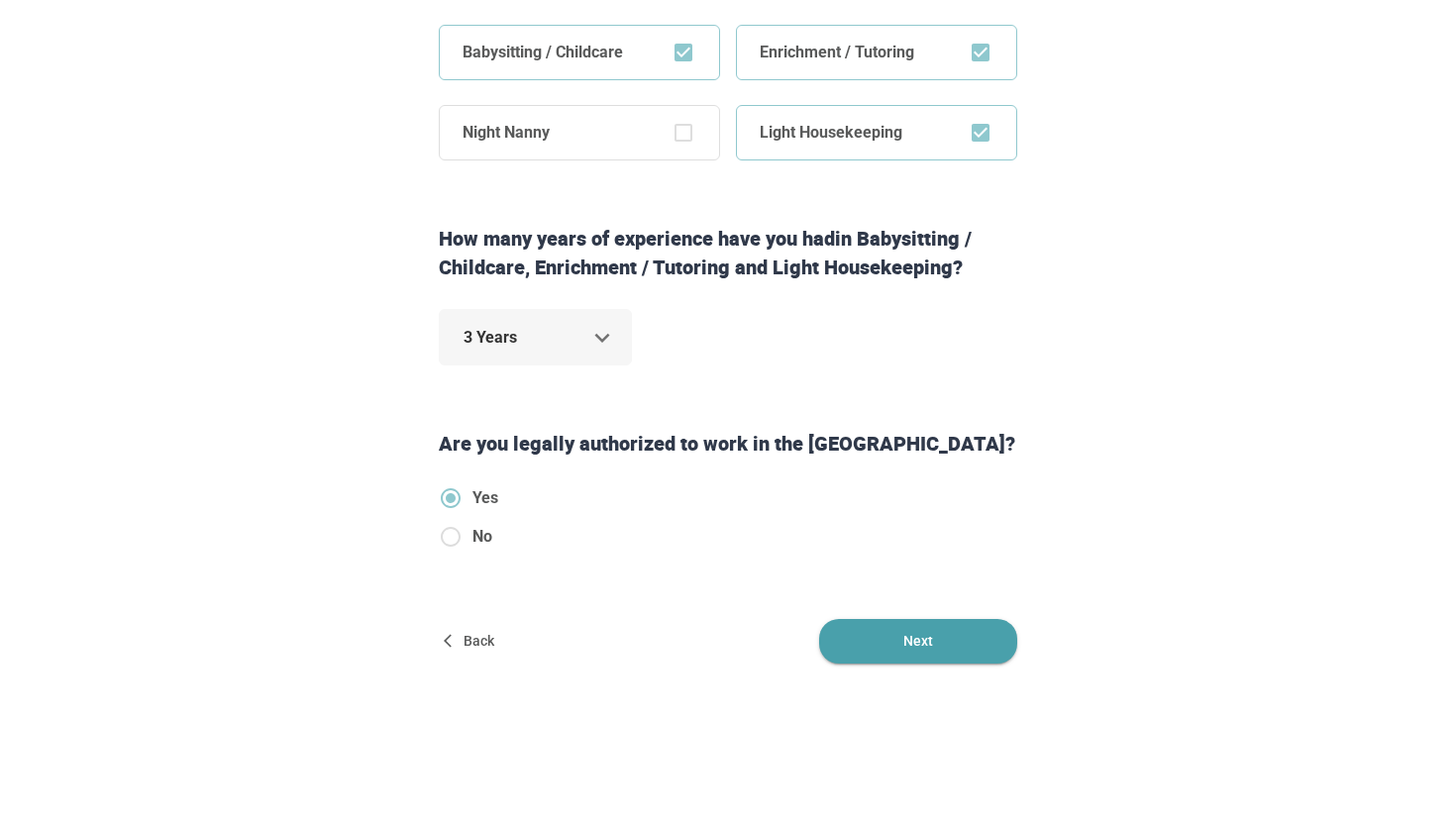 click on "Next" at bounding box center (918, 641) 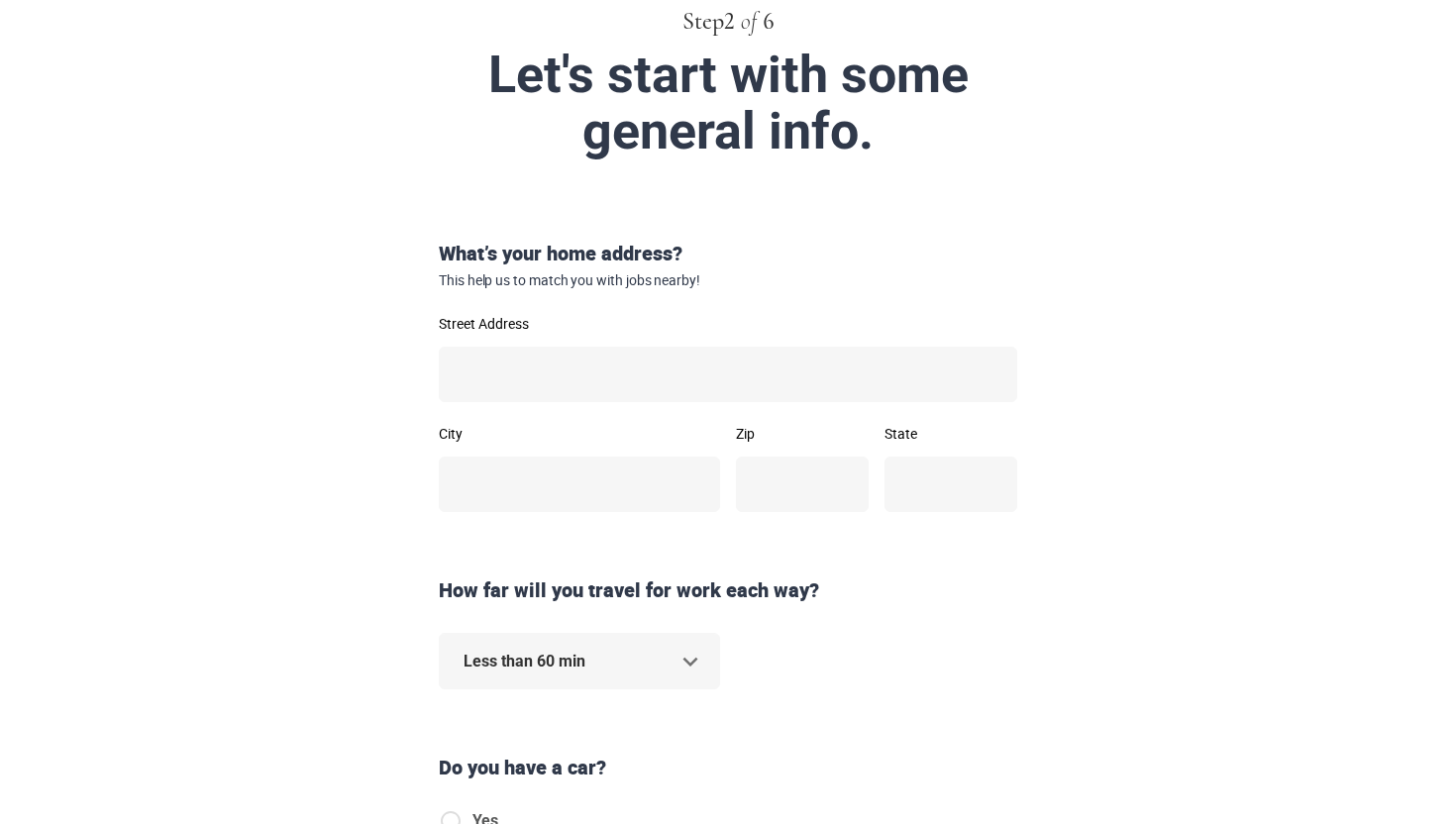 scroll, scrollTop: 135, scrollLeft: 0, axis: vertical 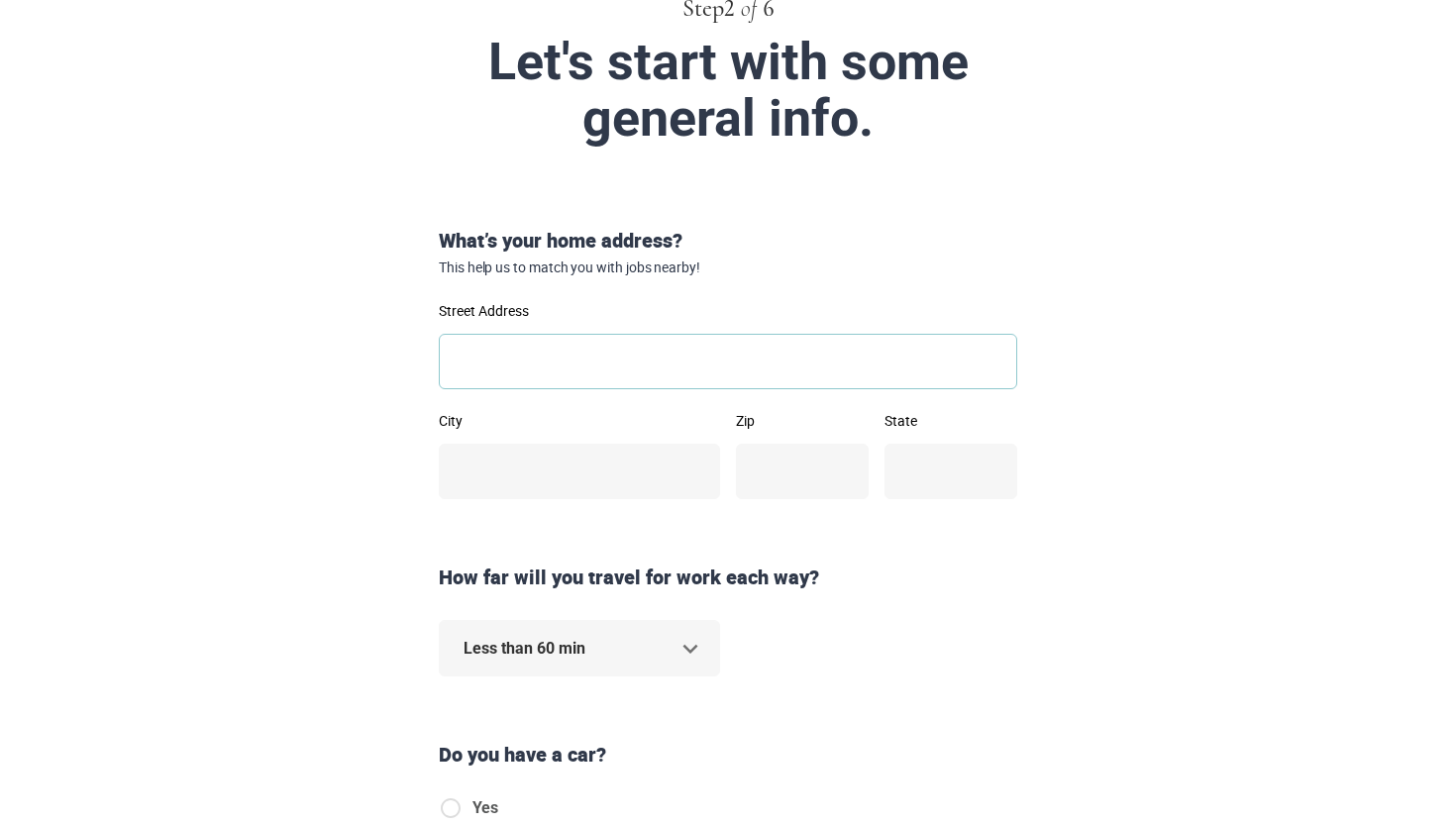 click on "Street Address" at bounding box center [728, 361] 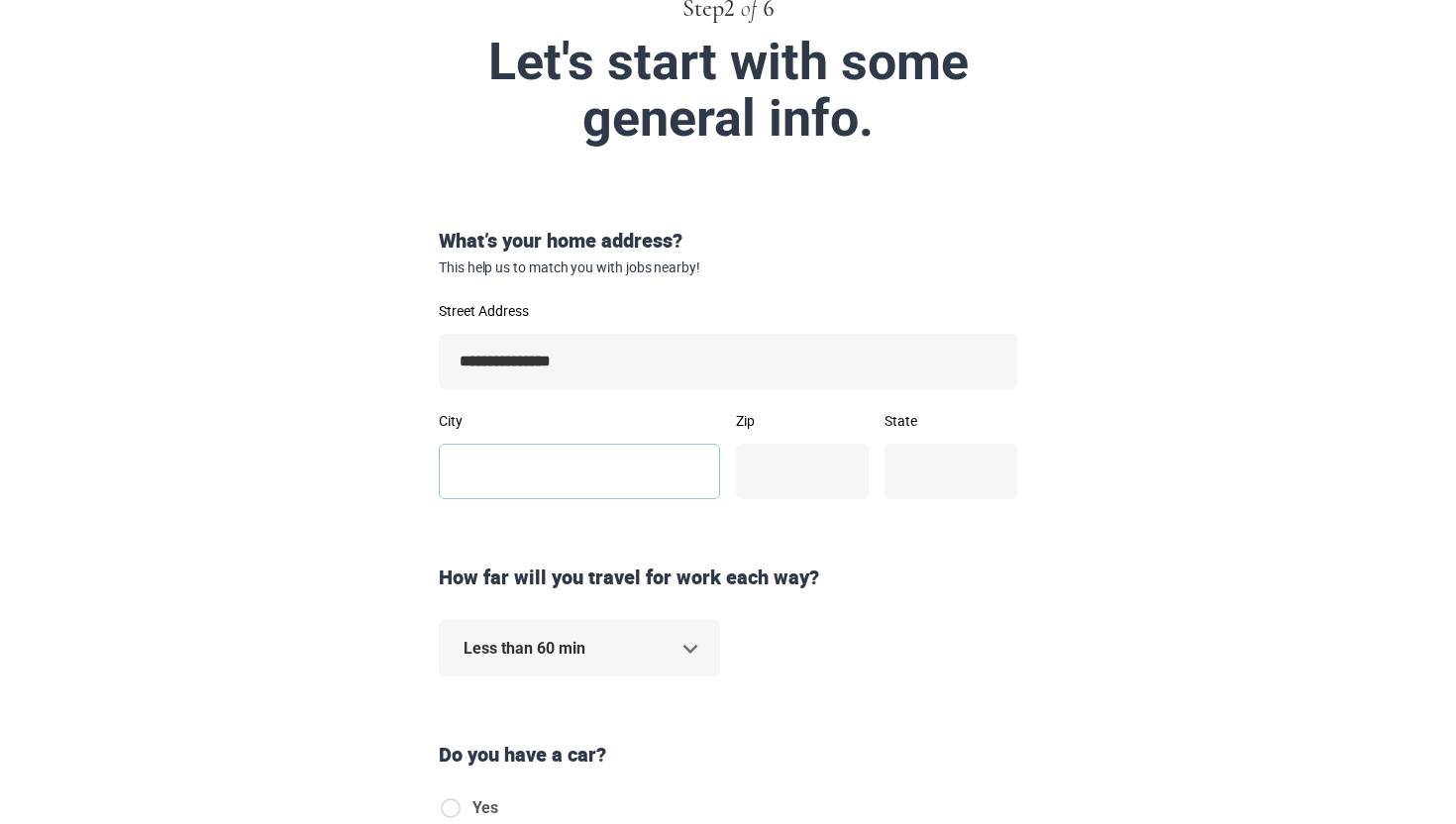 type on "********" 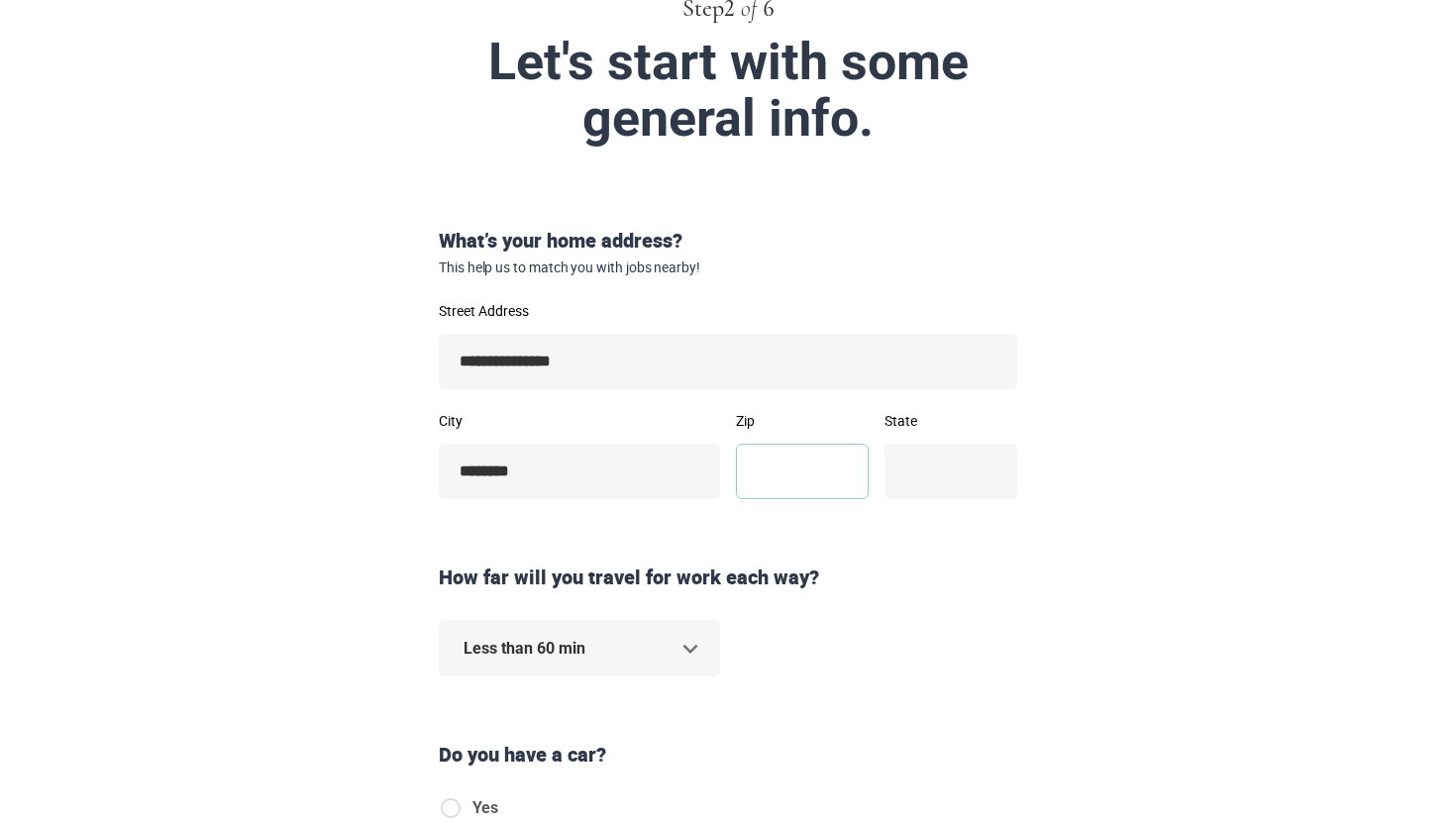type on "*****" 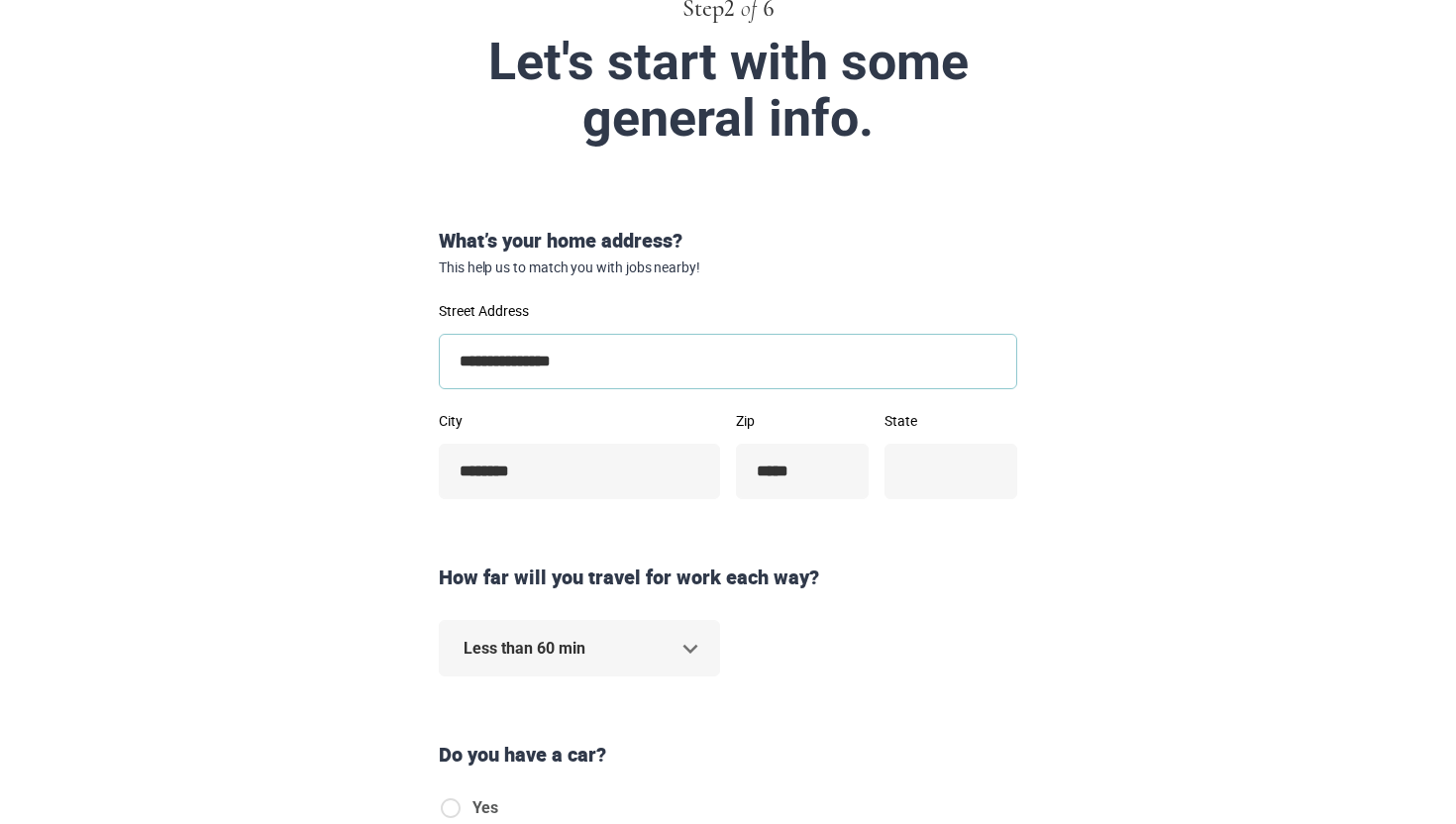 type on "**" 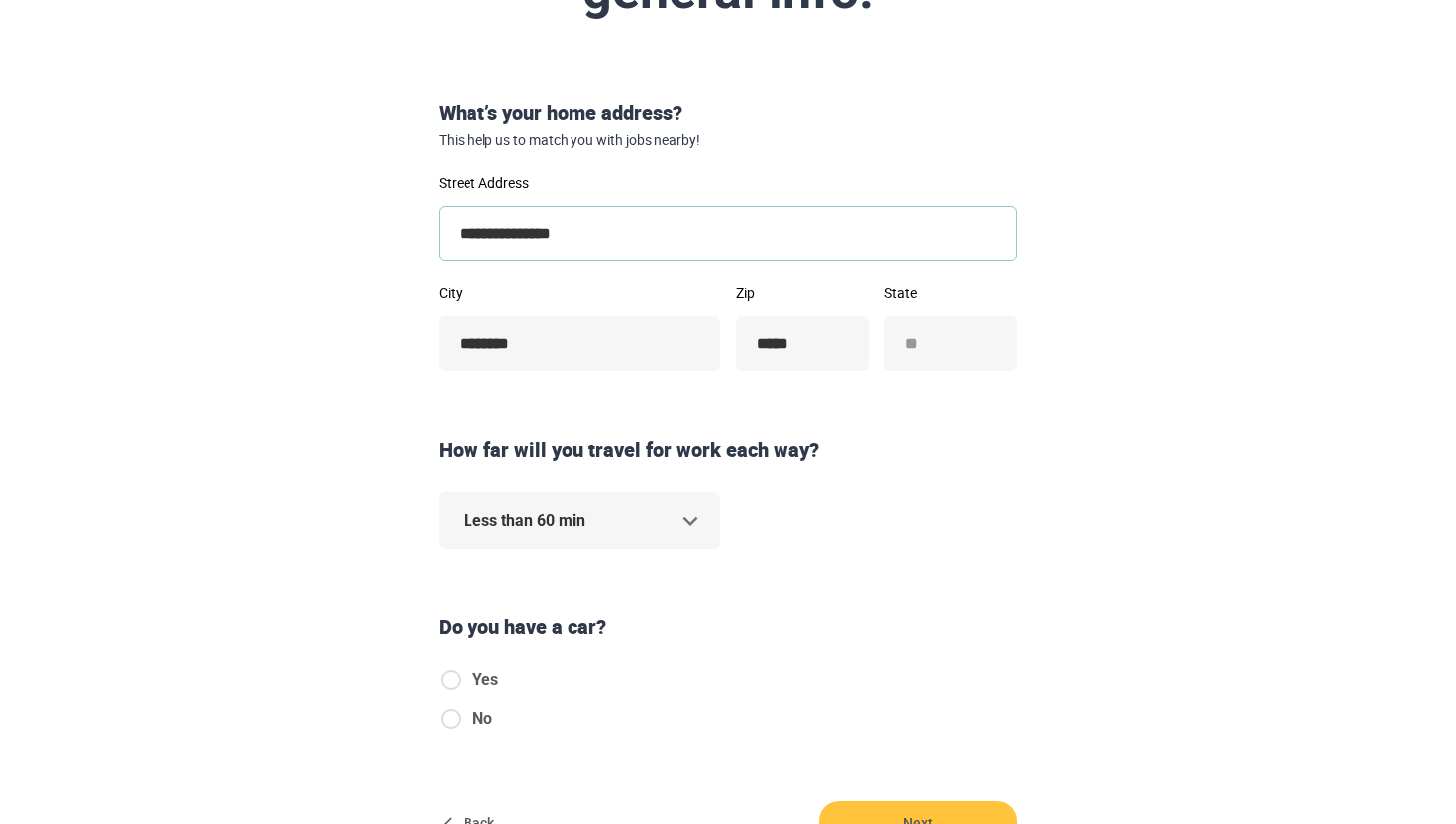 scroll, scrollTop: 293, scrollLeft: 0, axis: vertical 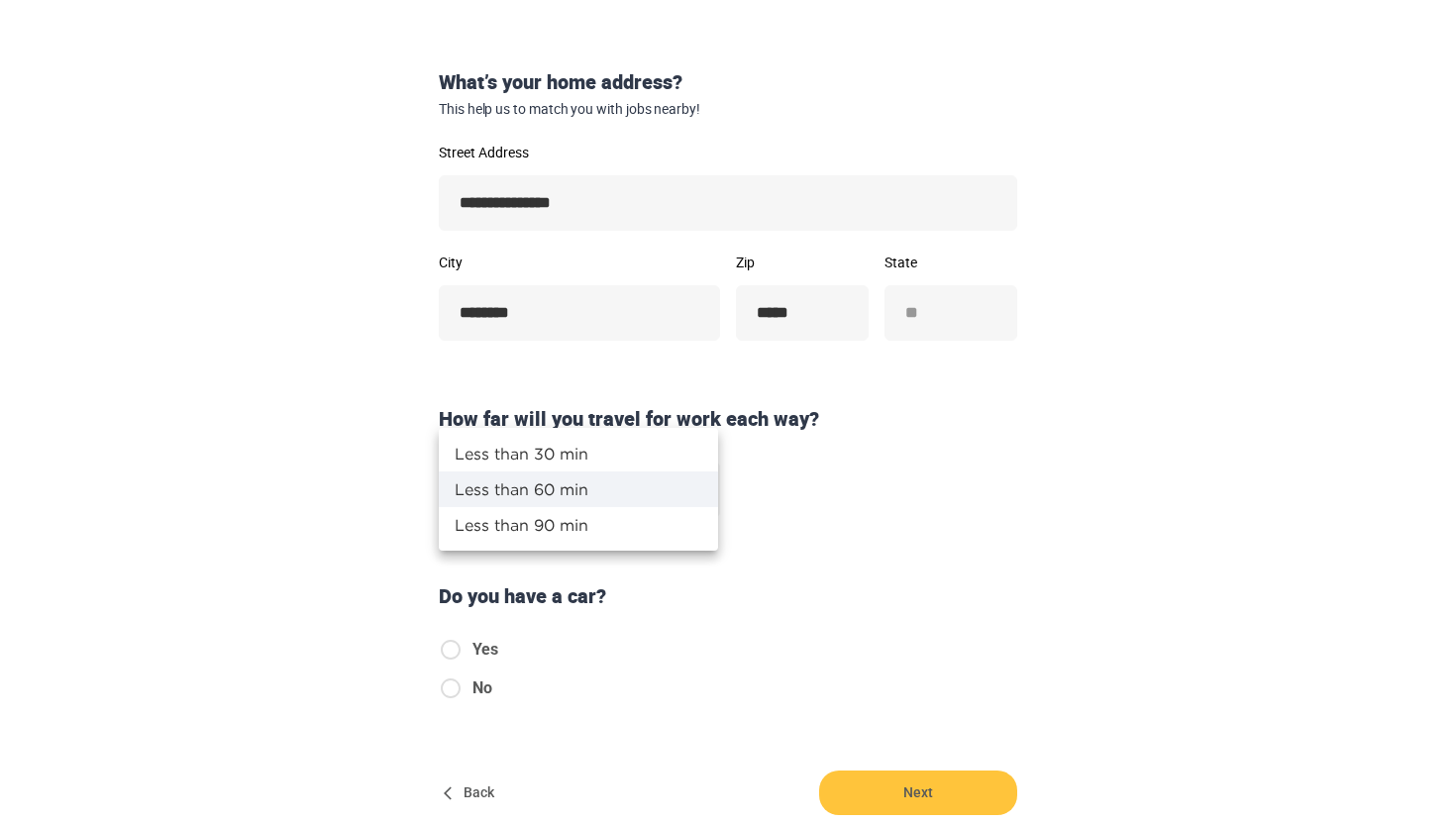 click on "**********" at bounding box center [728, 119] 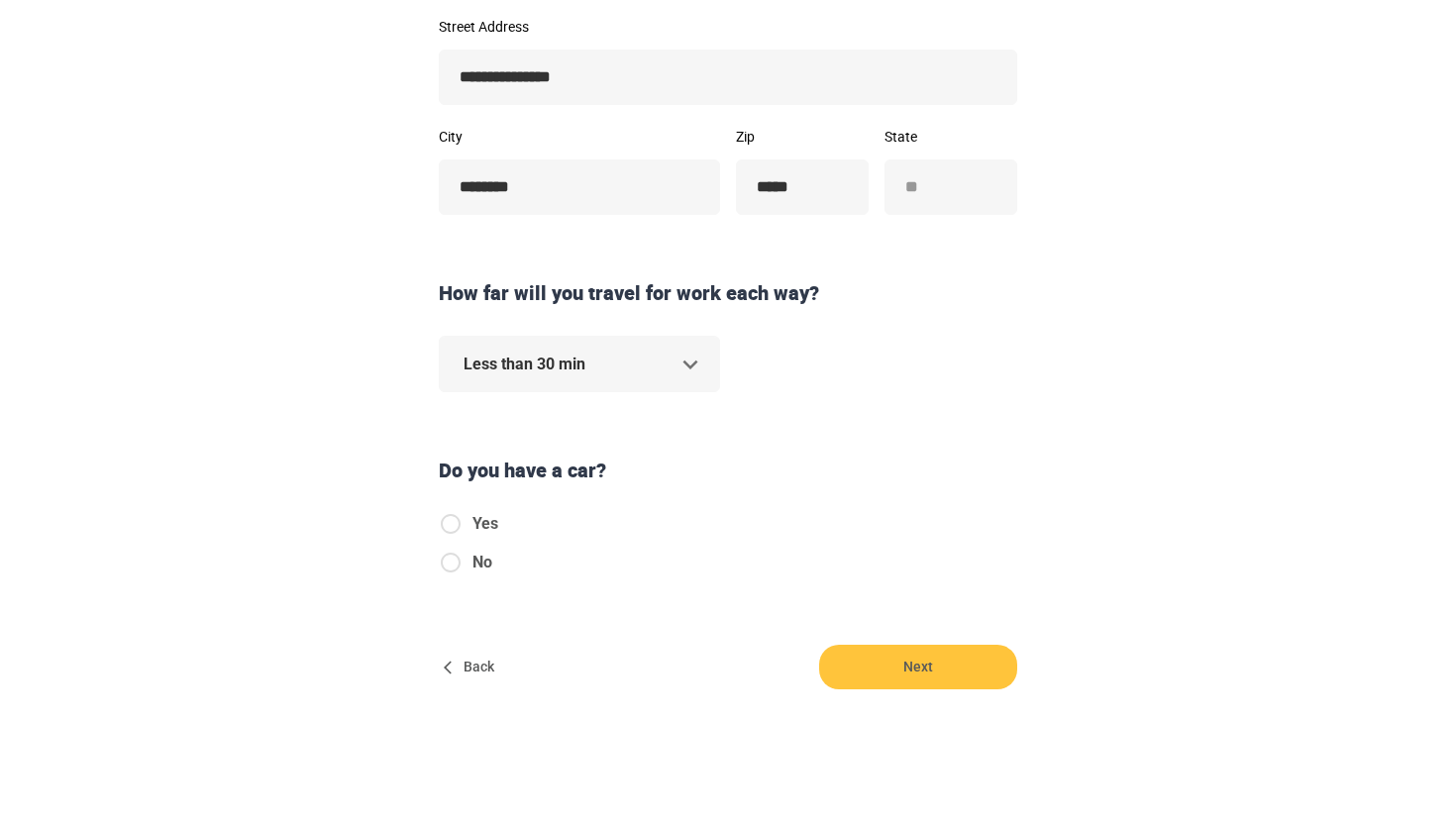 scroll, scrollTop: 445, scrollLeft: 0, axis: vertical 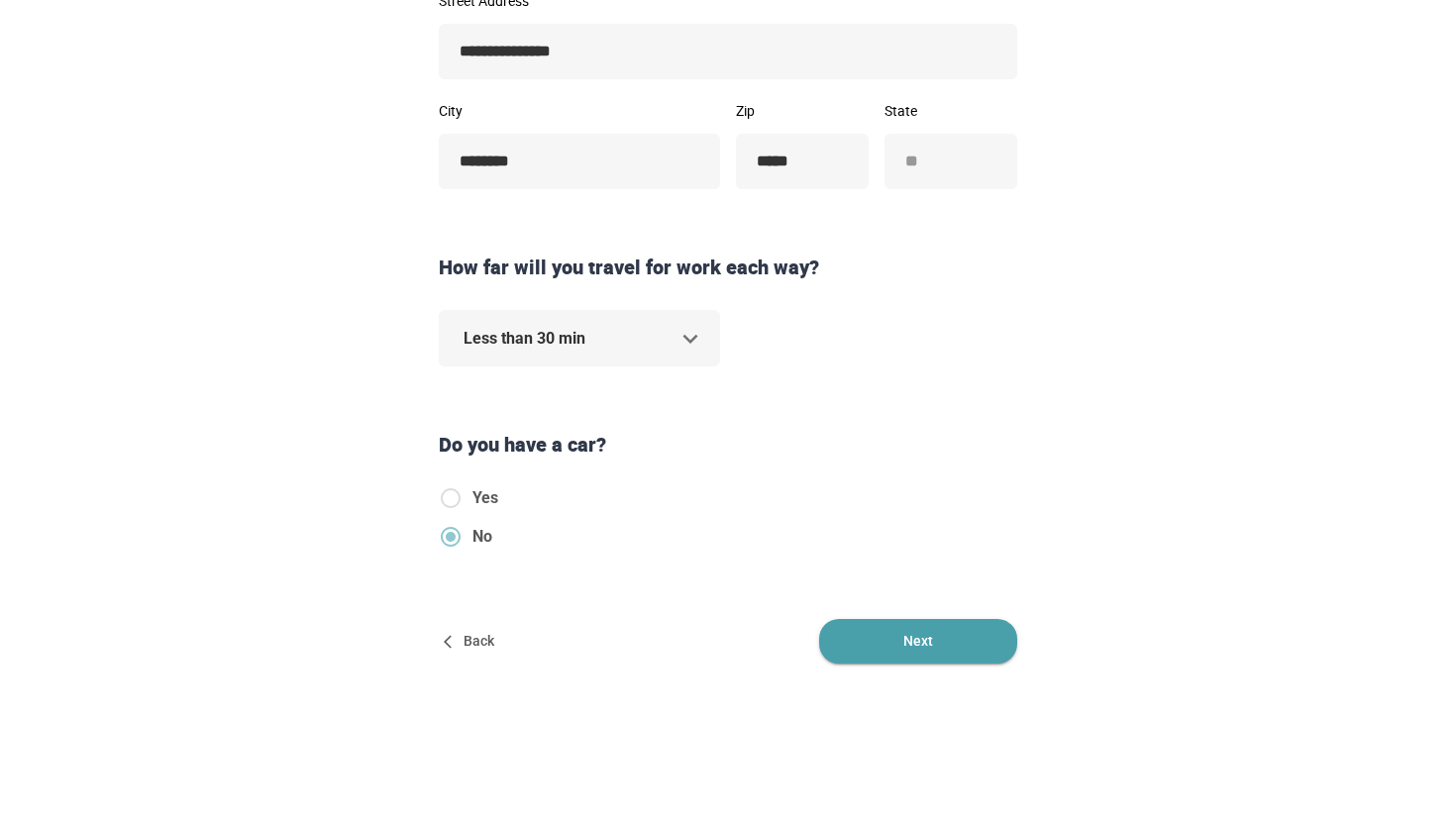 click on "Next" at bounding box center (918, 641) 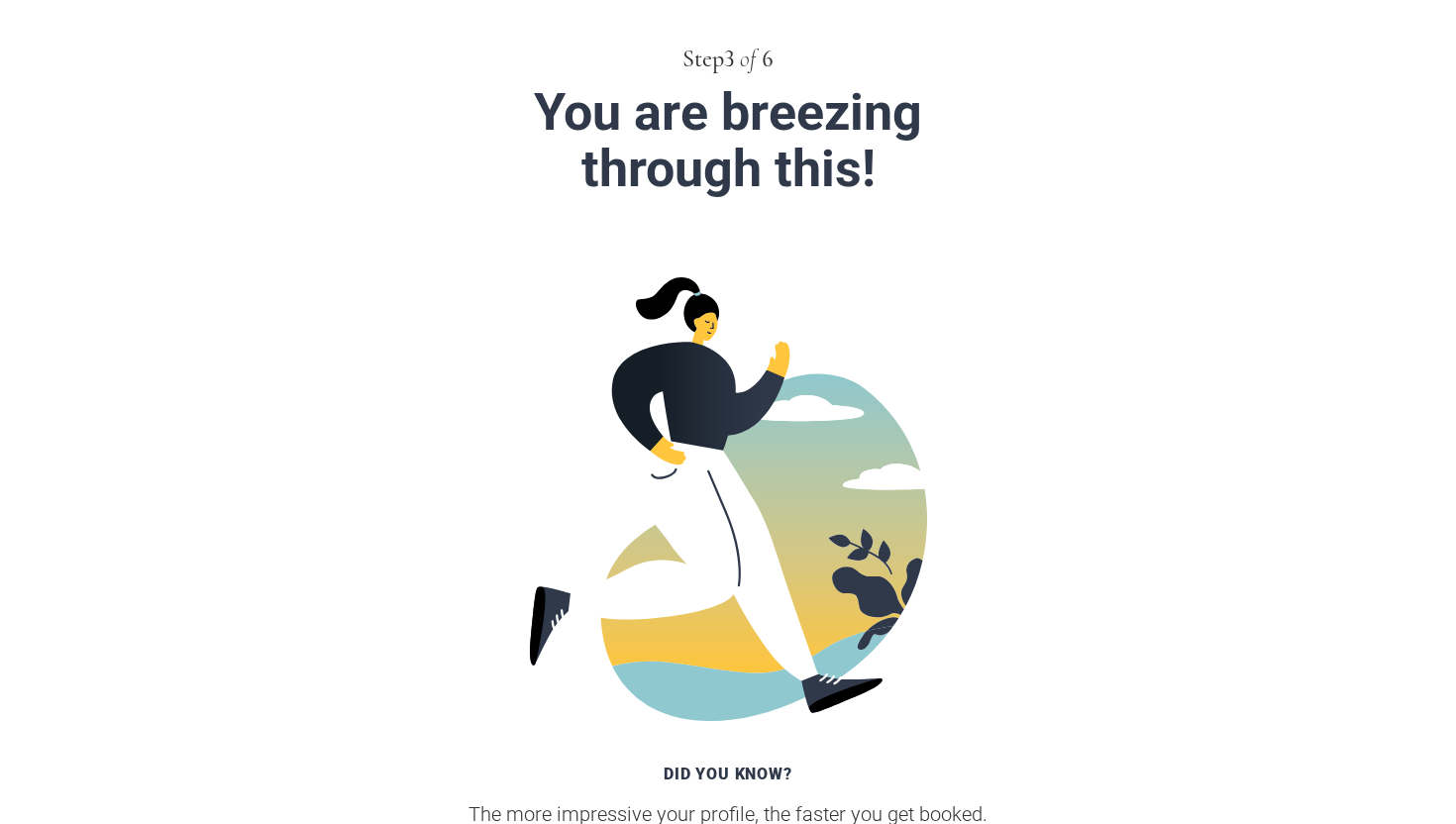scroll, scrollTop: 325, scrollLeft: 0, axis: vertical 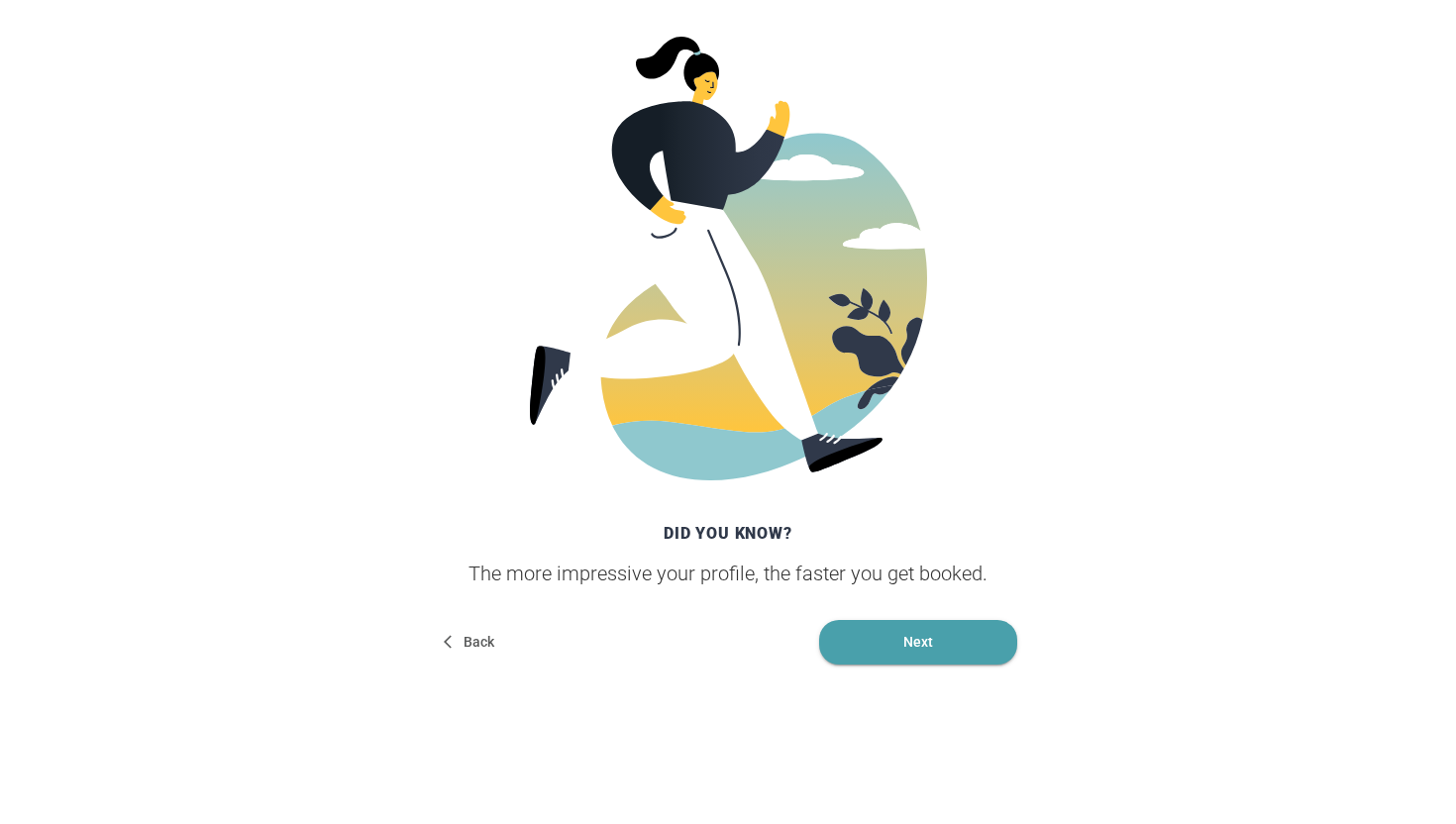 click on "Next" at bounding box center [918, 642] 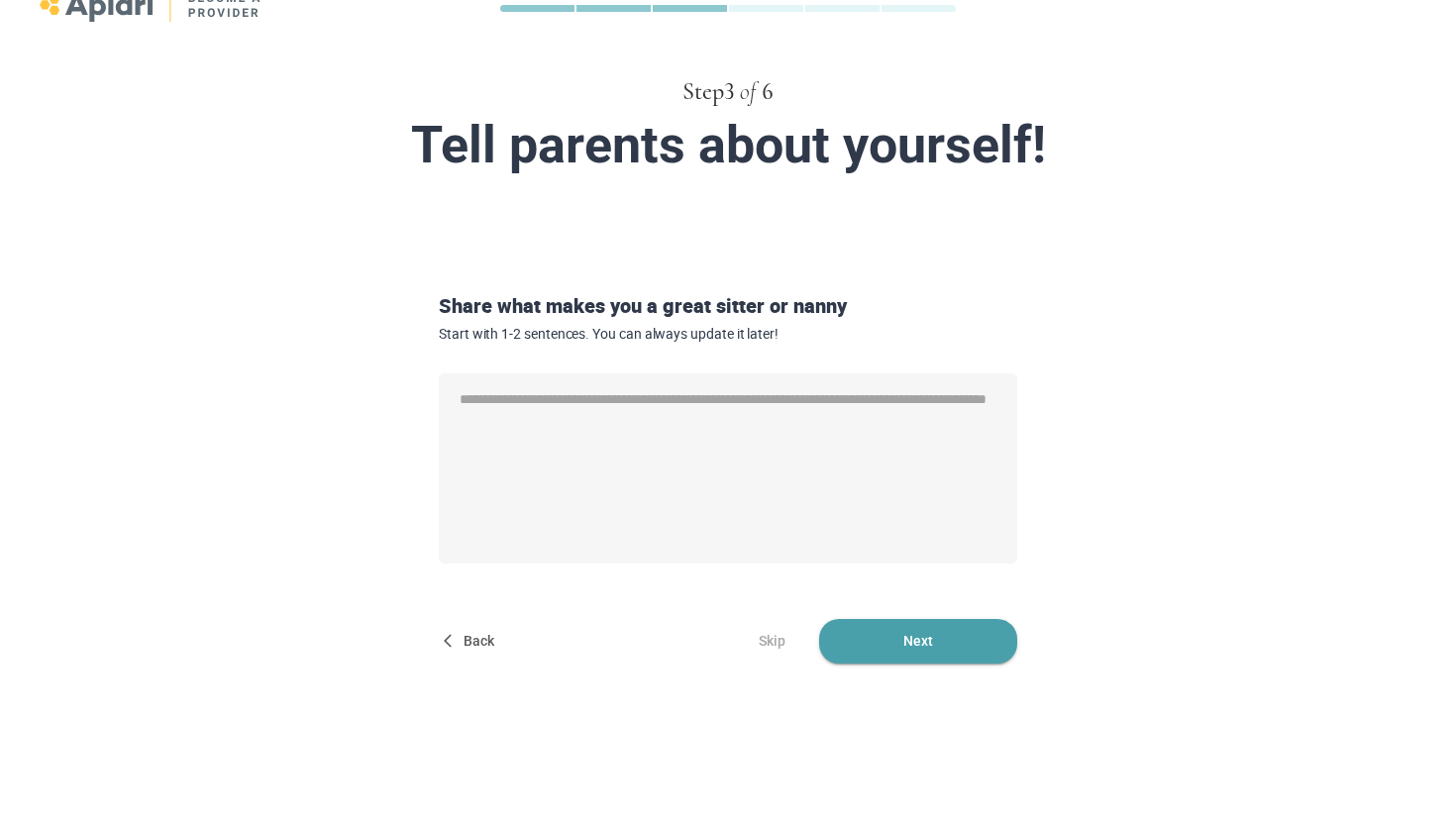 scroll, scrollTop: 0, scrollLeft: 0, axis: both 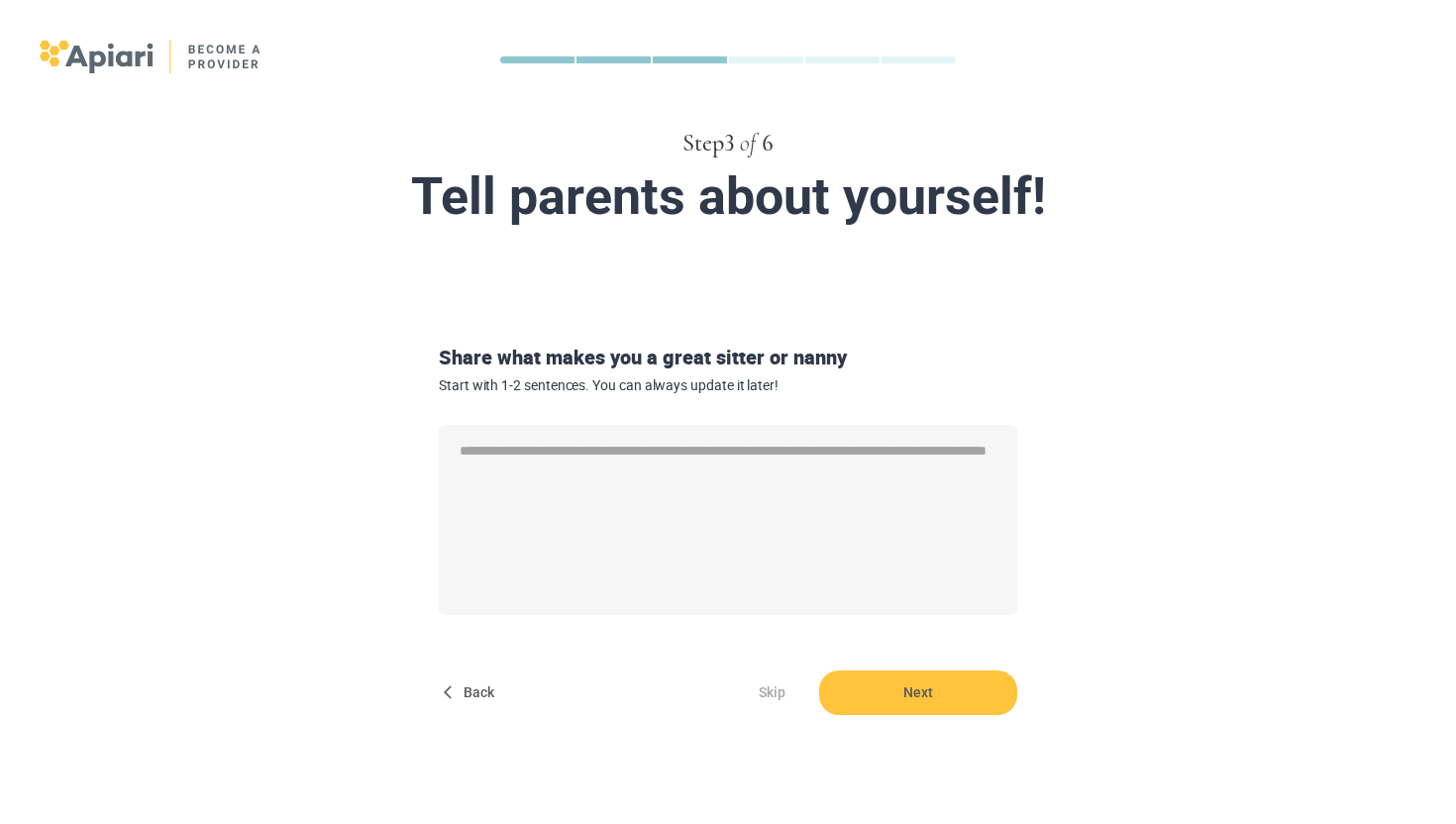 click on "Skip" at bounding box center (772, 692) 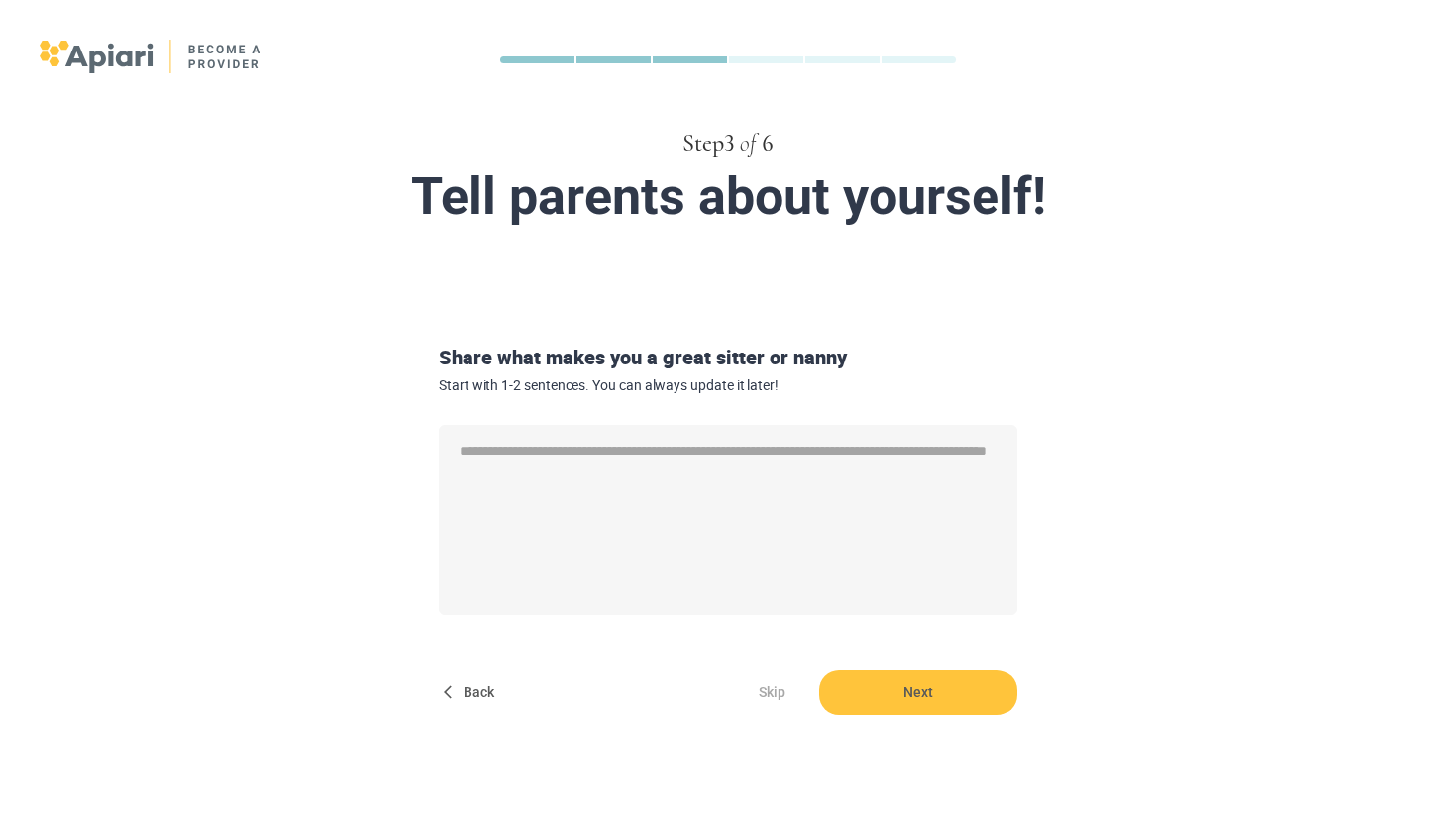 type on "*" 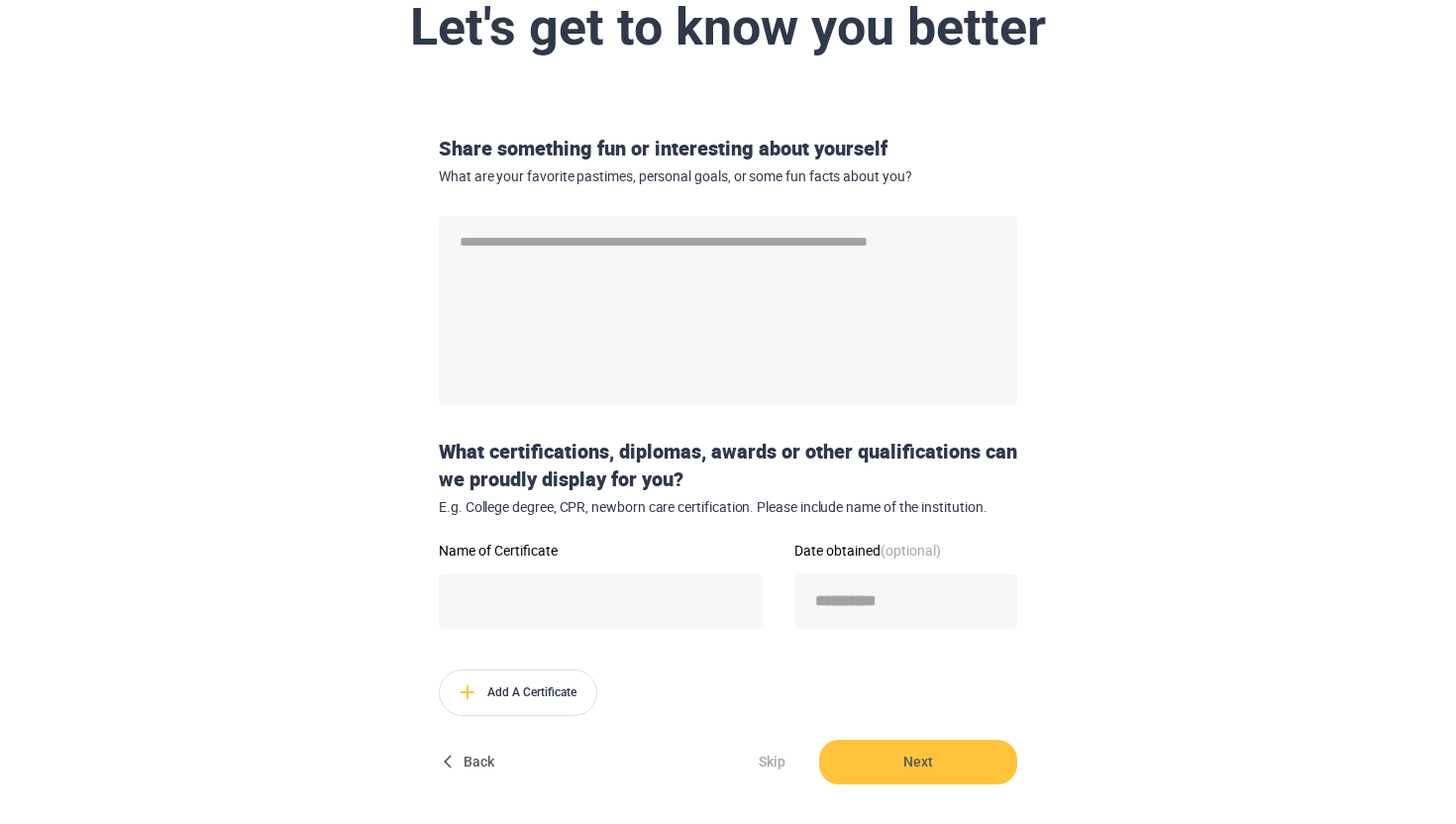 scroll, scrollTop: 195, scrollLeft: 0, axis: vertical 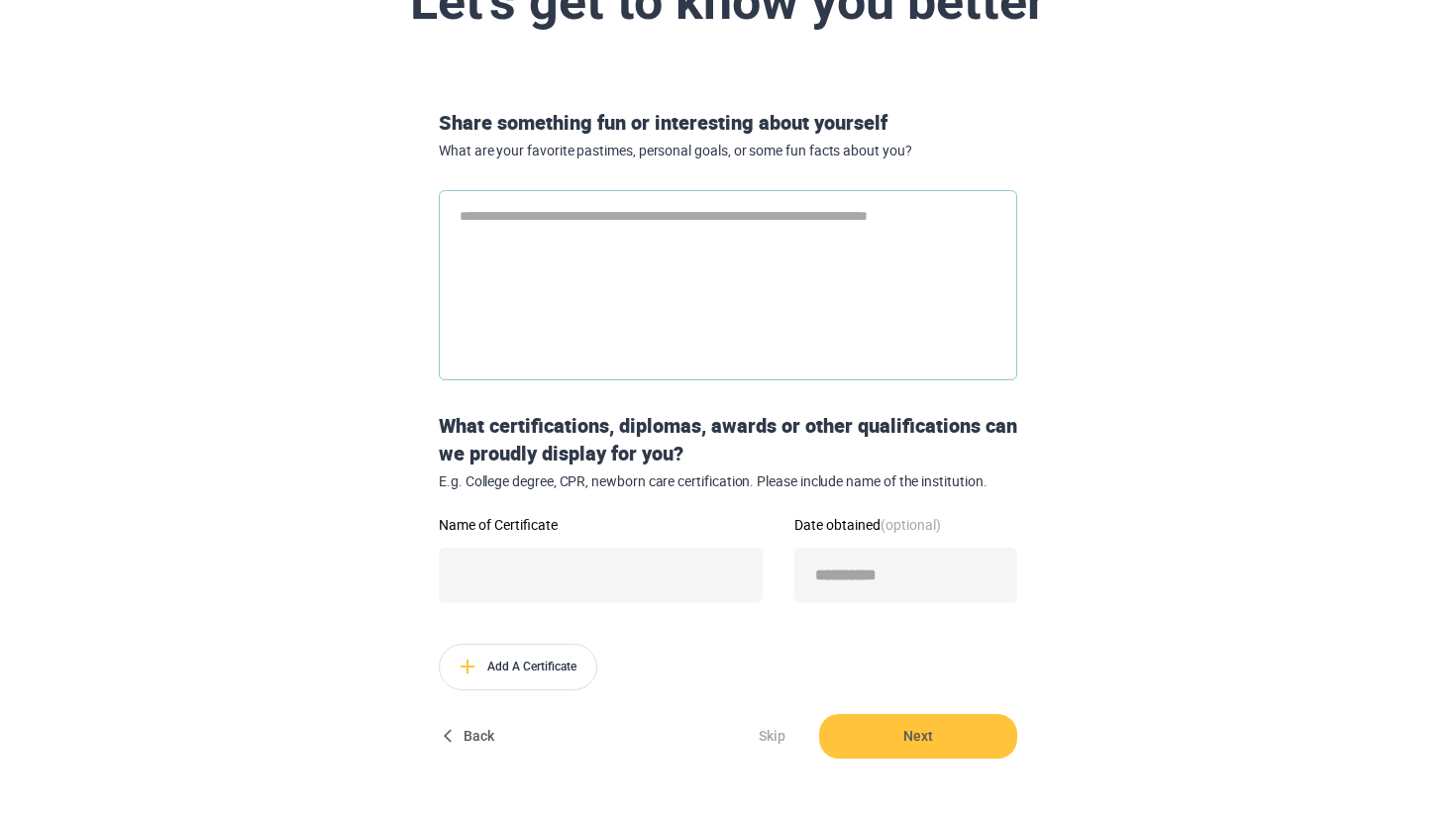 type on "*" 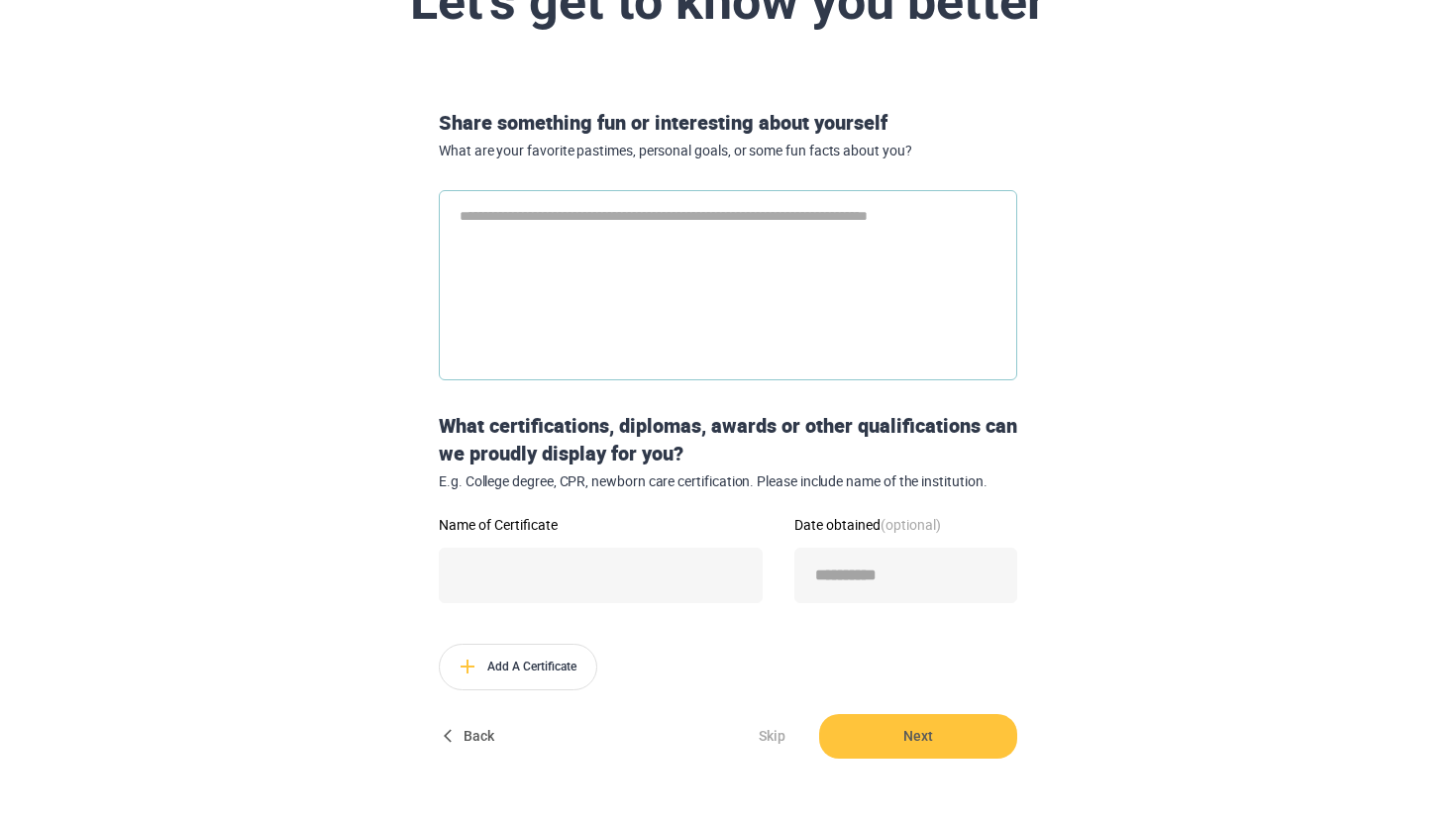 click at bounding box center [728, 285] 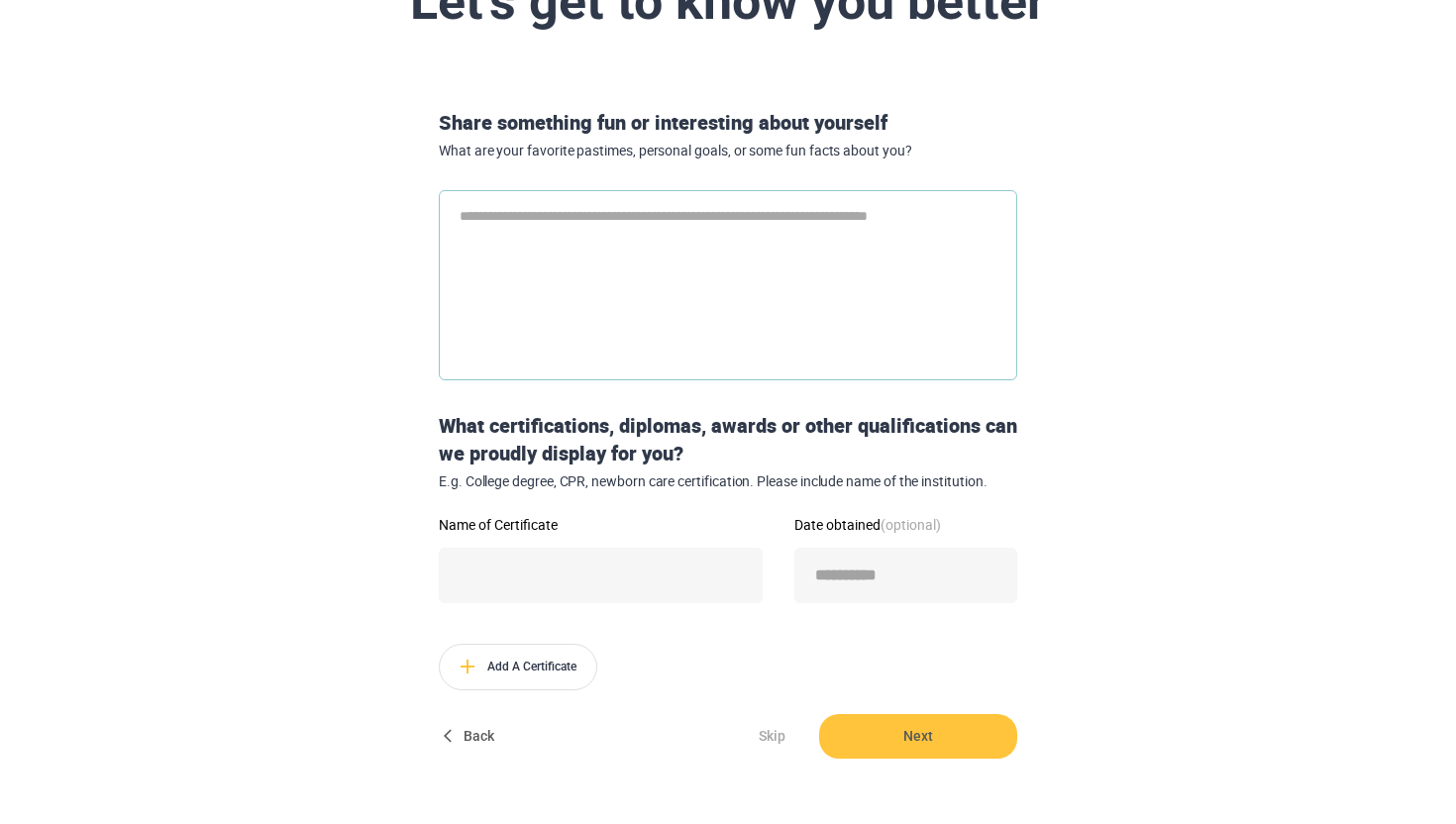 type on "*" 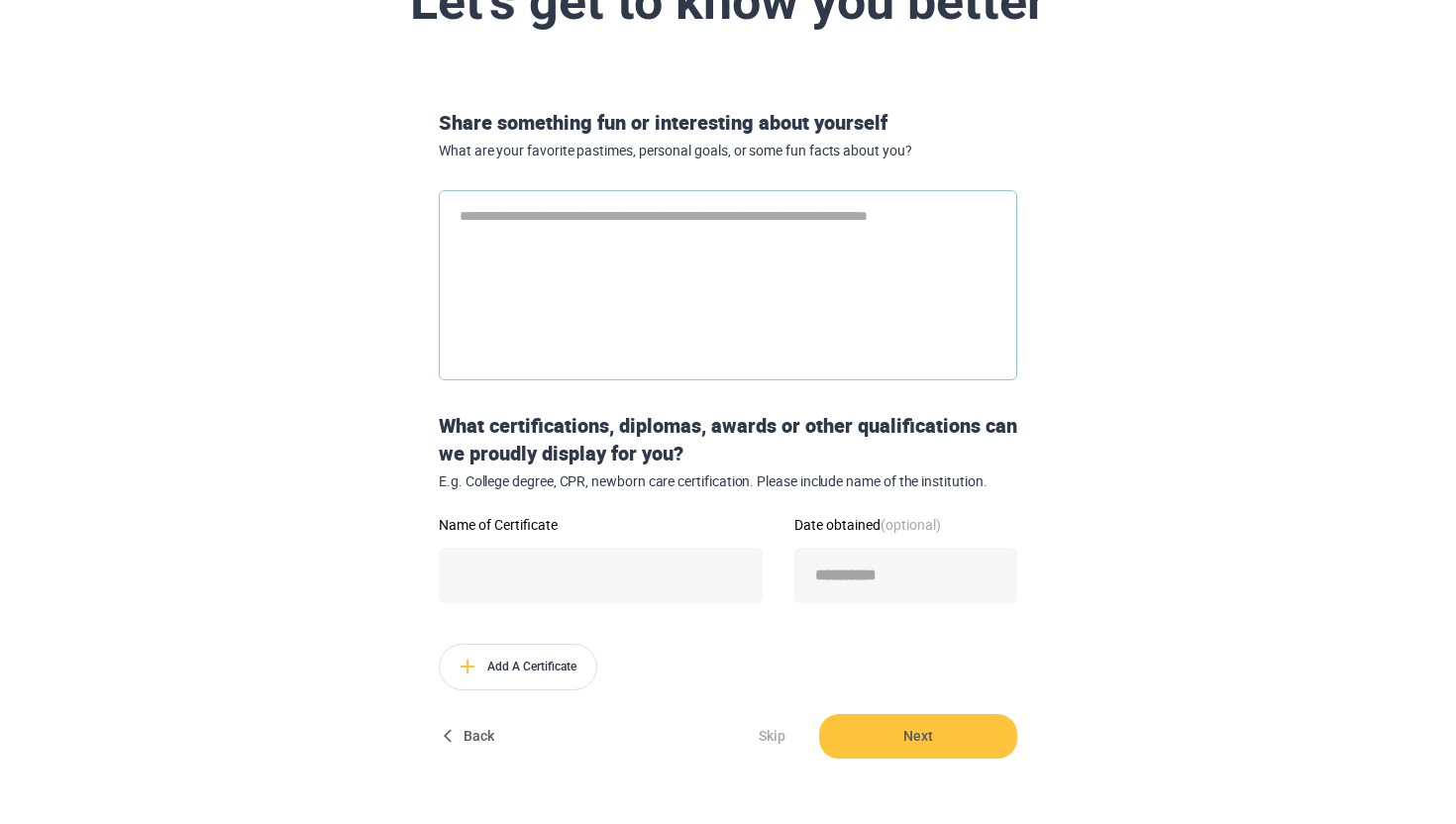 type on "*" 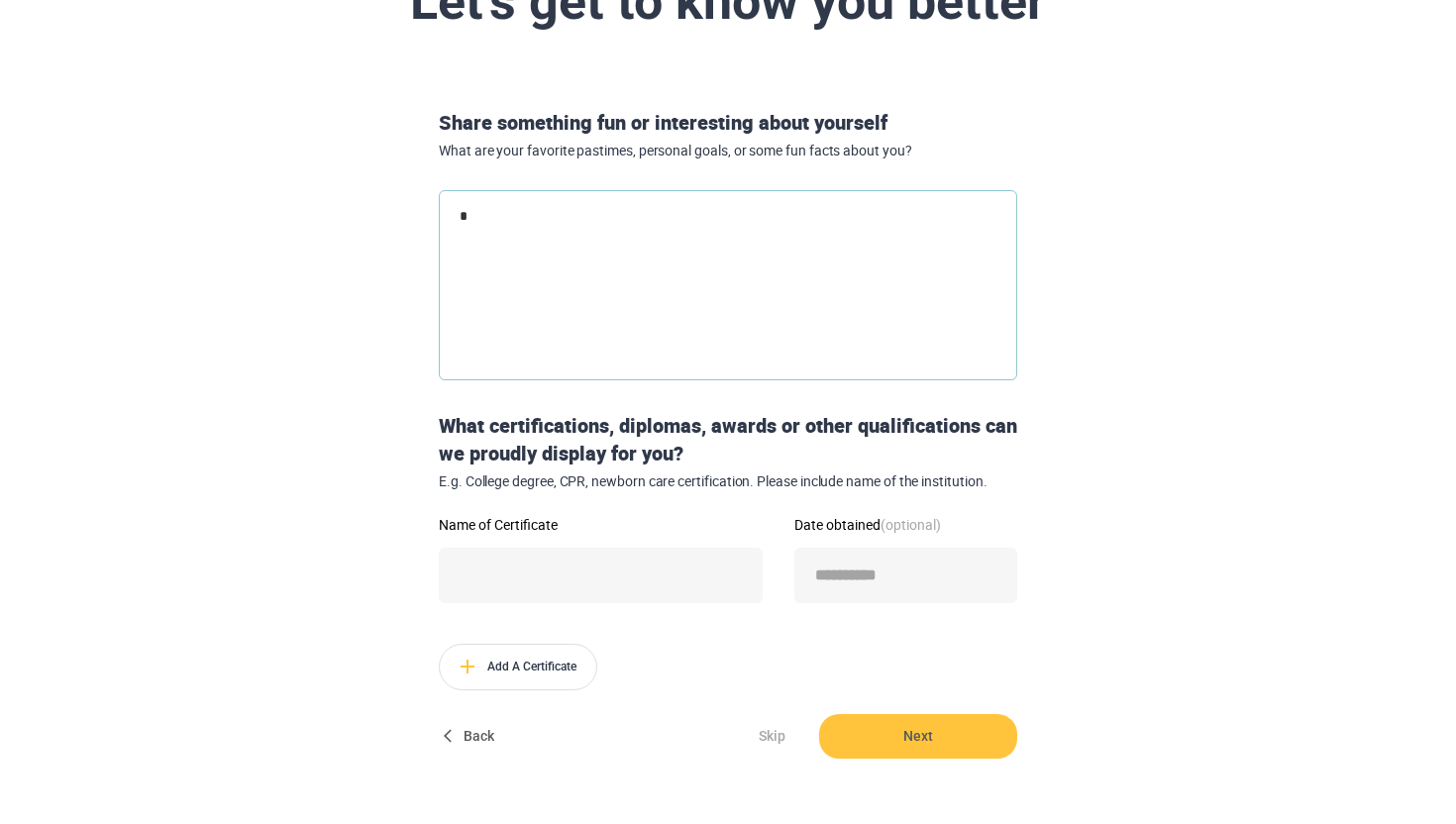 type on "**" 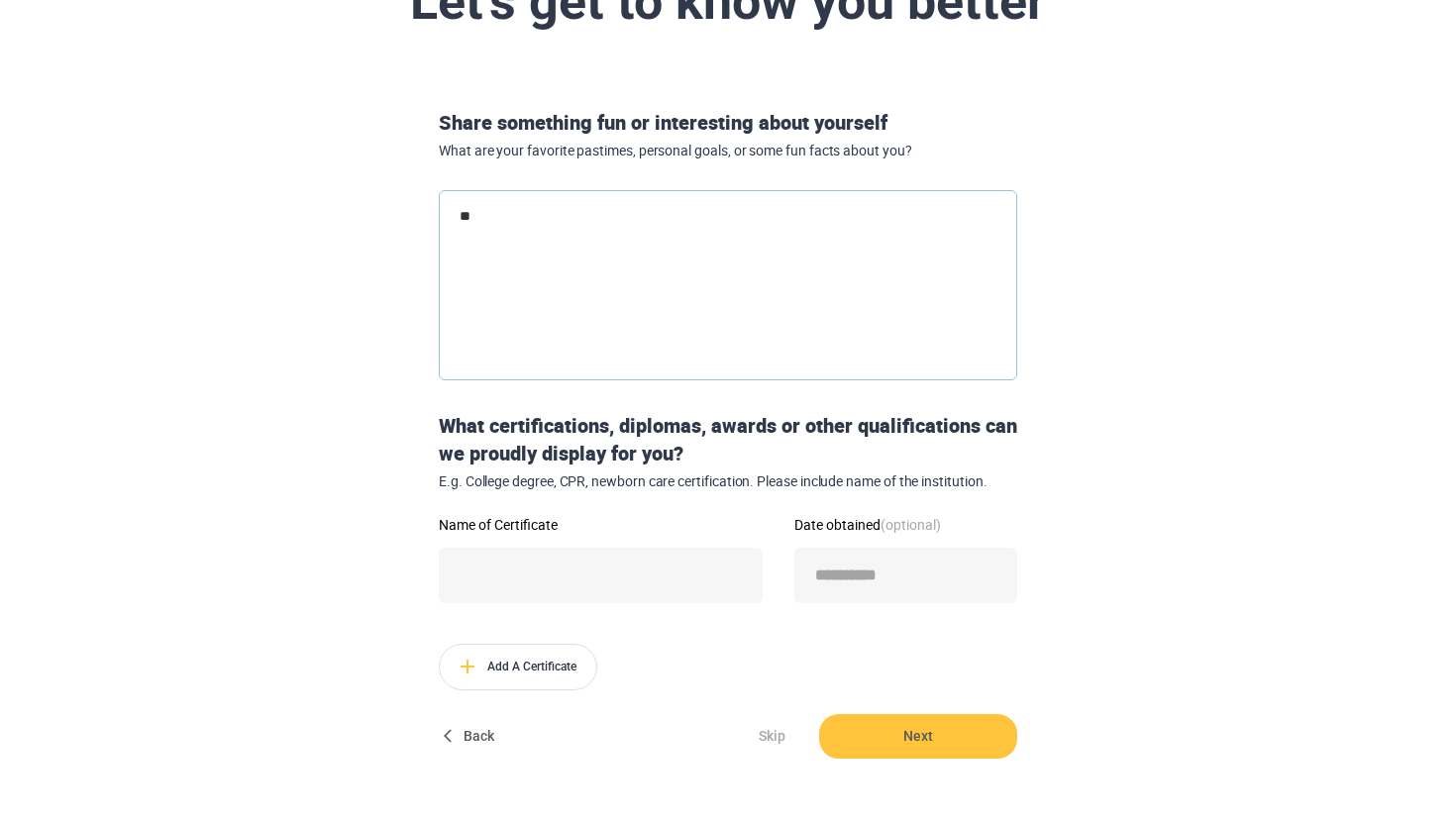 type on "*" 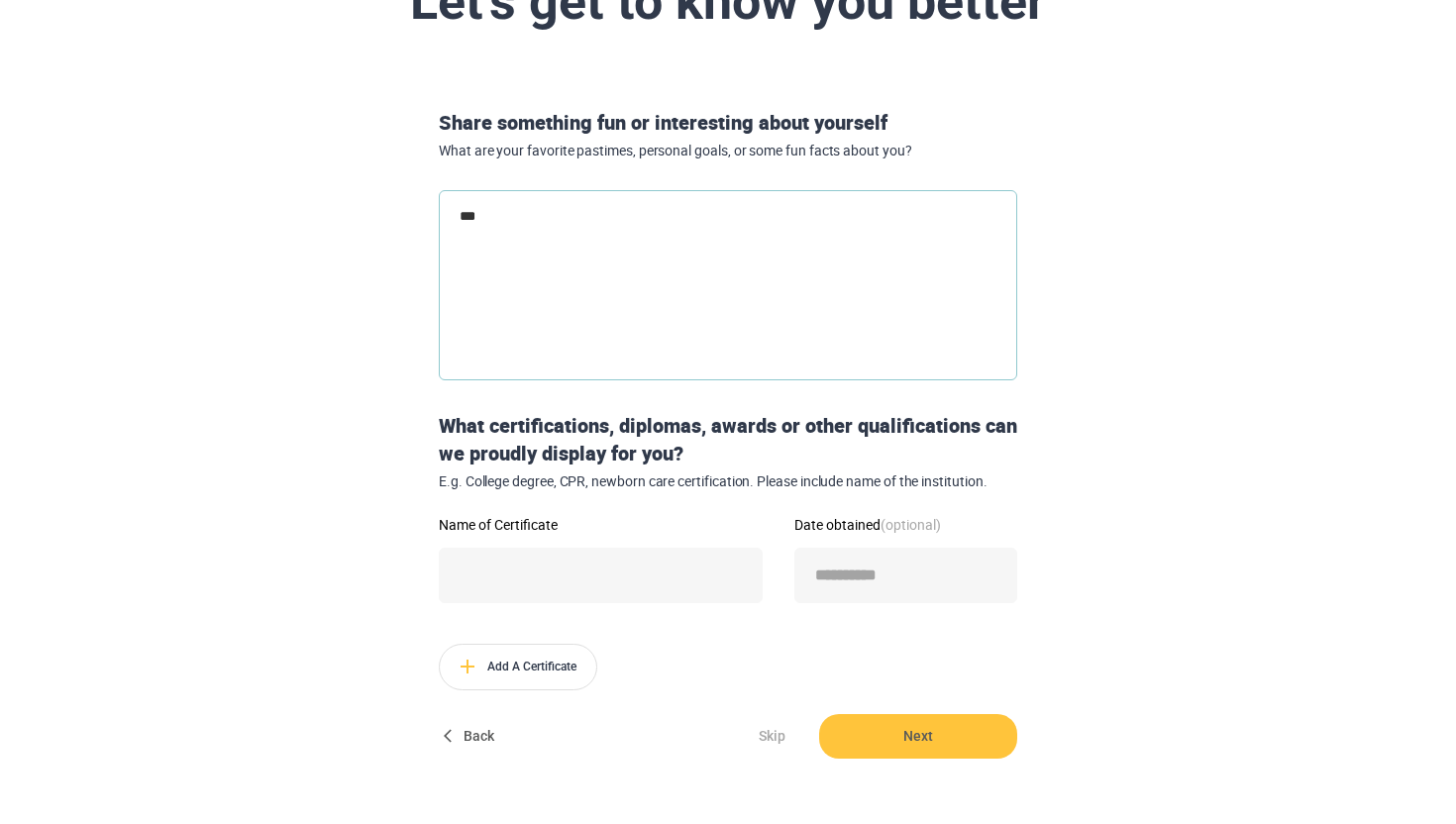 type on "***" 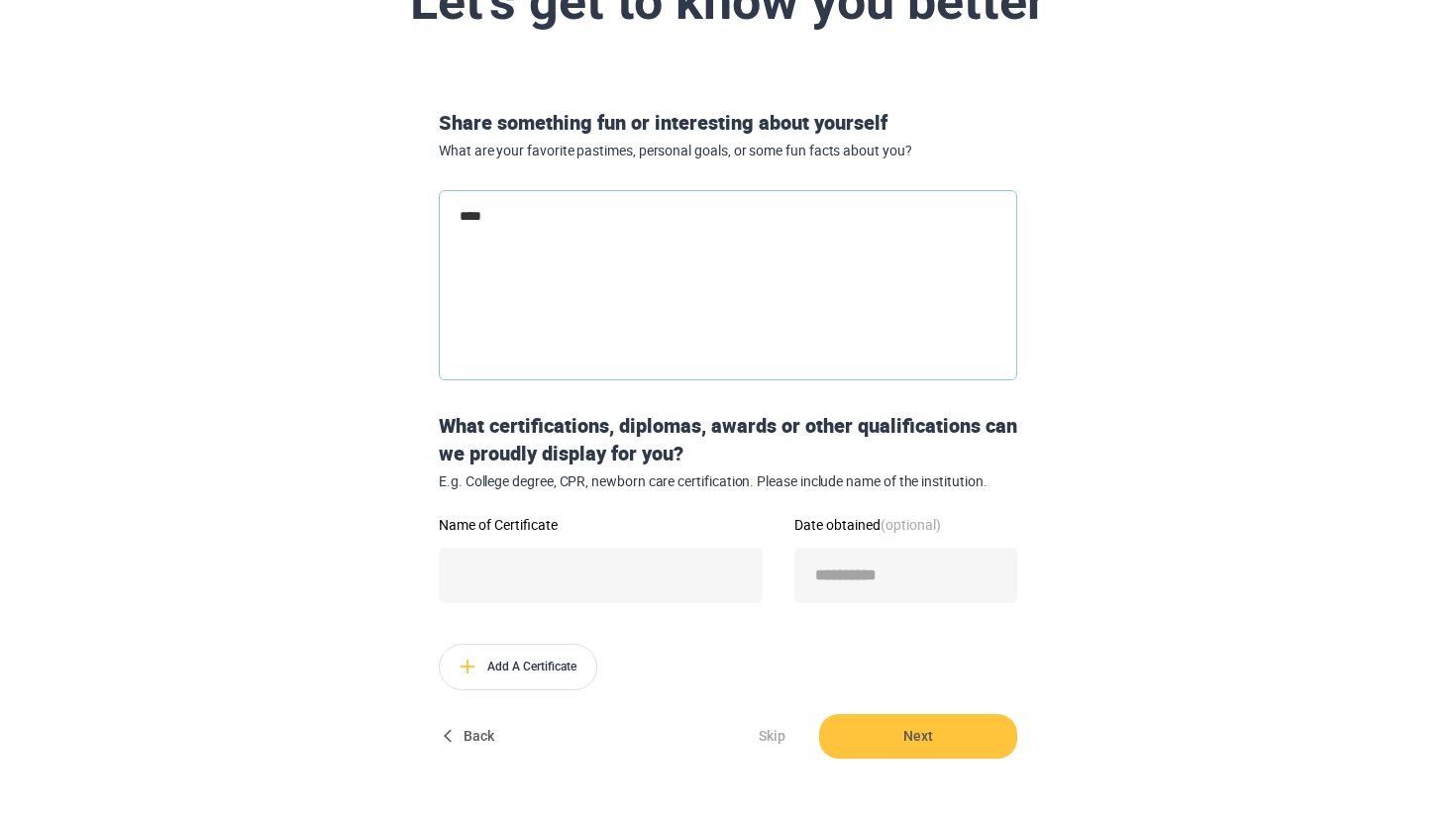 type on "*****" 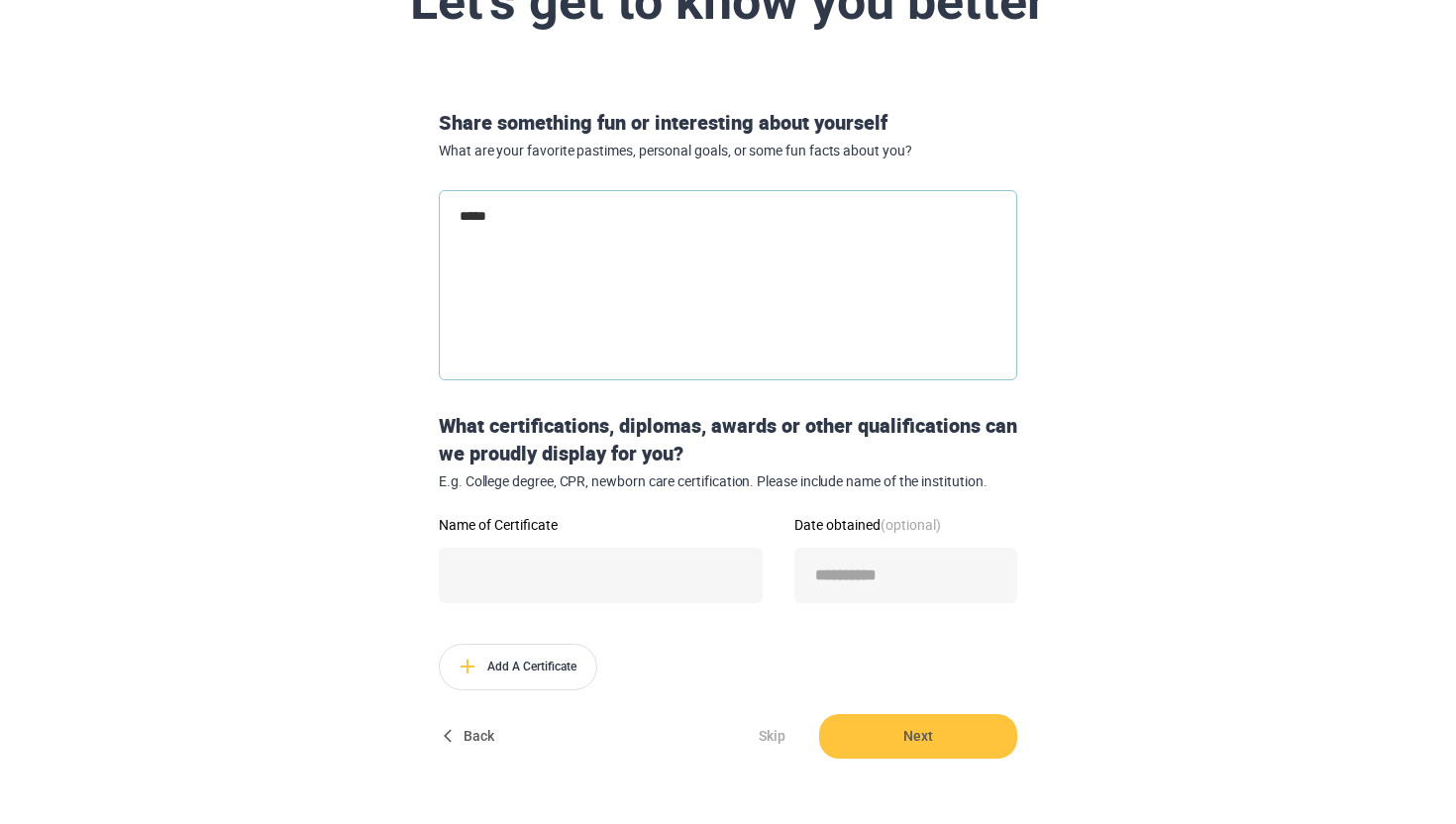 type on "******" 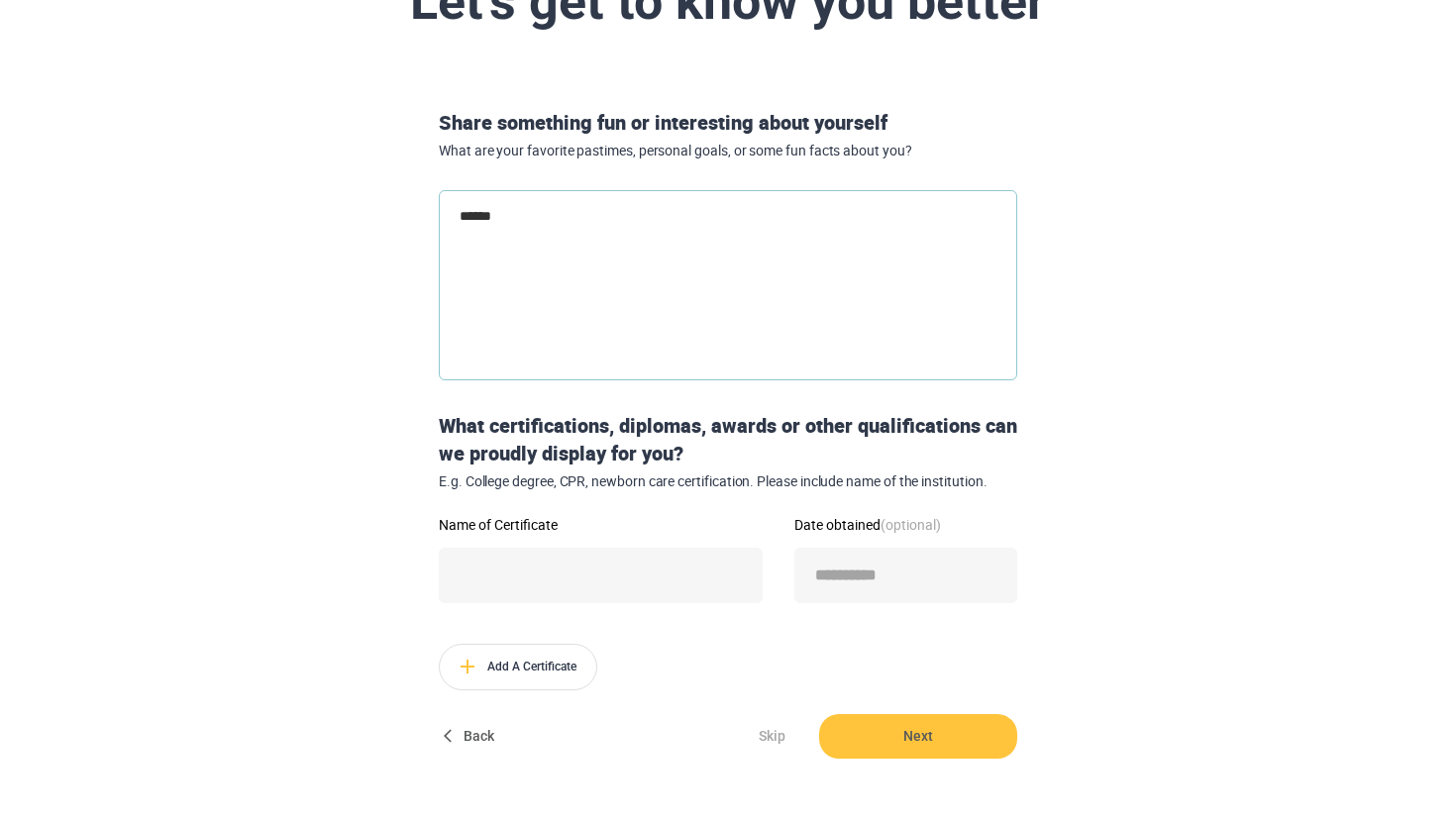 type on "*******" 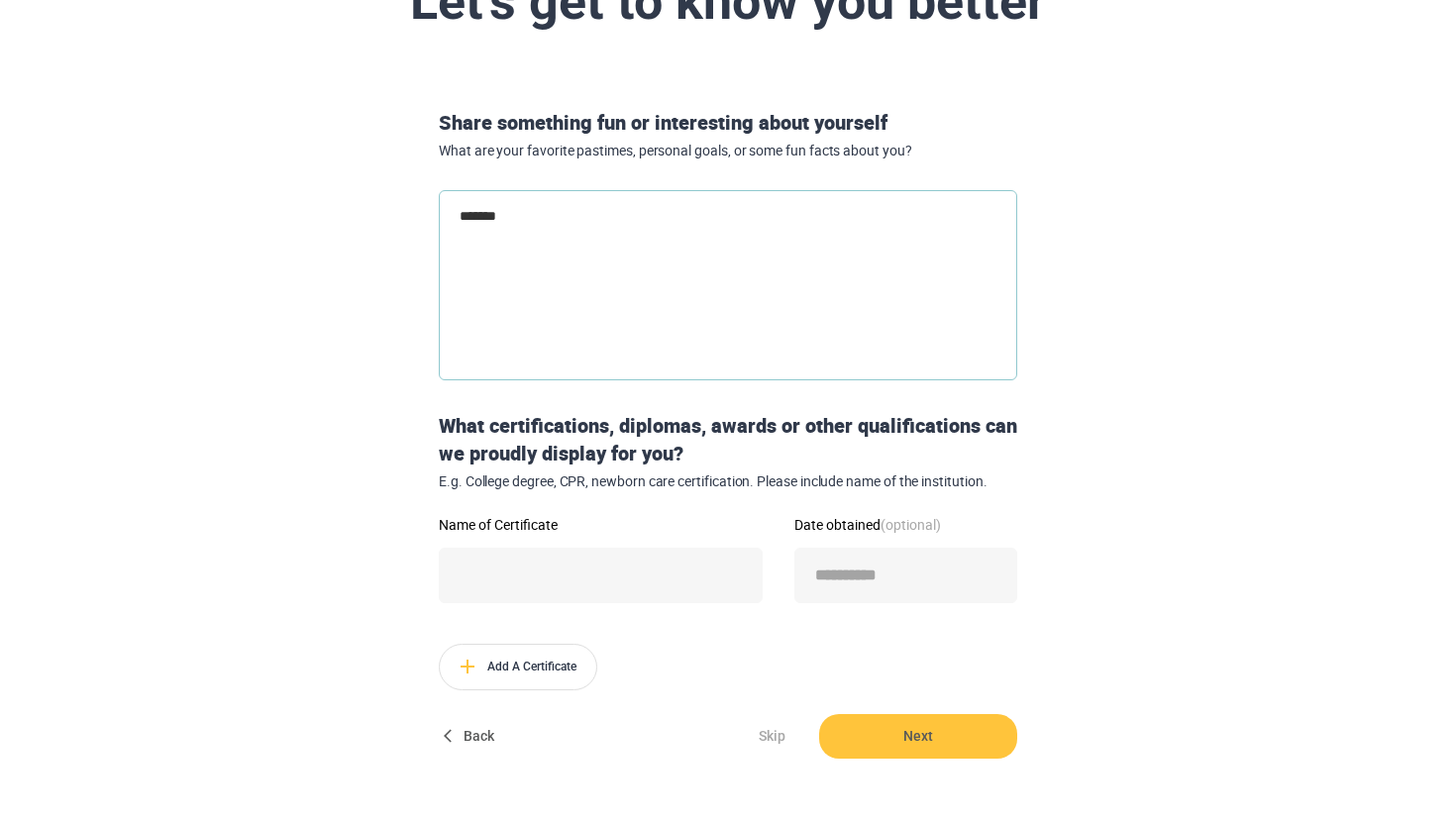 type on "********" 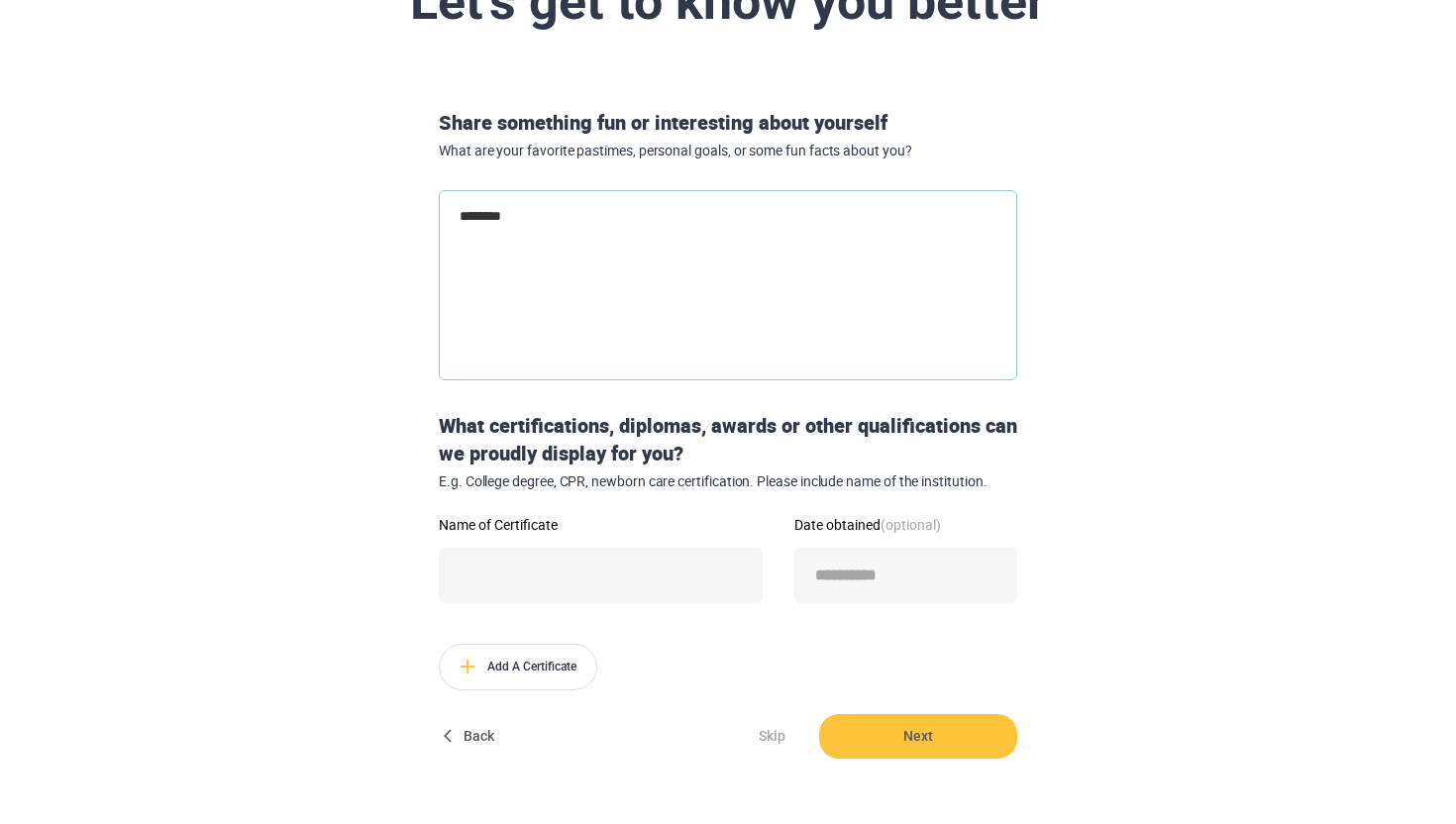 type on "*********" 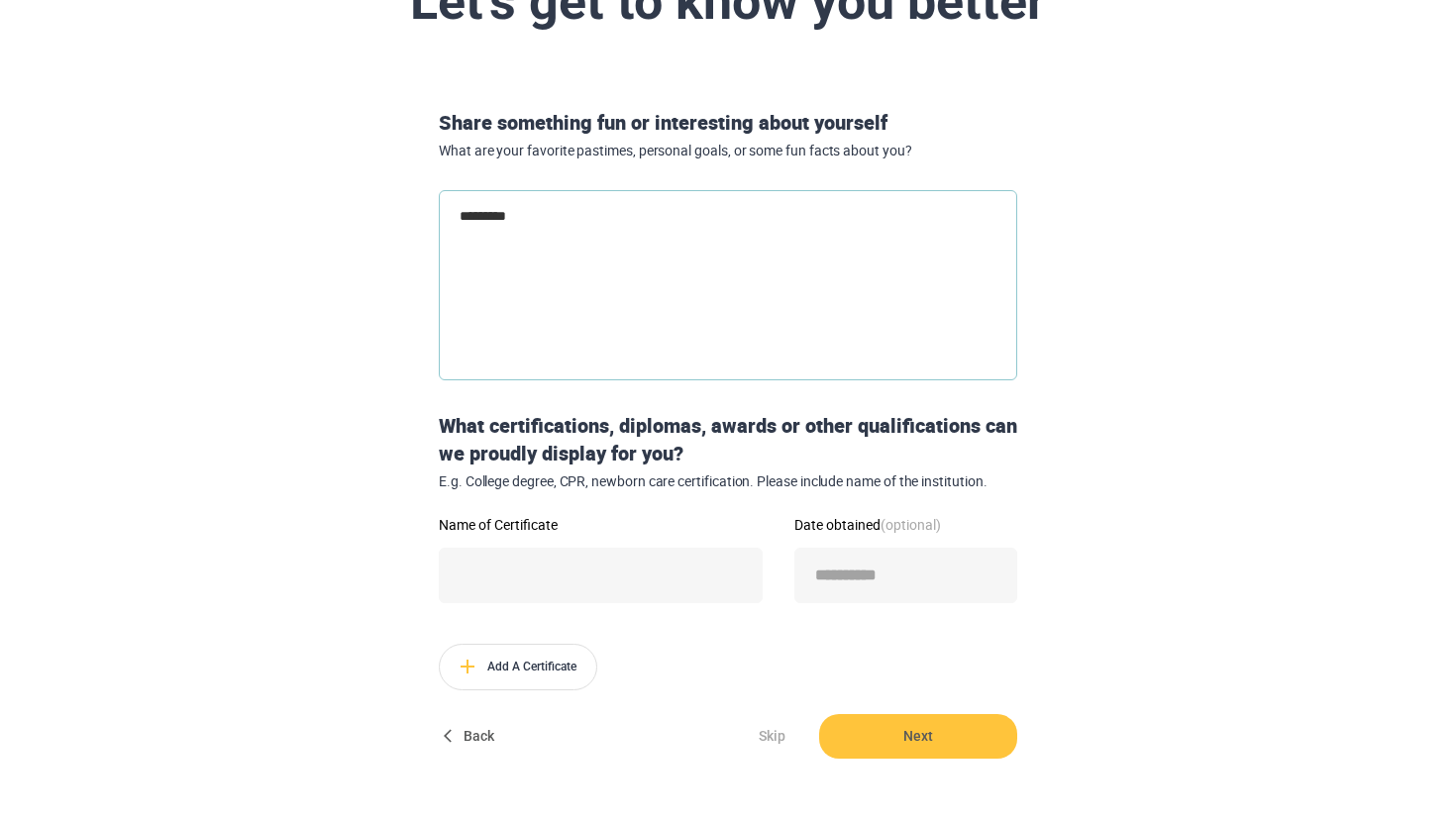 type on "*********" 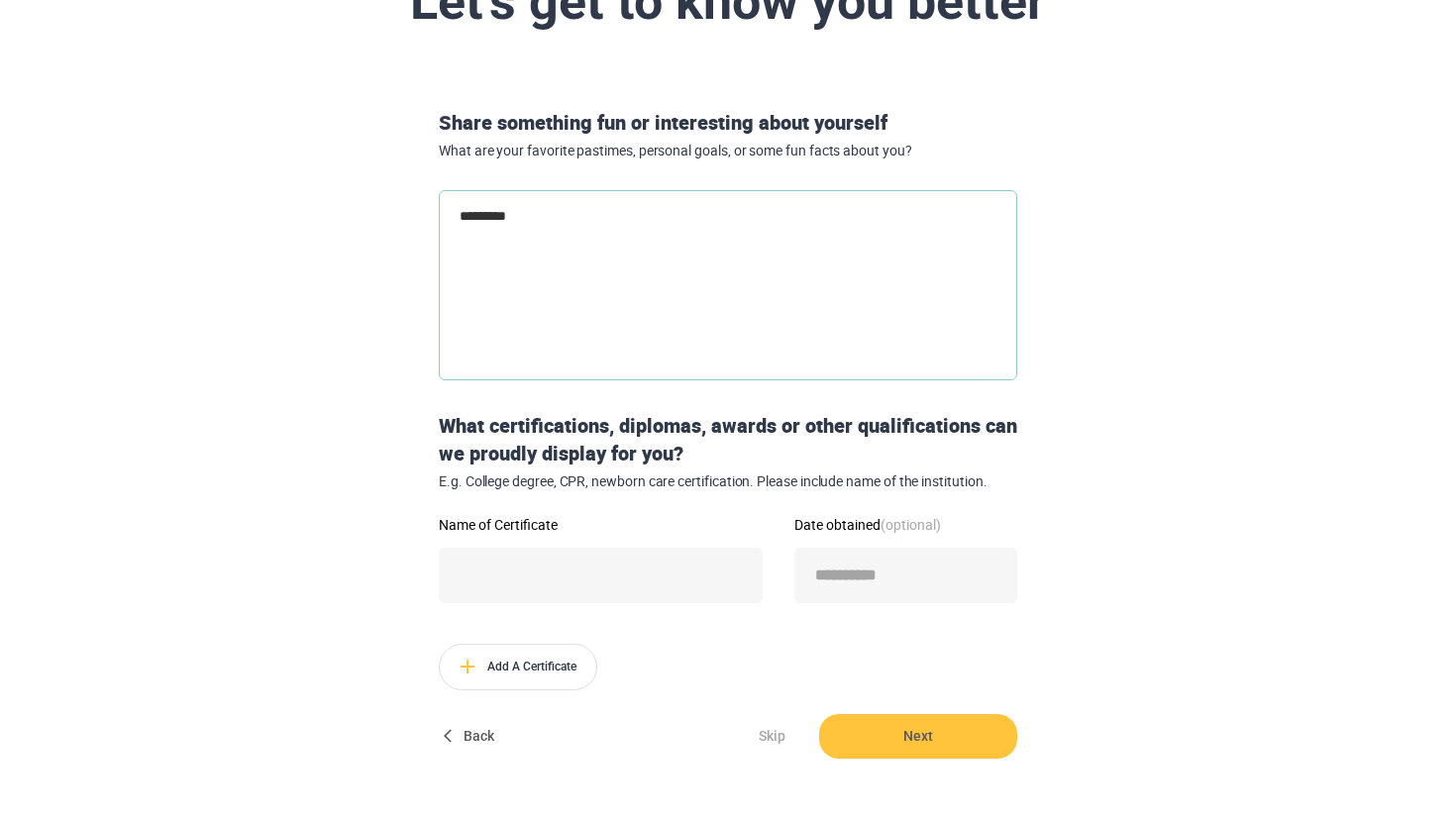 type on "*" 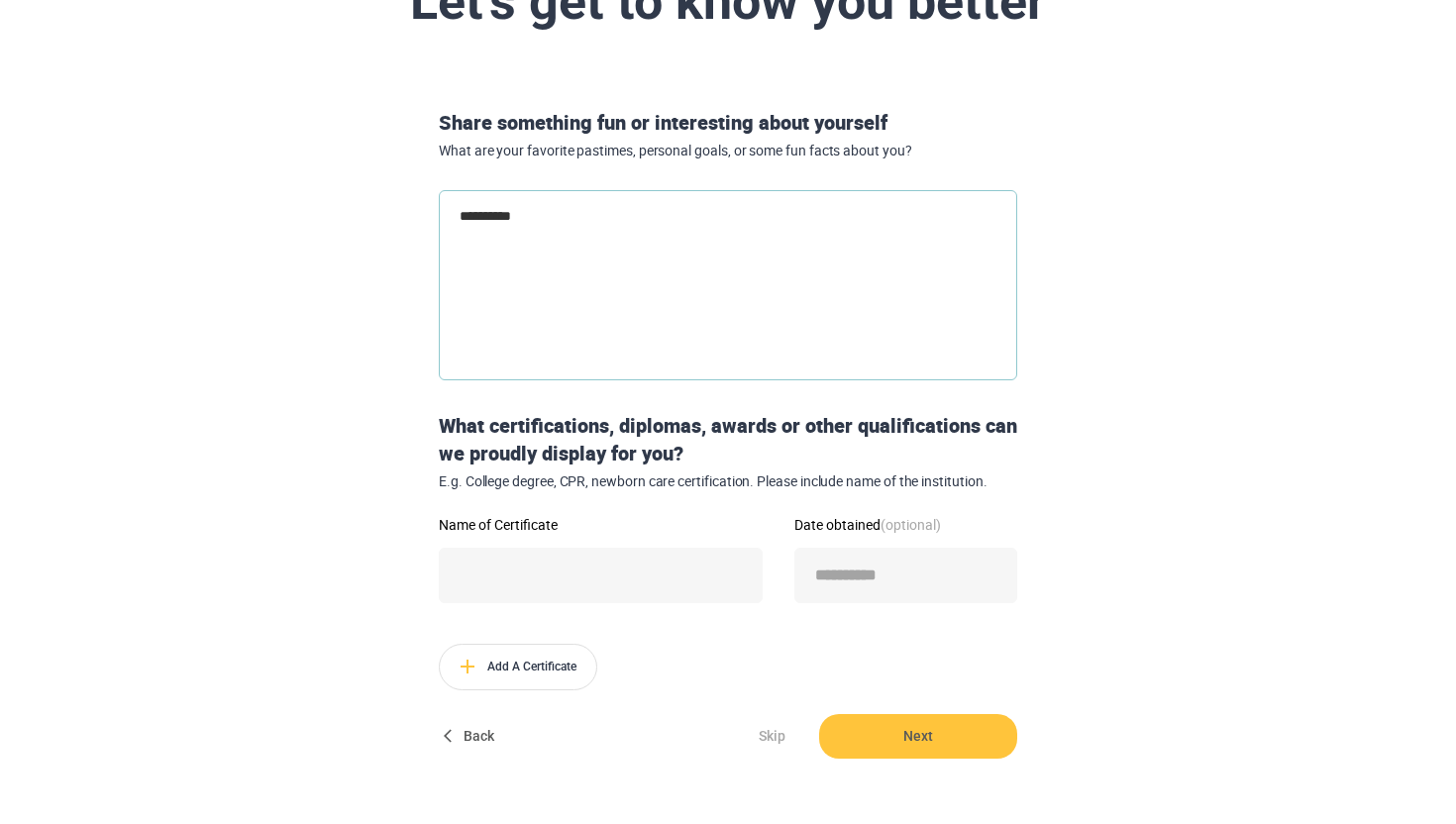type on "**********" 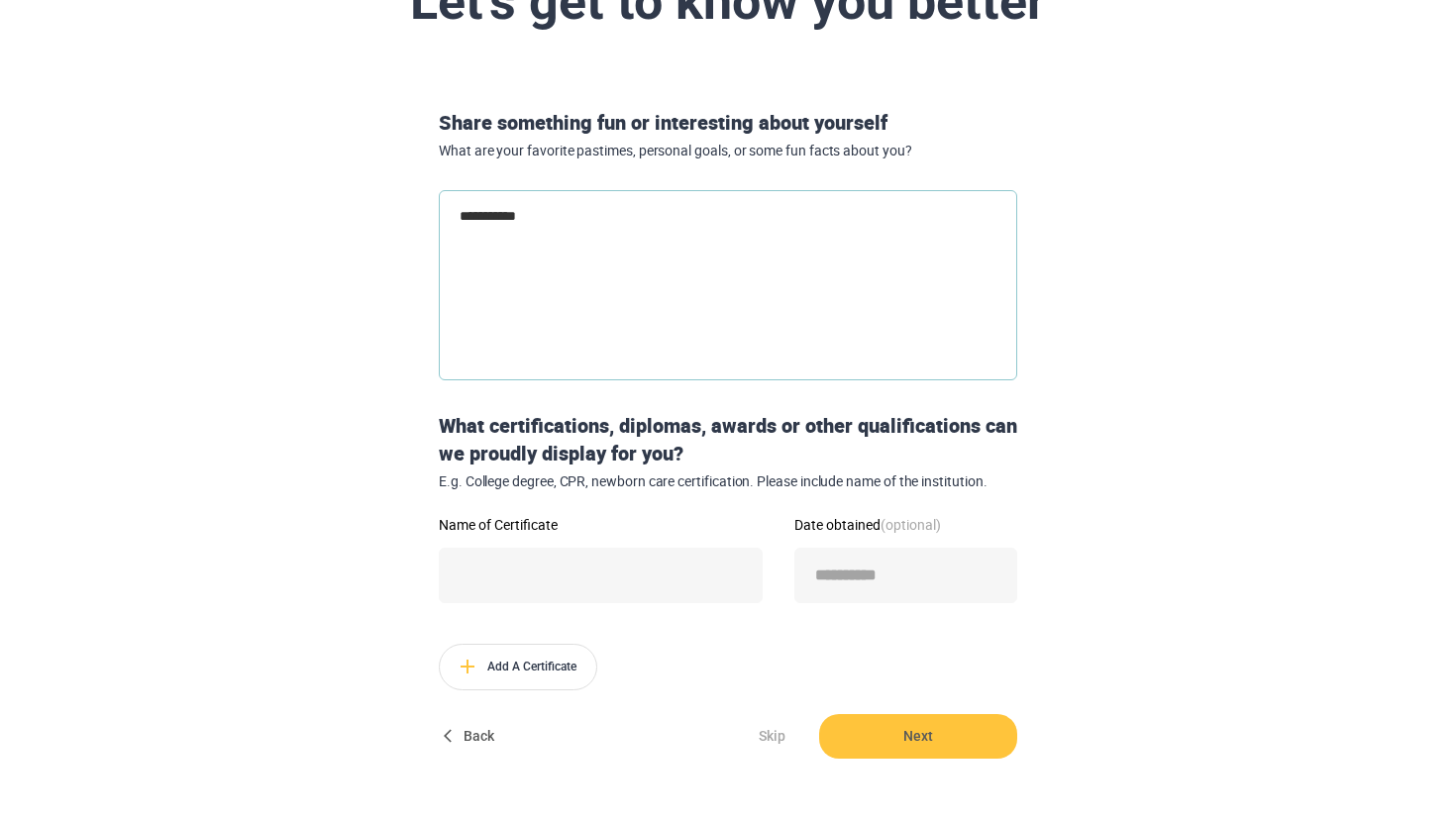 type on "**********" 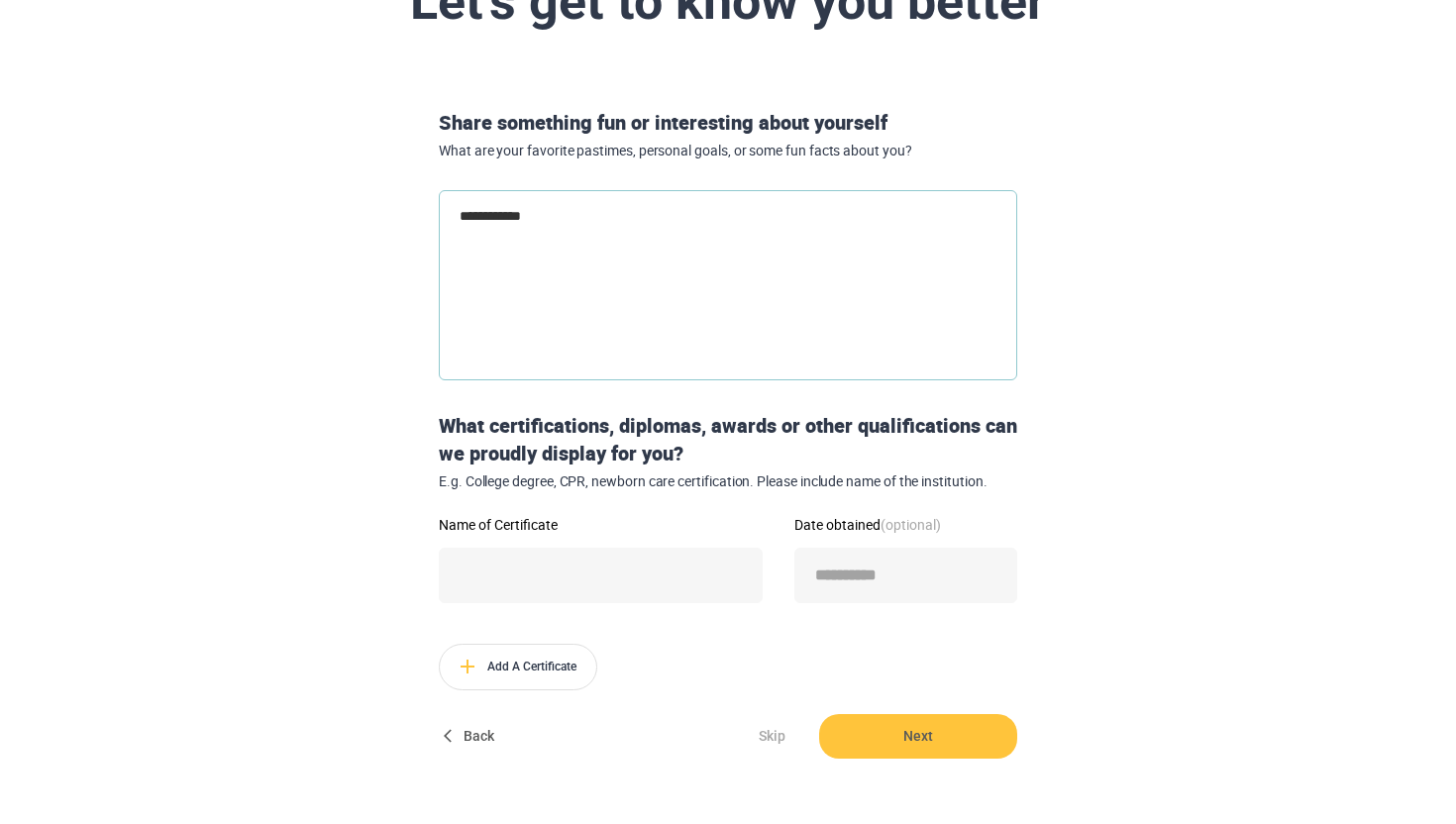 type on "**********" 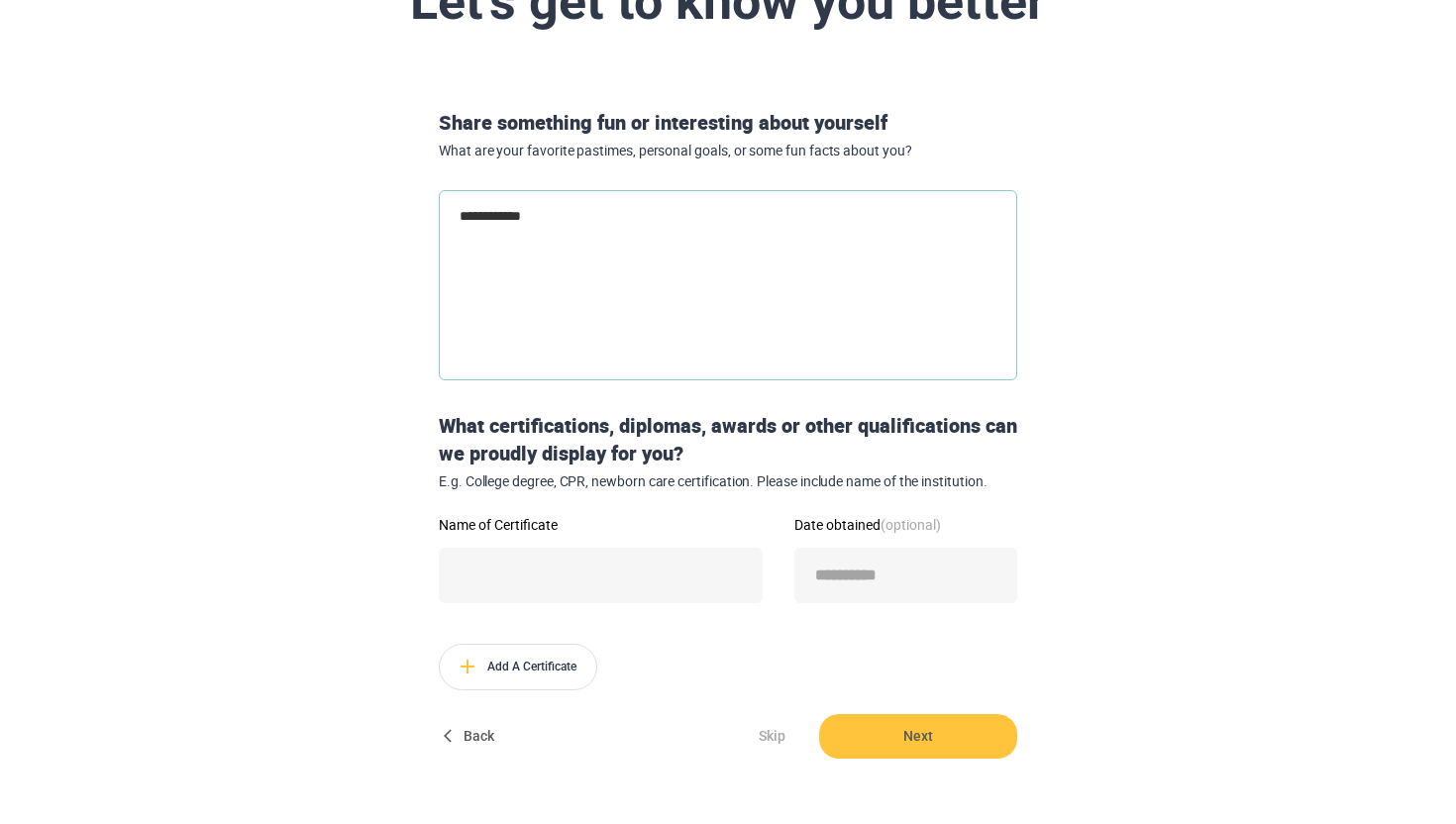 type on "*" 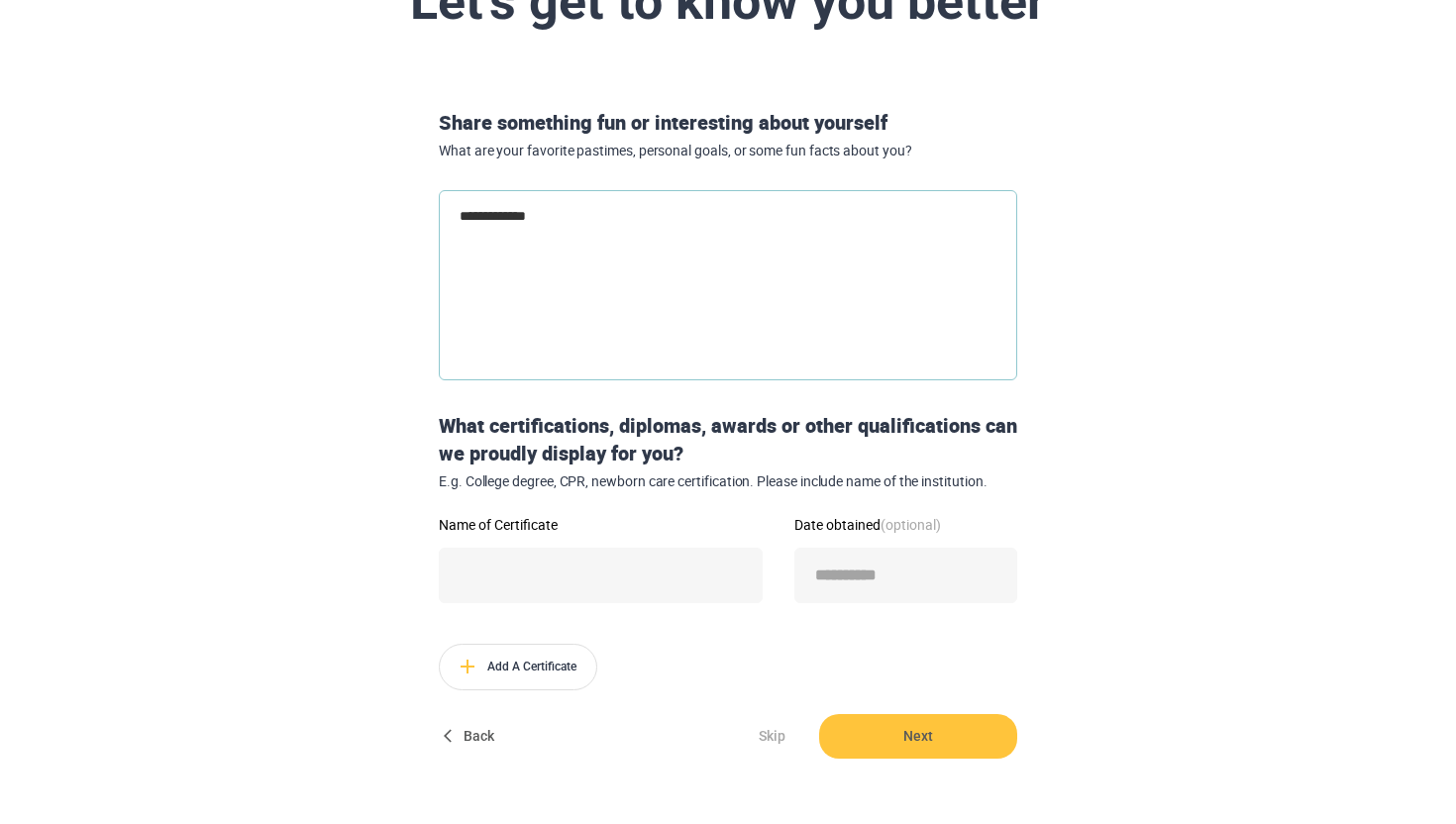 type on "**********" 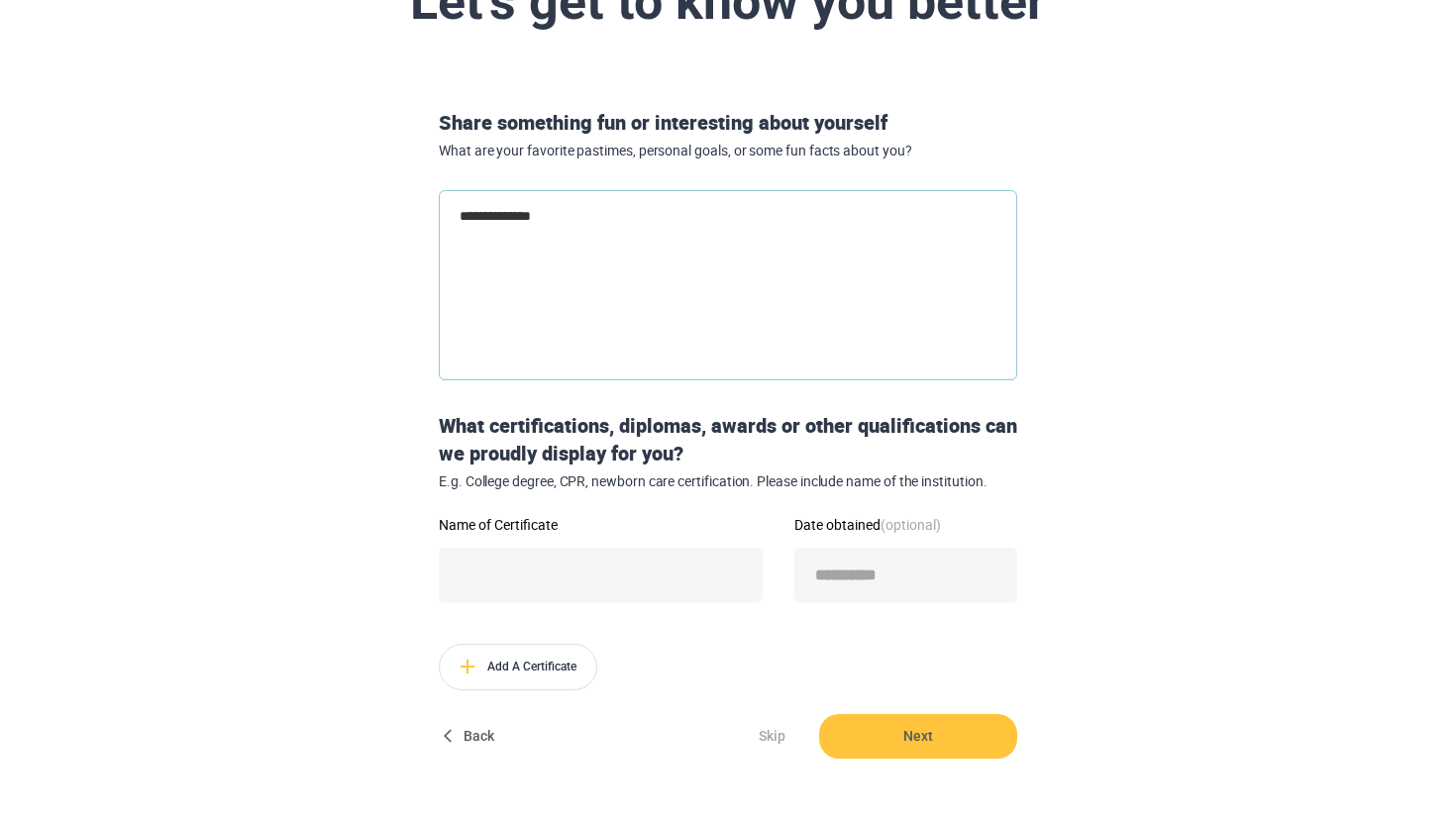 type on "*" 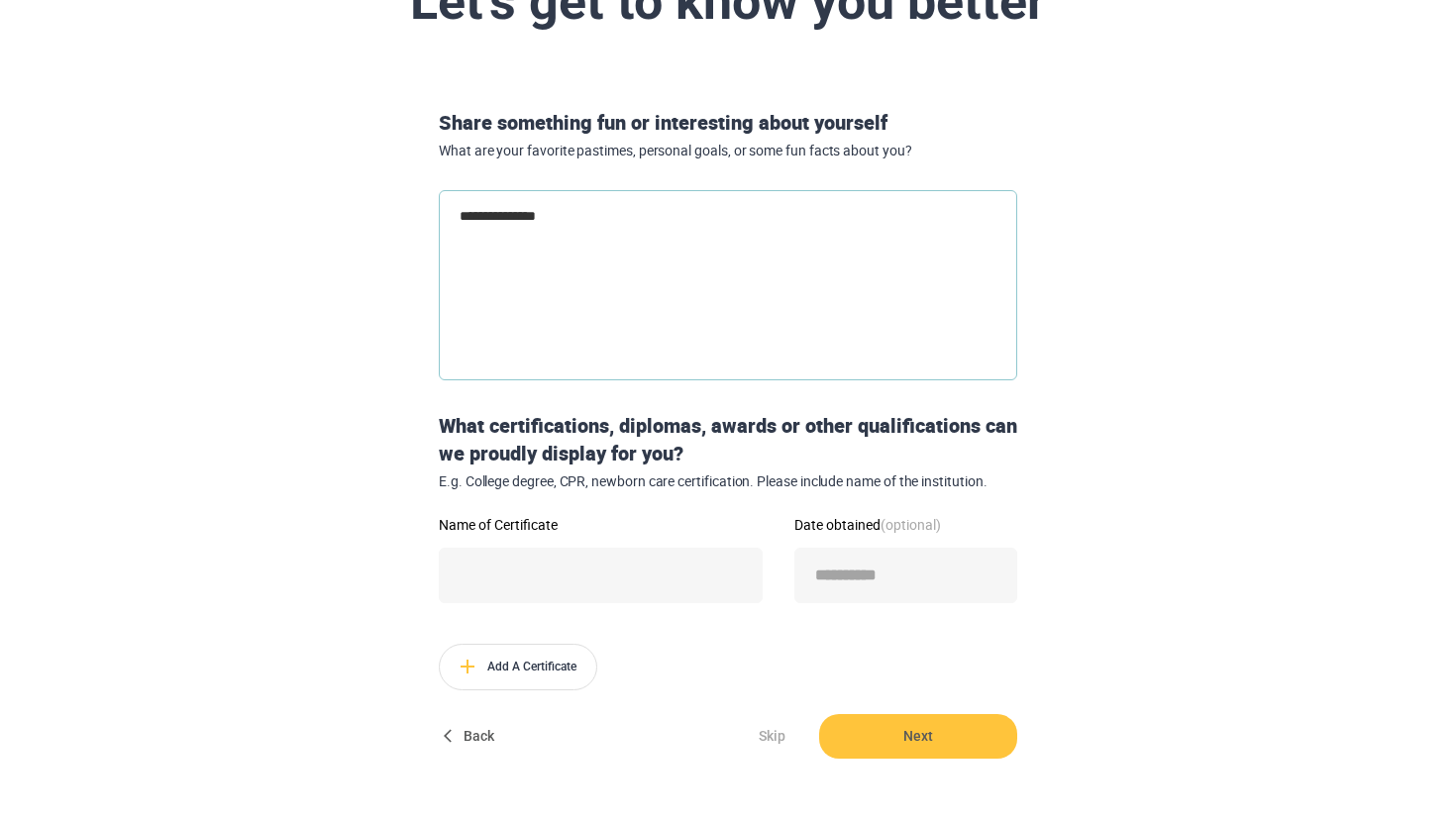 type on "**********" 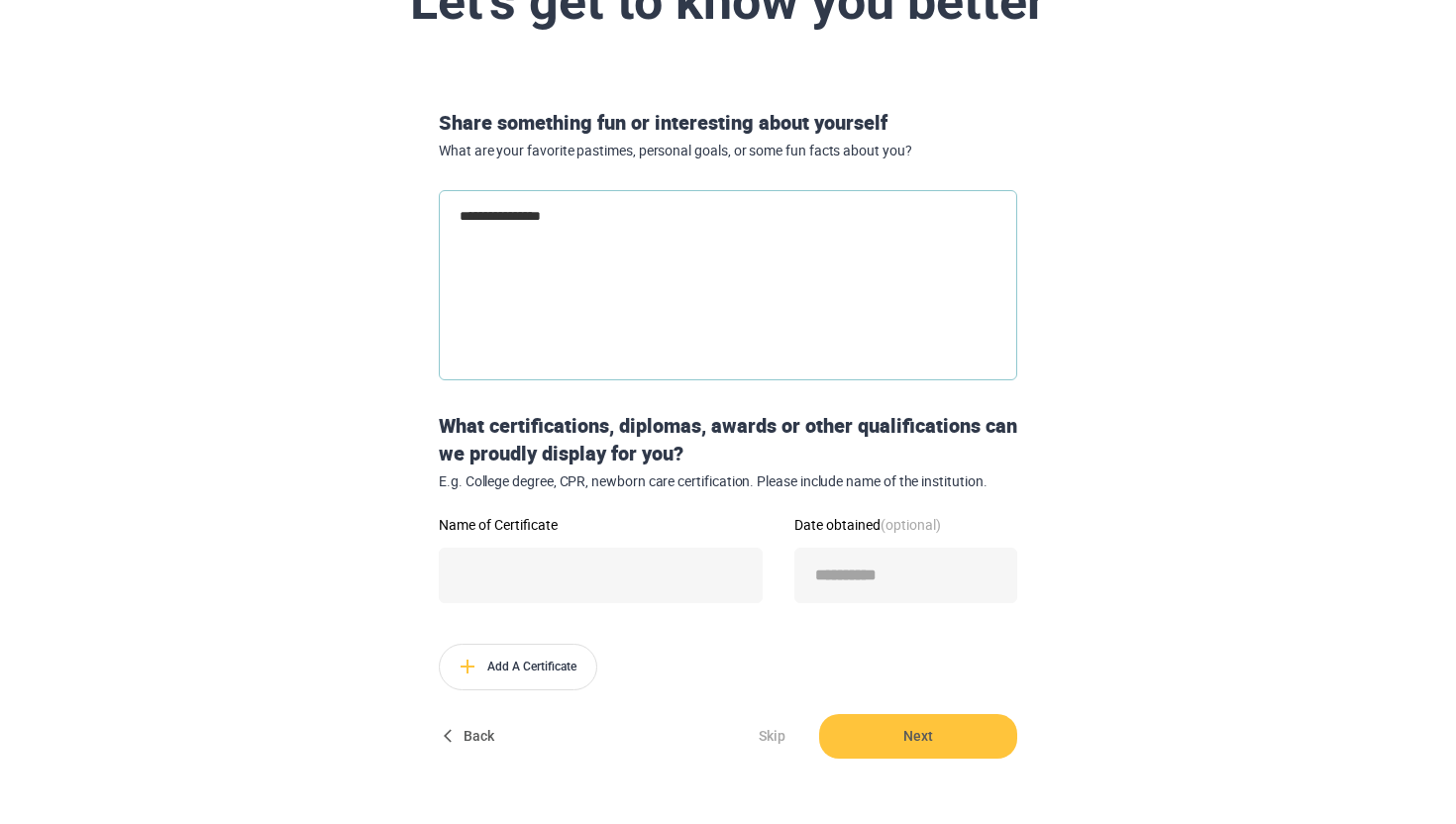 type on "**********" 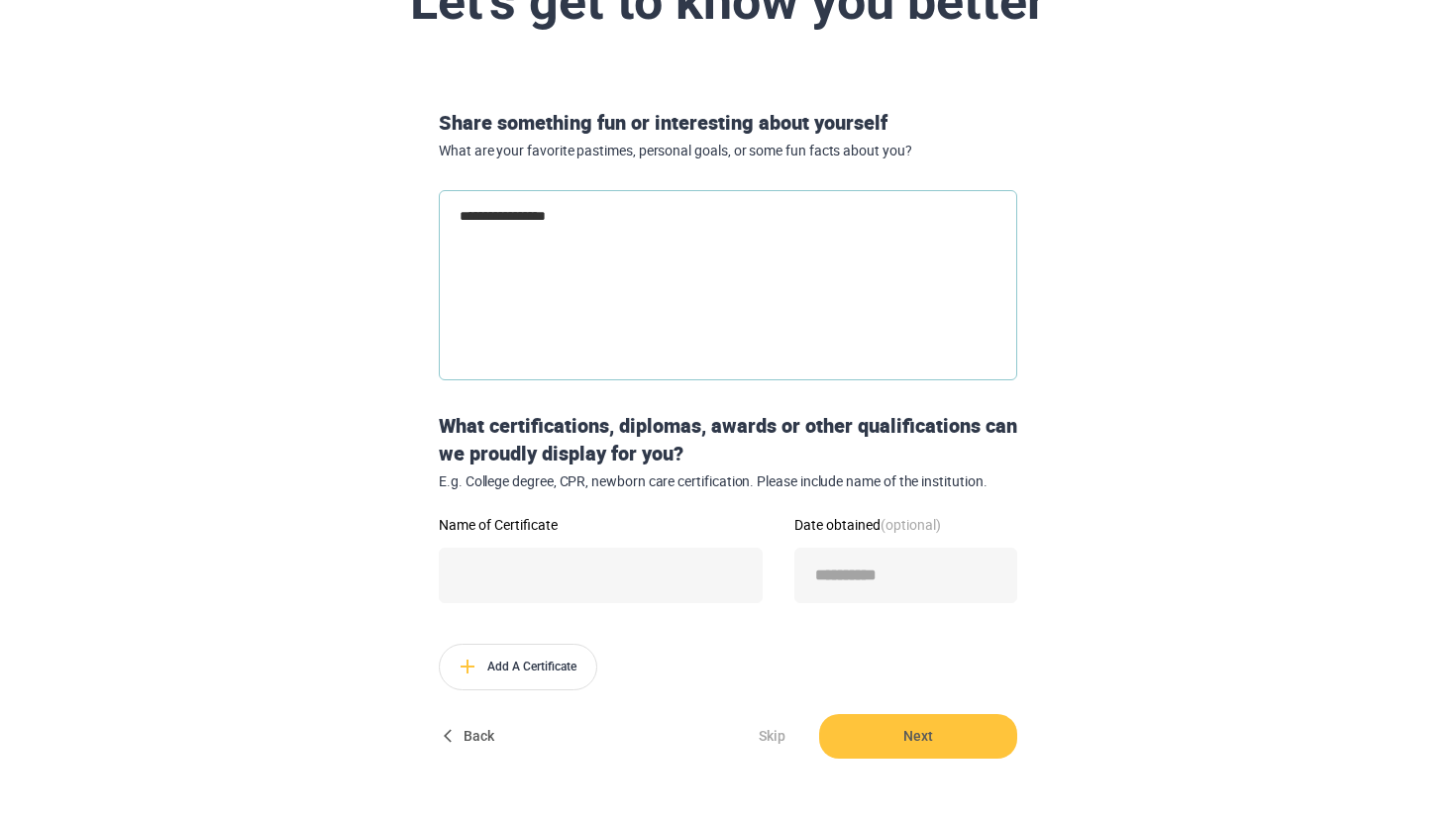 type on "**********" 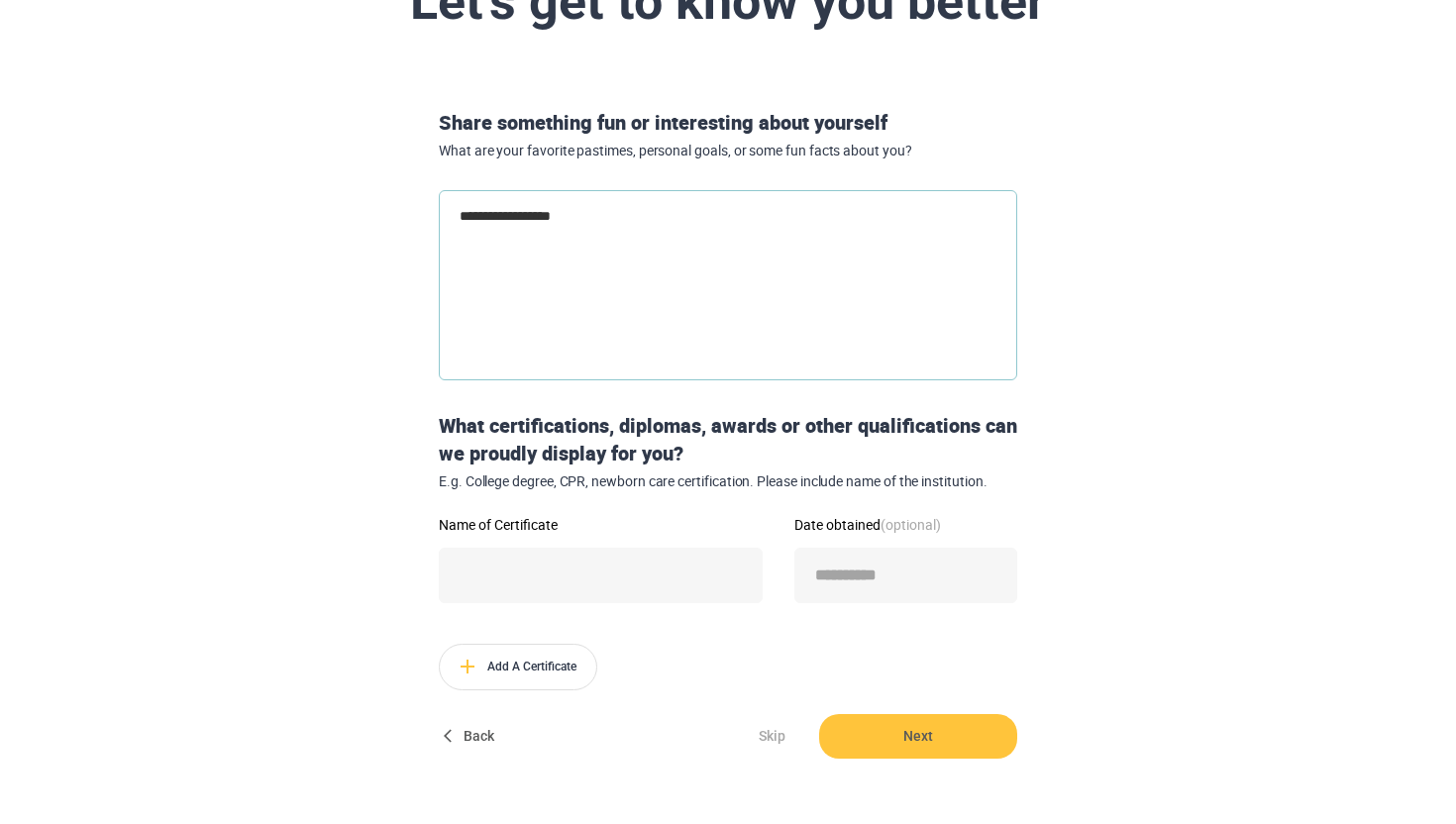 type on "**********" 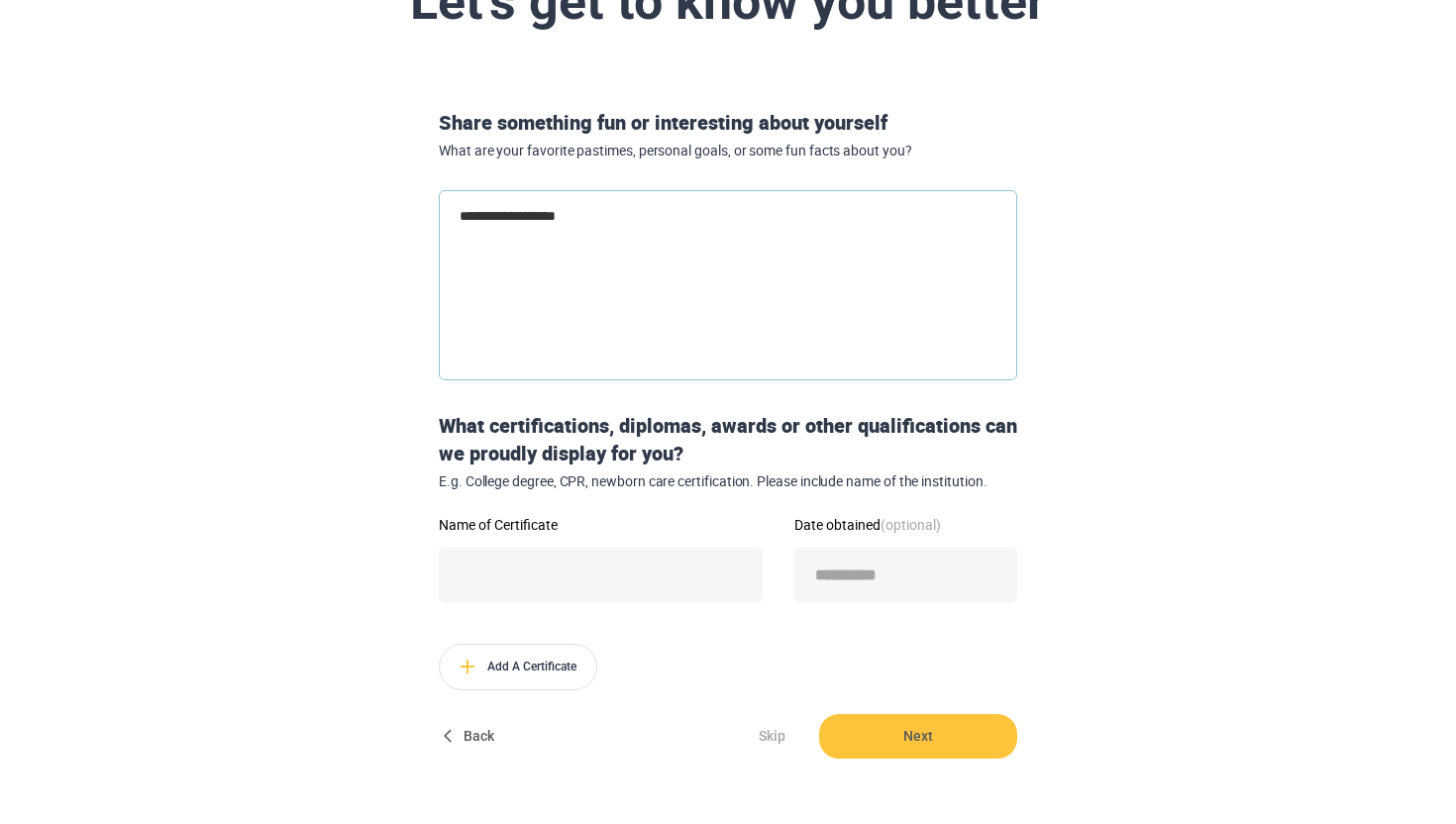 type on "**********" 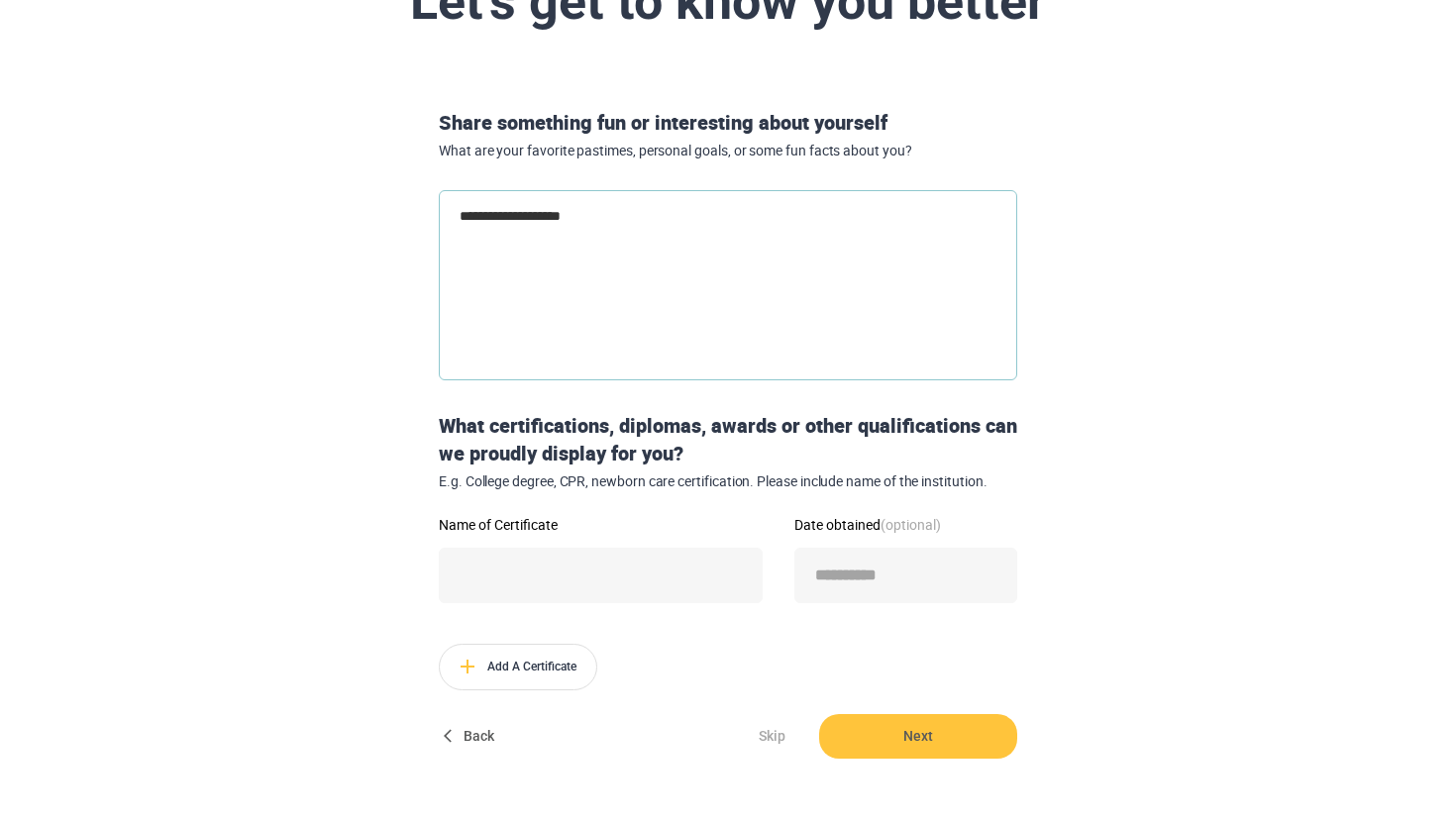 type on "**********" 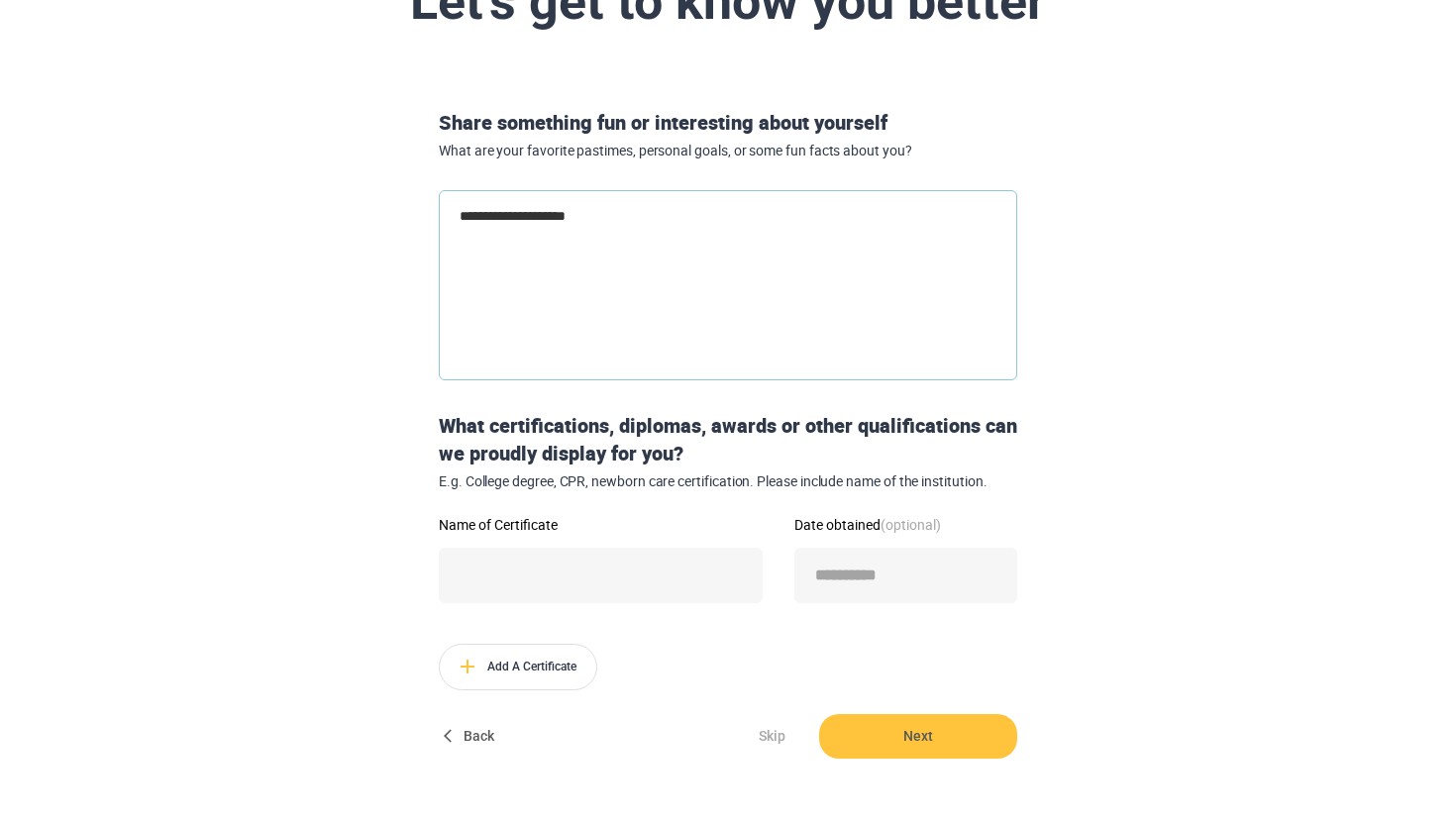 type on "**********" 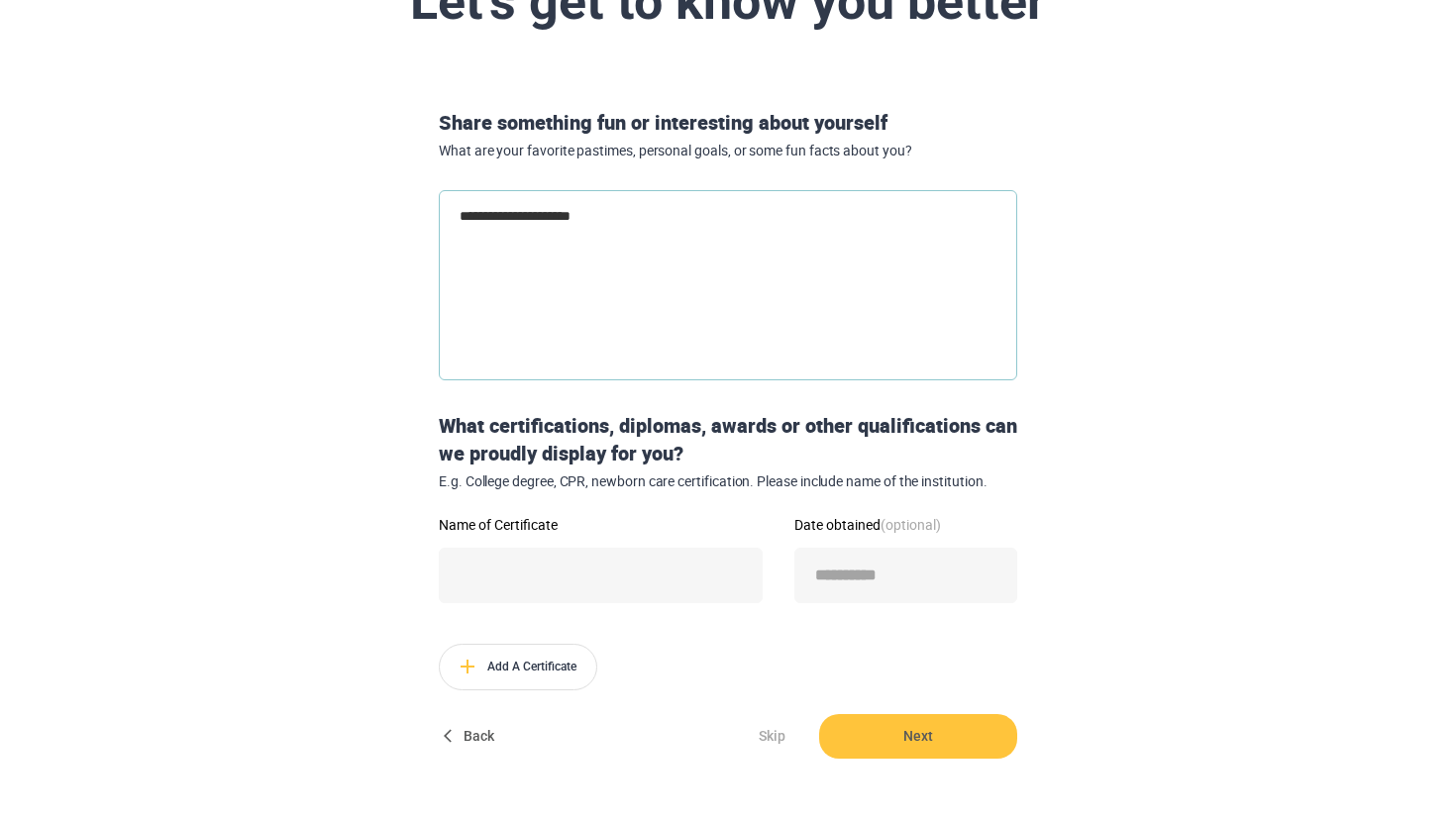 type on "**********" 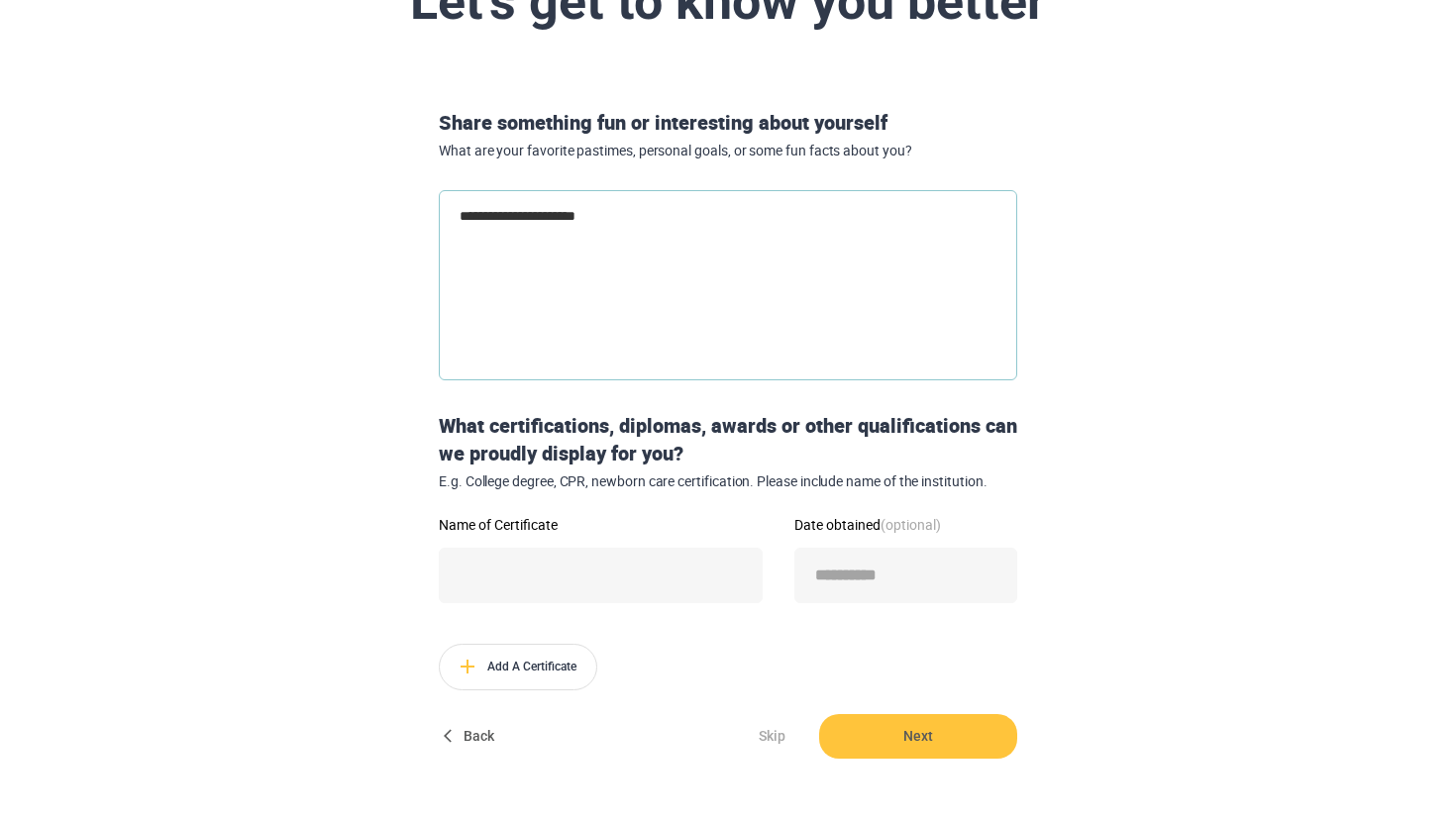 type on "**********" 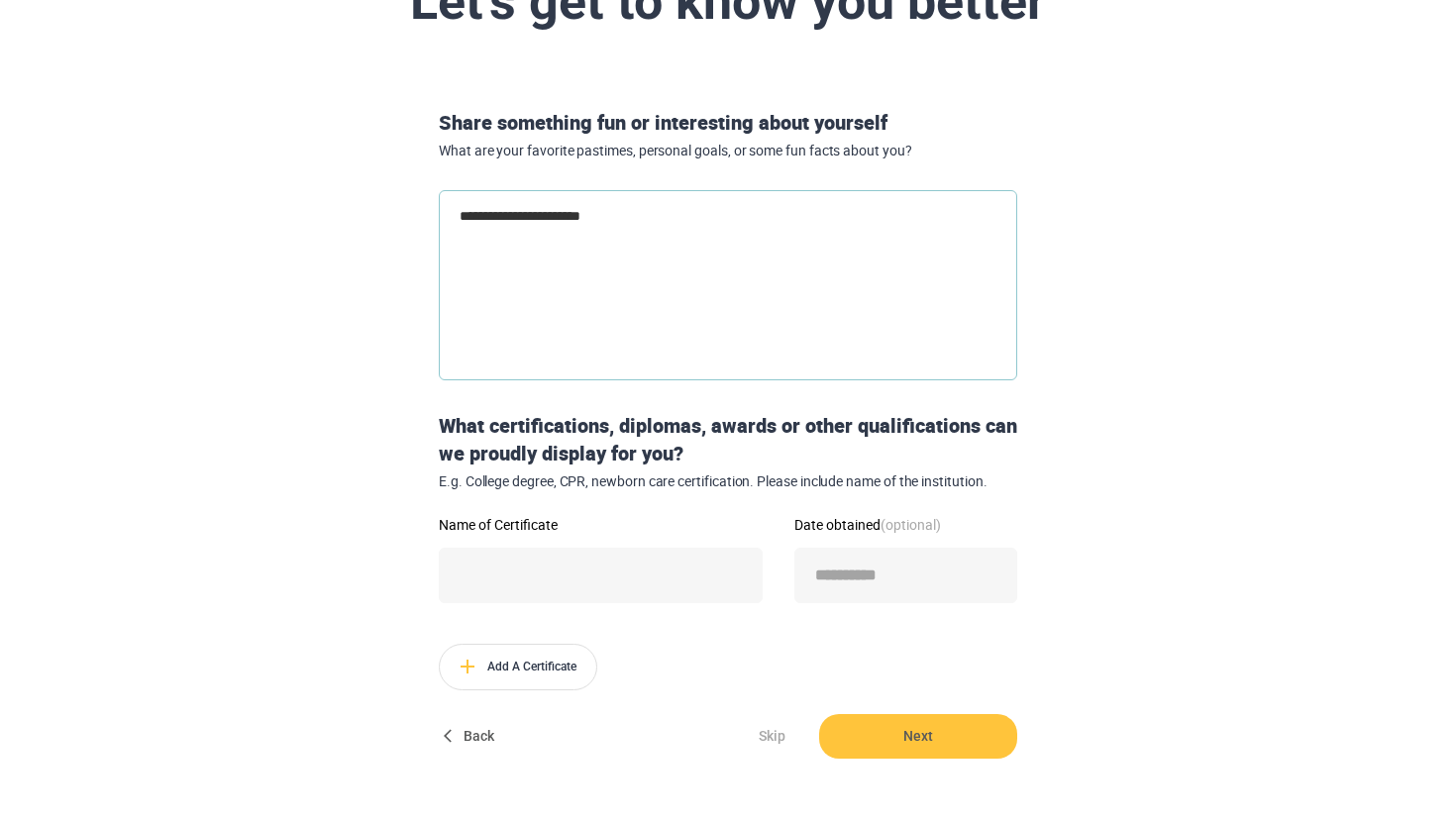 type on "**********" 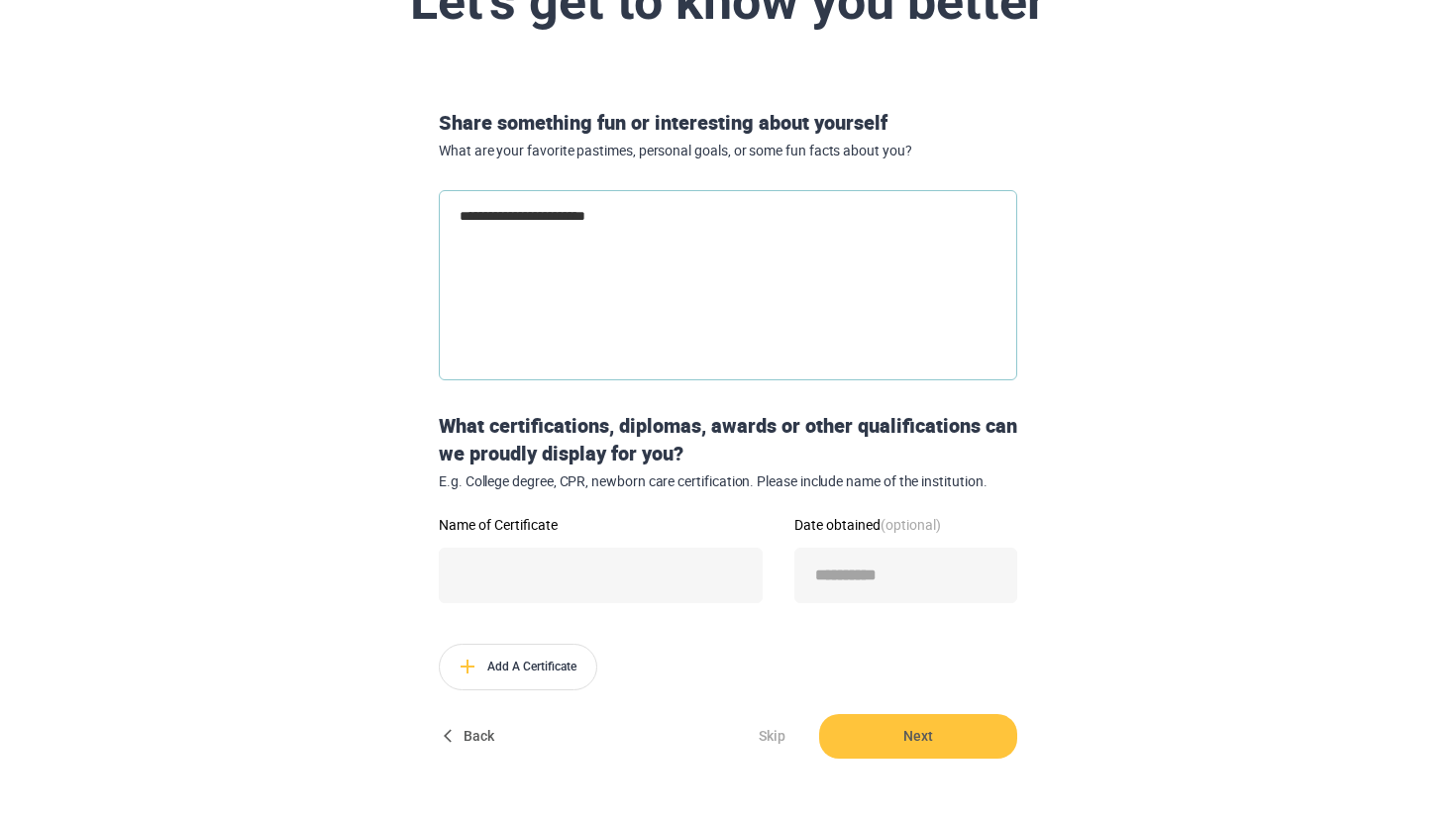 type on "*" 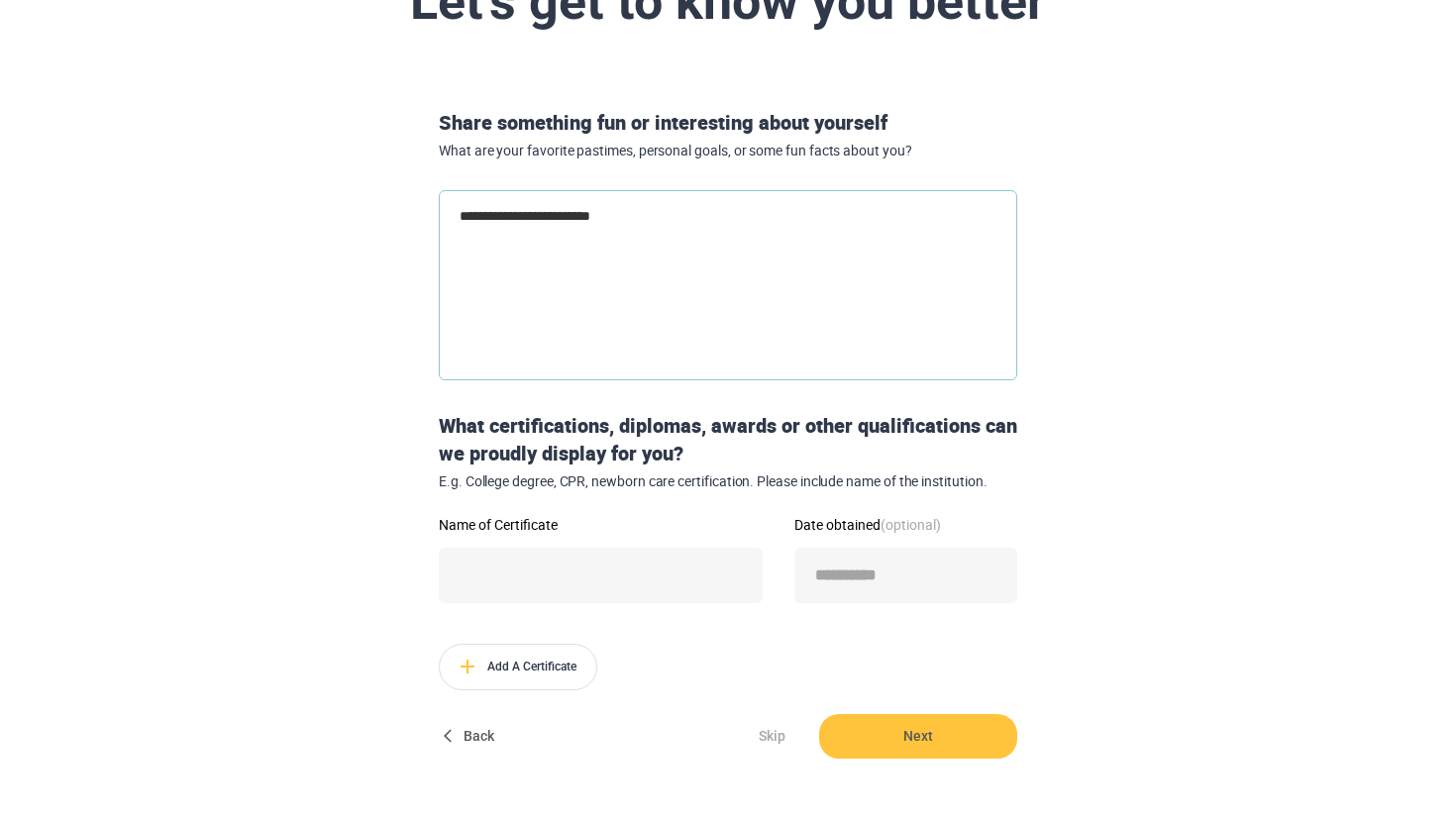 type on "**********" 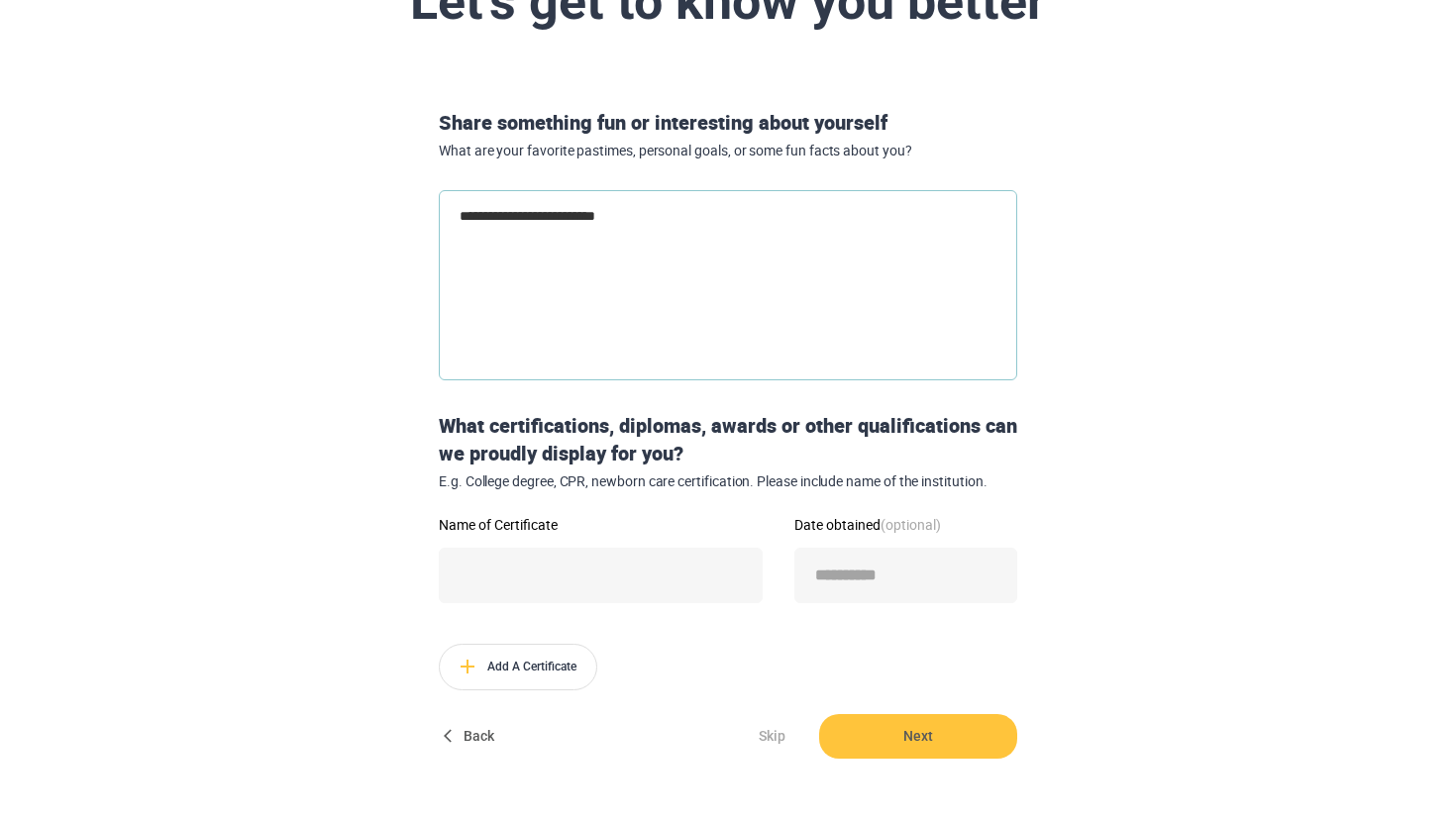 type on "**********" 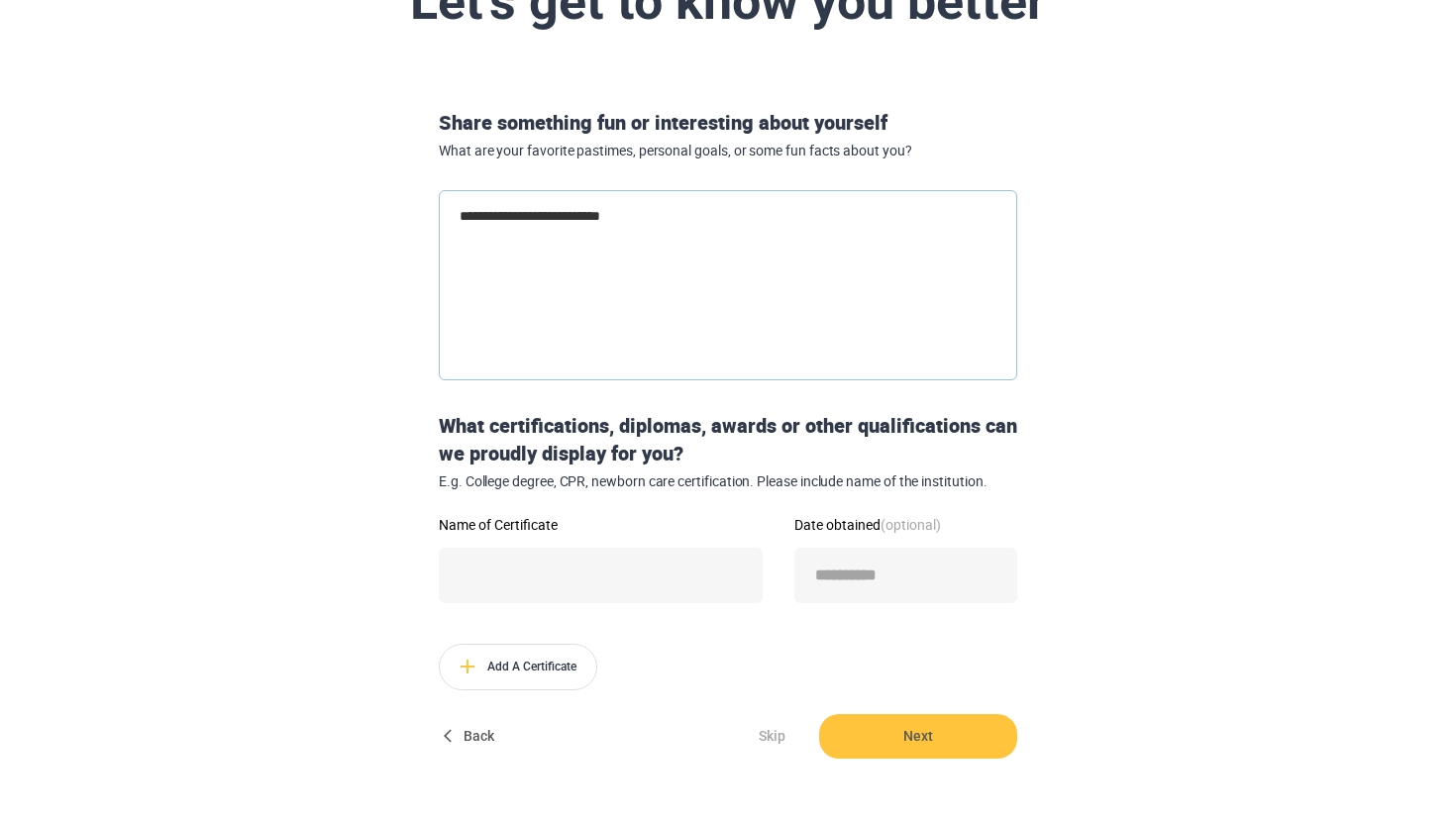 type on "**********" 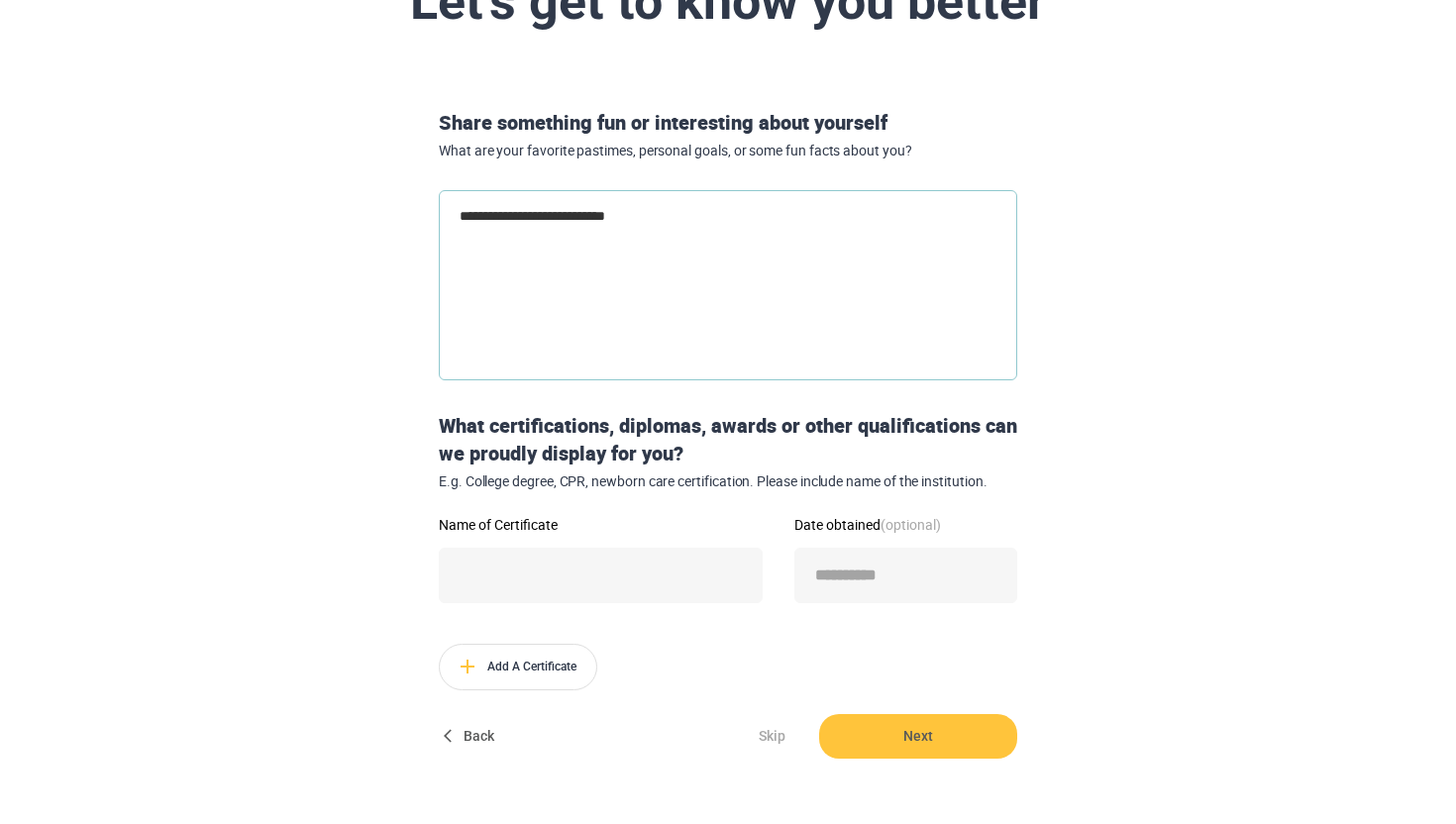 type on "**********" 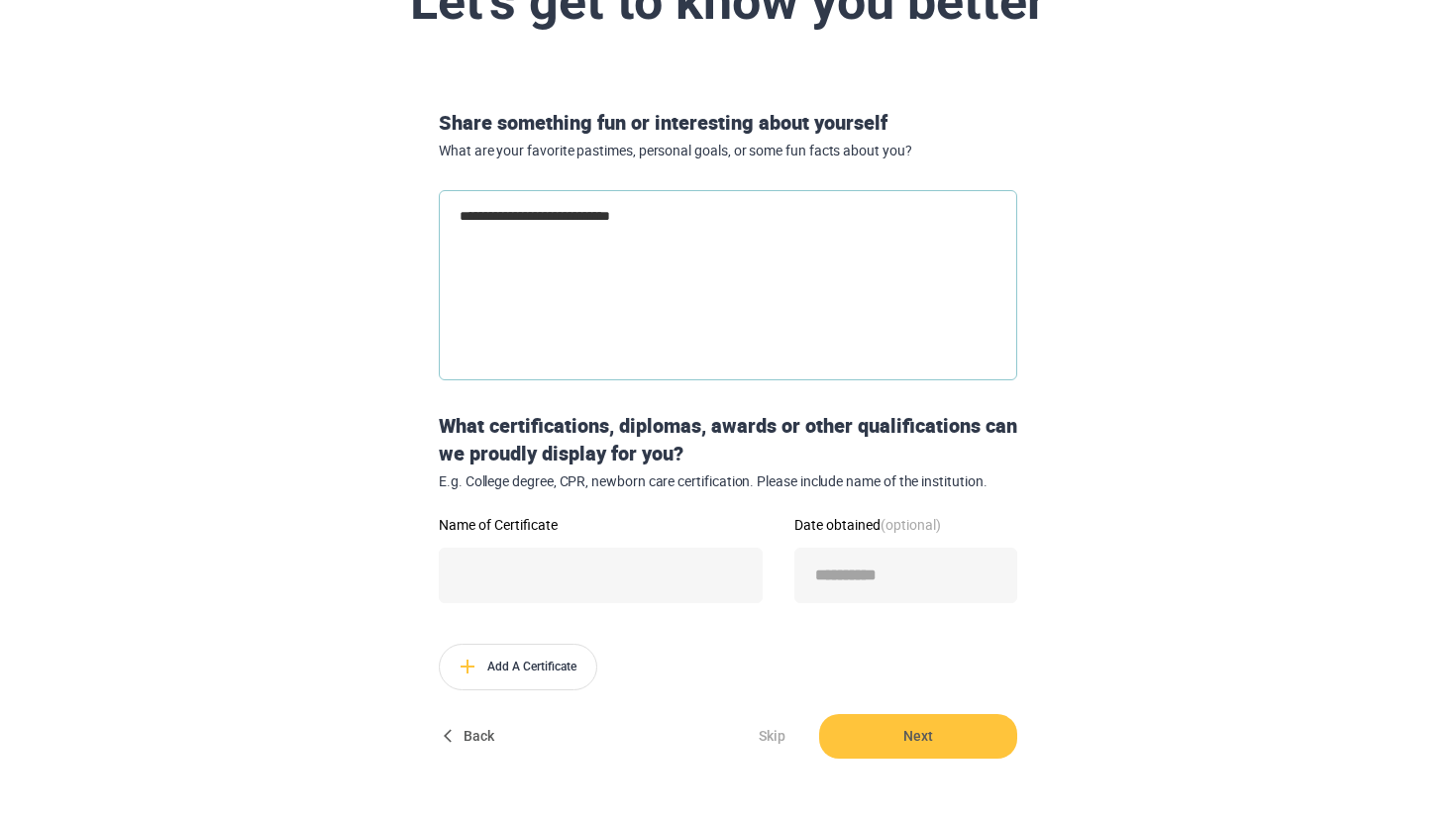 type on "**********" 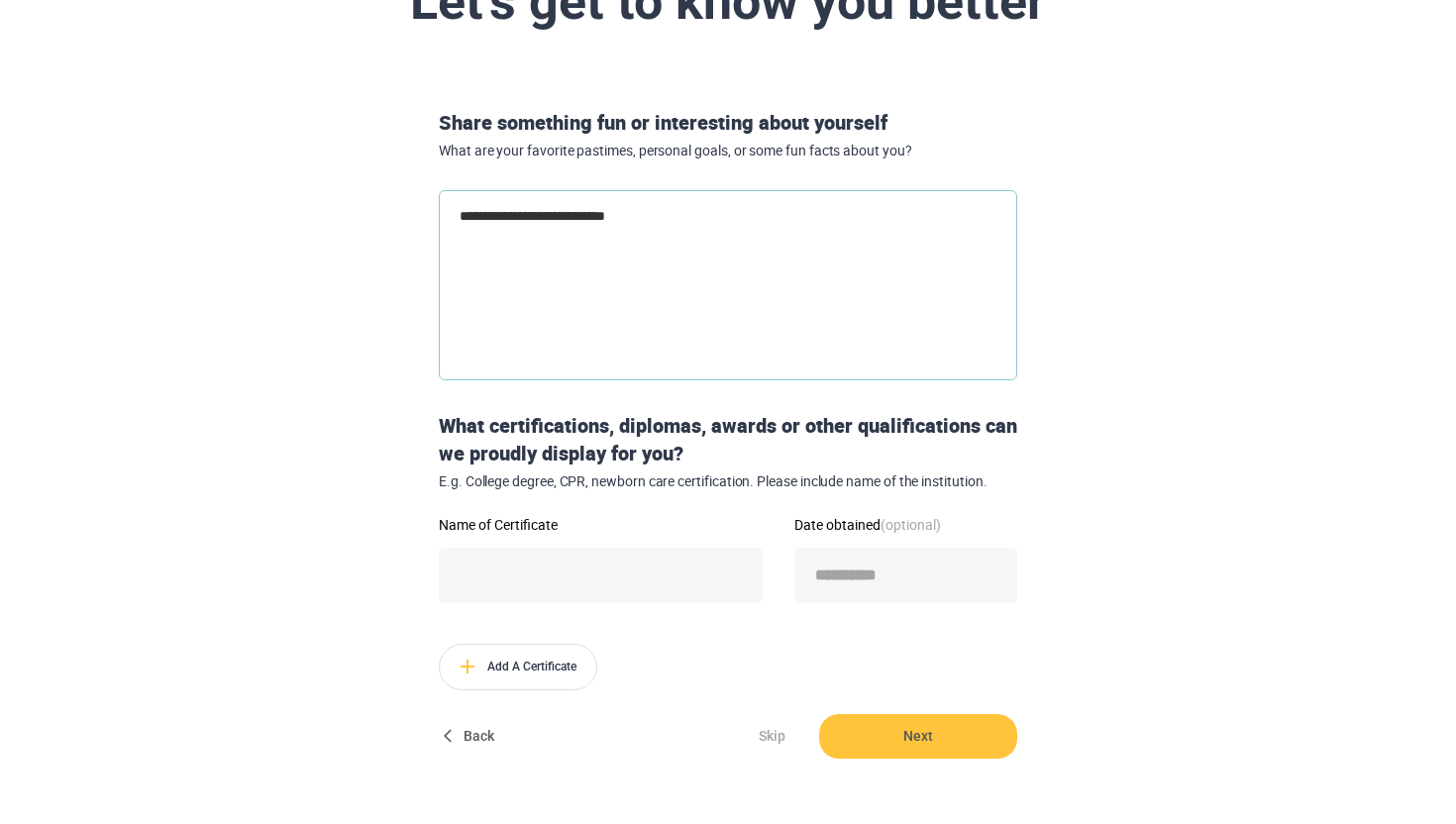 type on "**********" 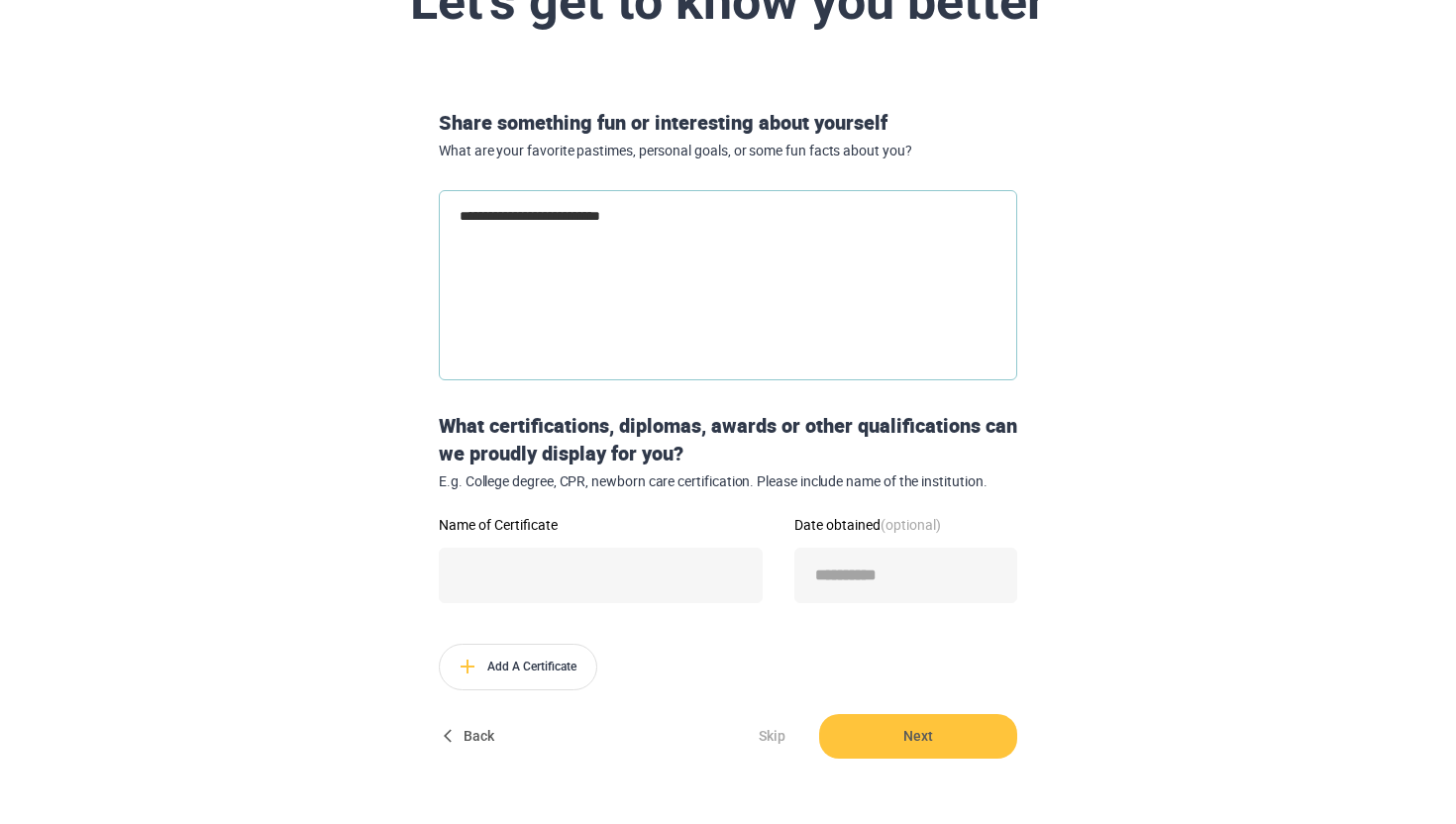 type on "**********" 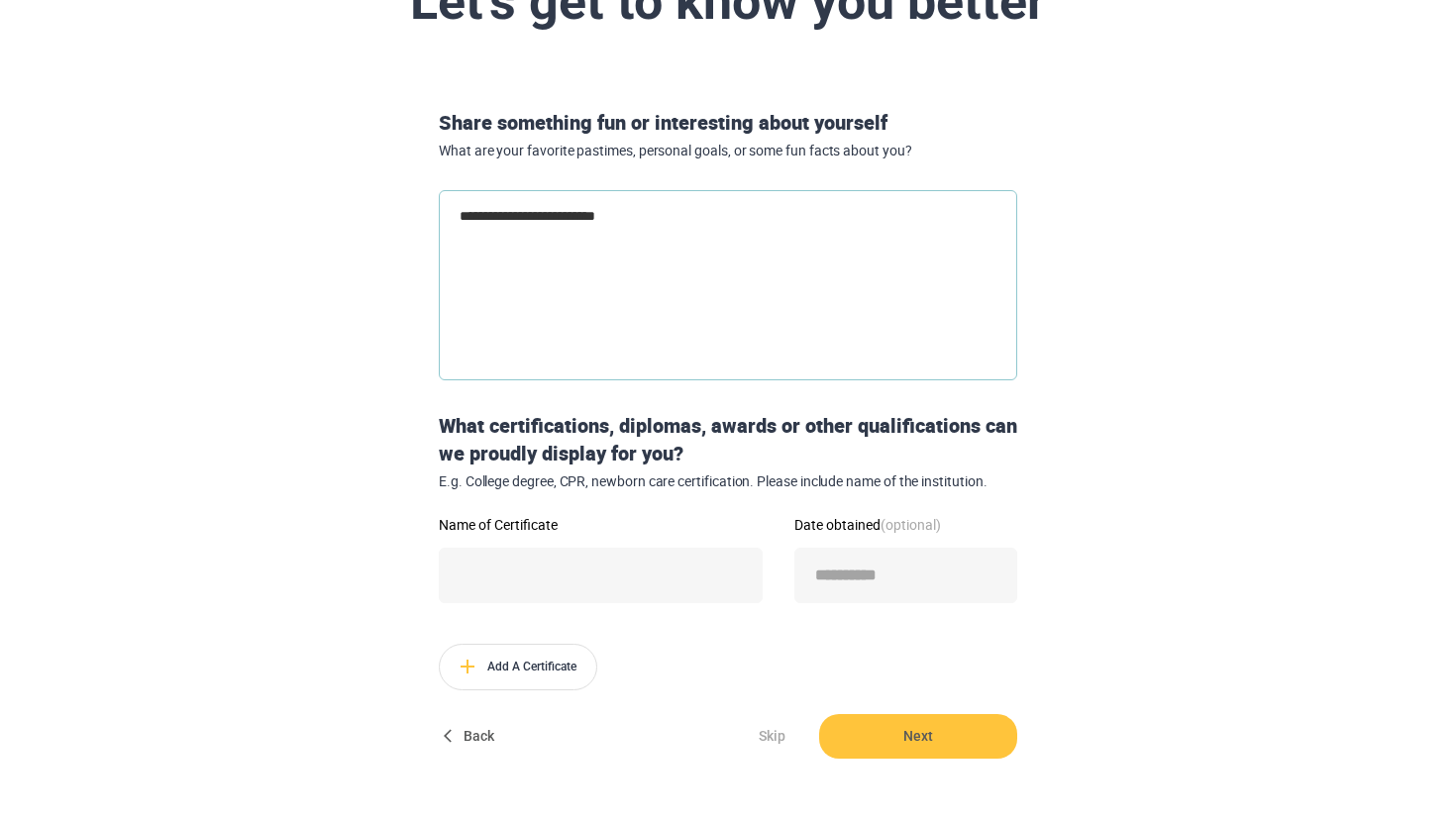 type on "**********" 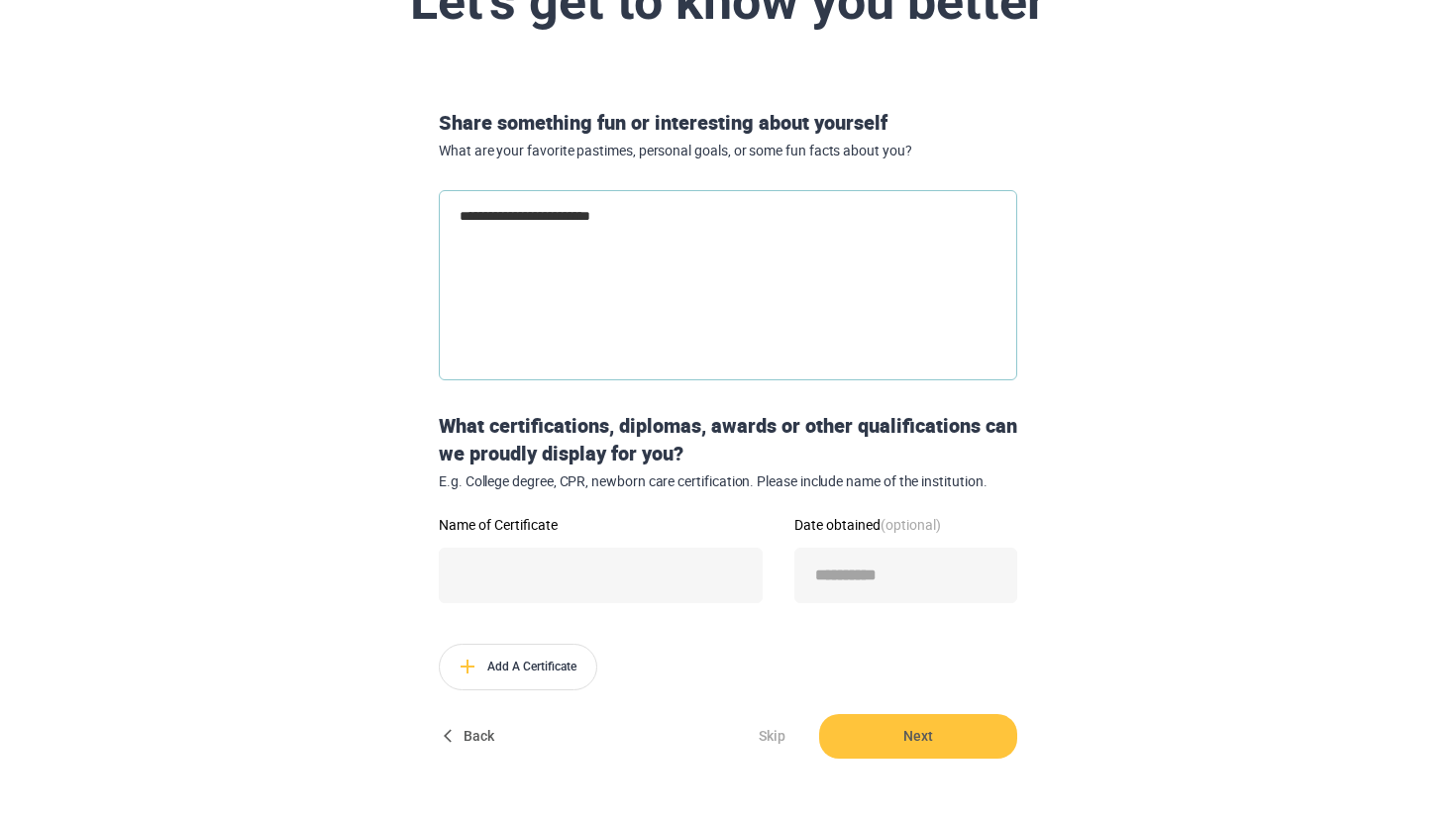 type on "**********" 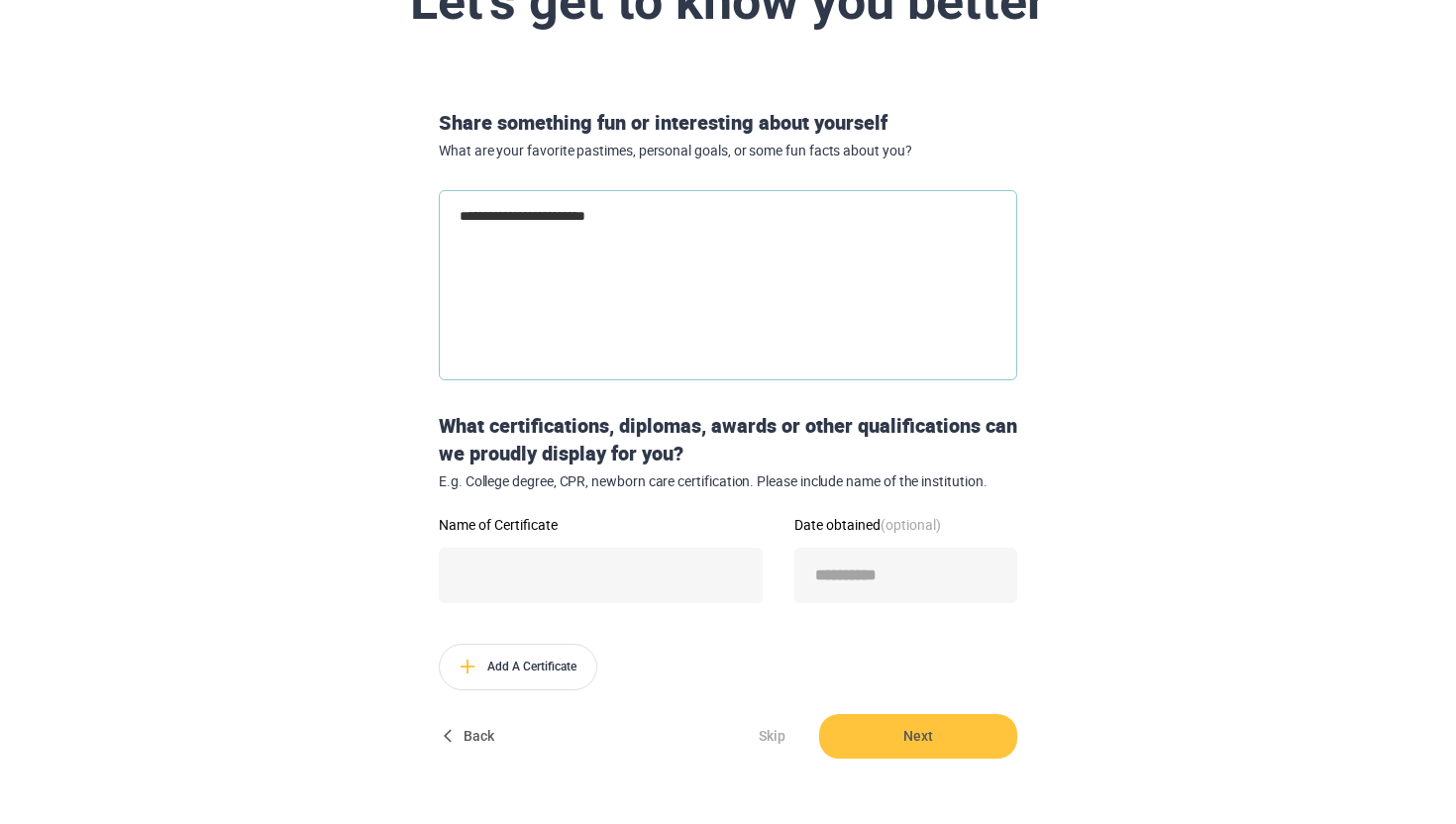 type on "**********" 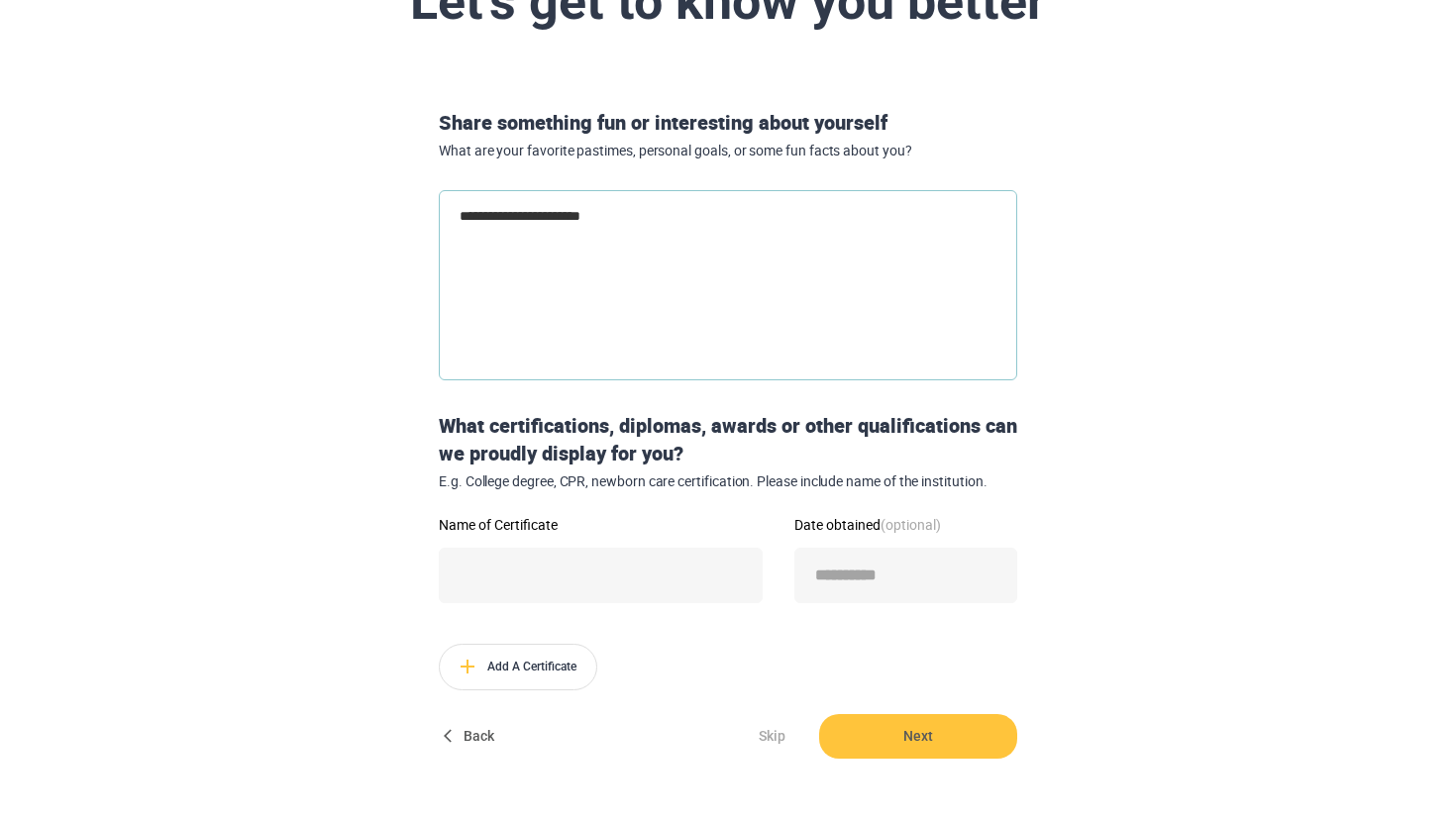 type on "**********" 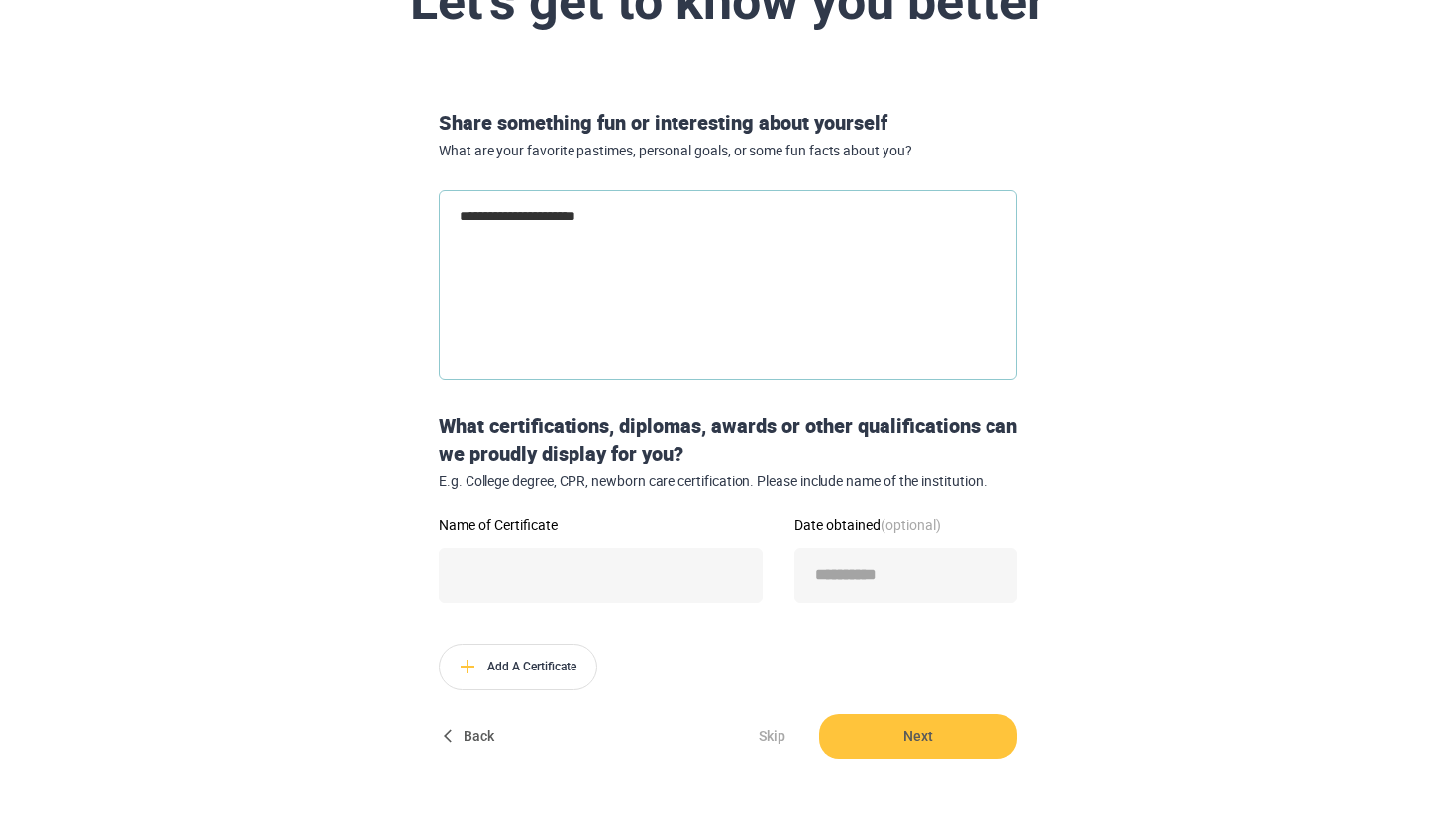 type on "*" 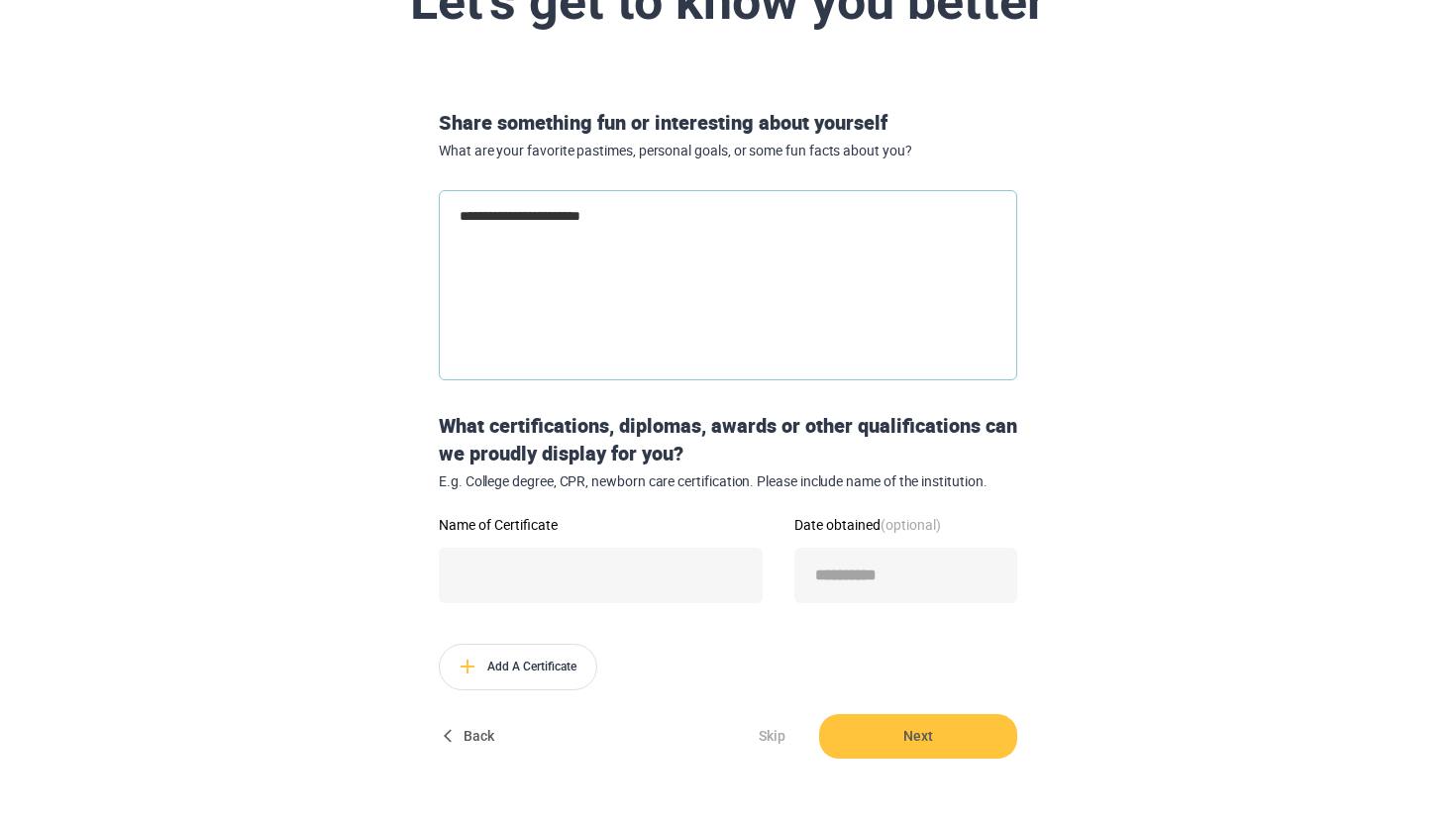type on "**********" 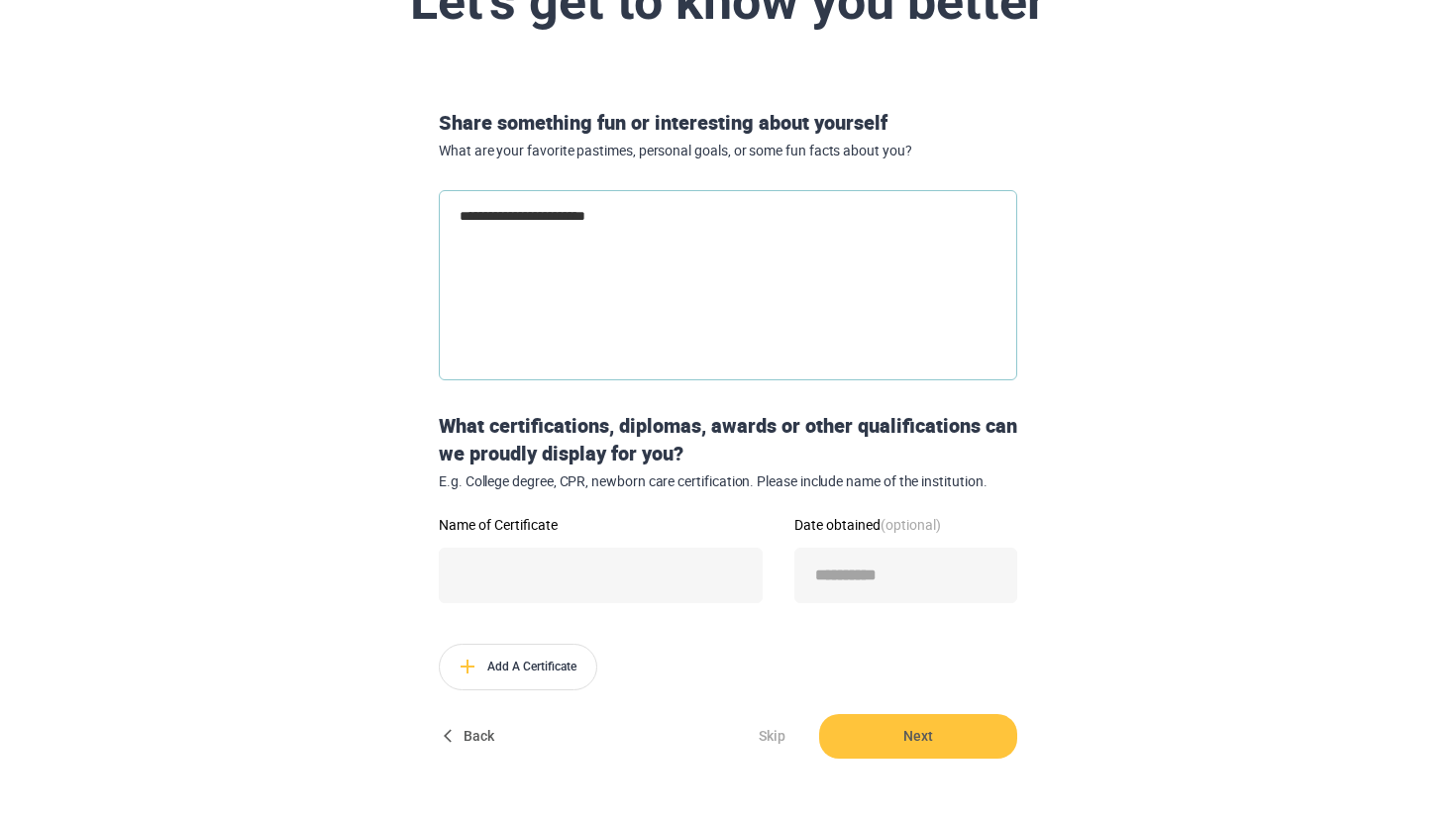 type on "**********" 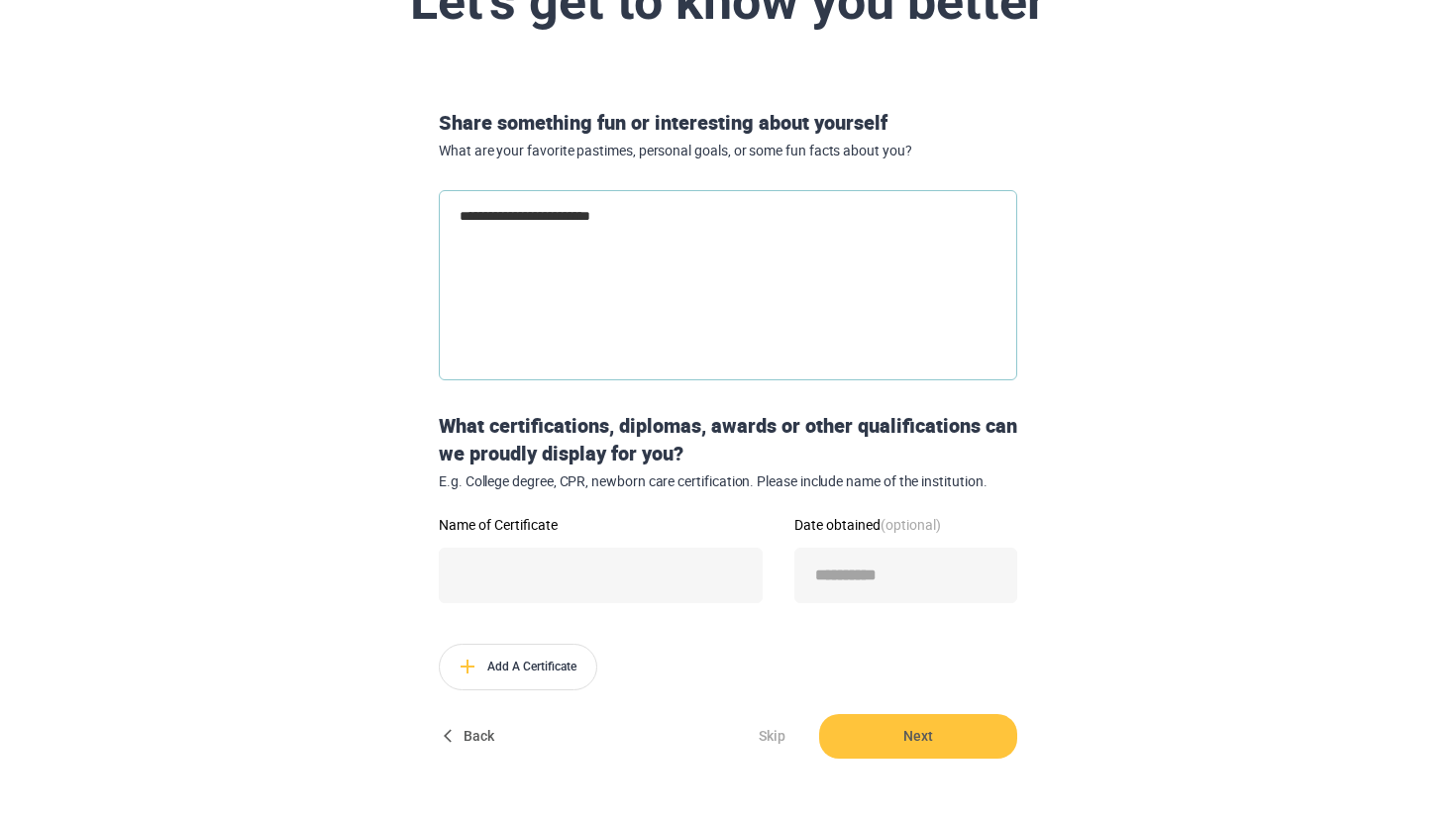 type on "**********" 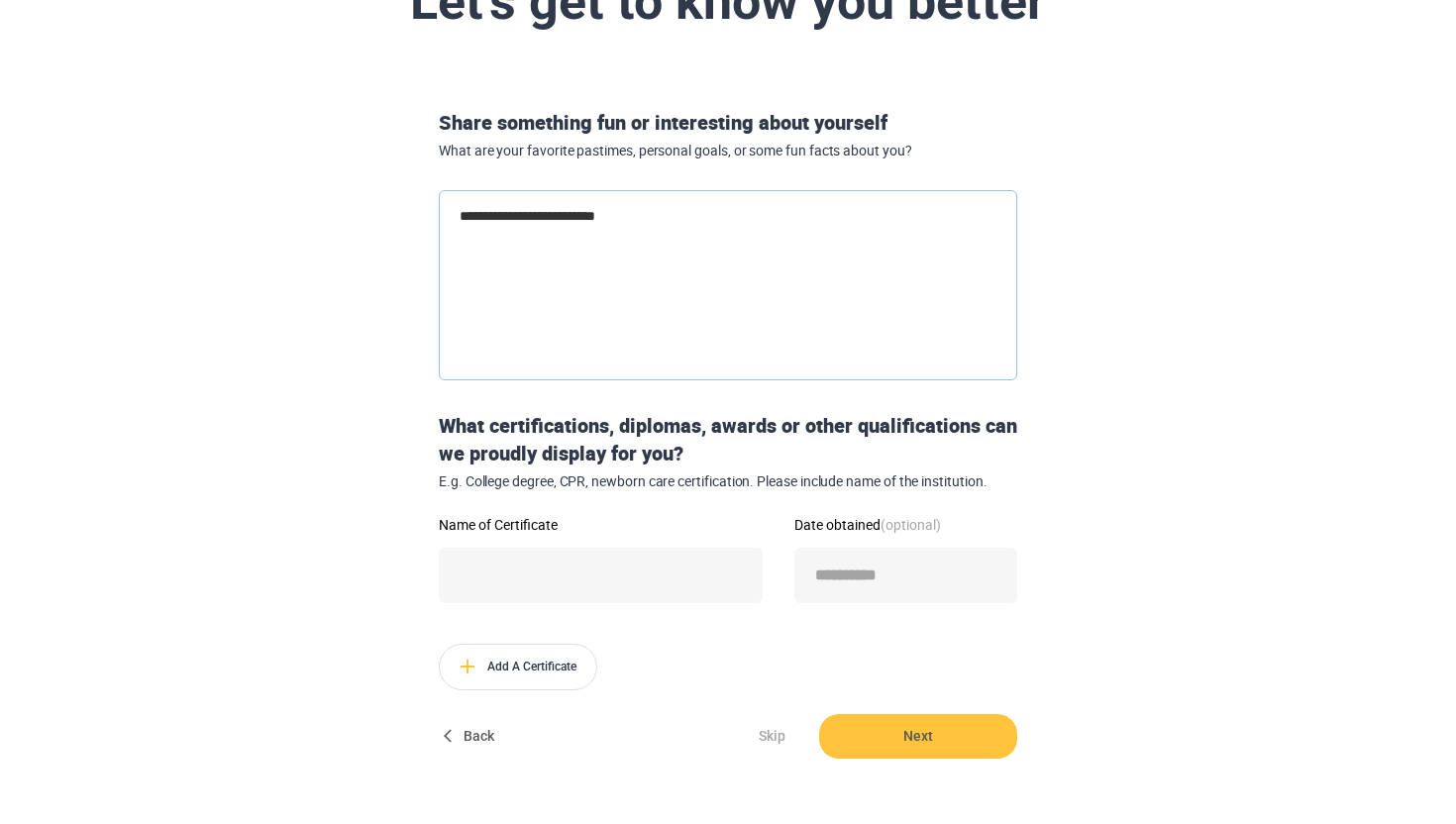 type on "**********" 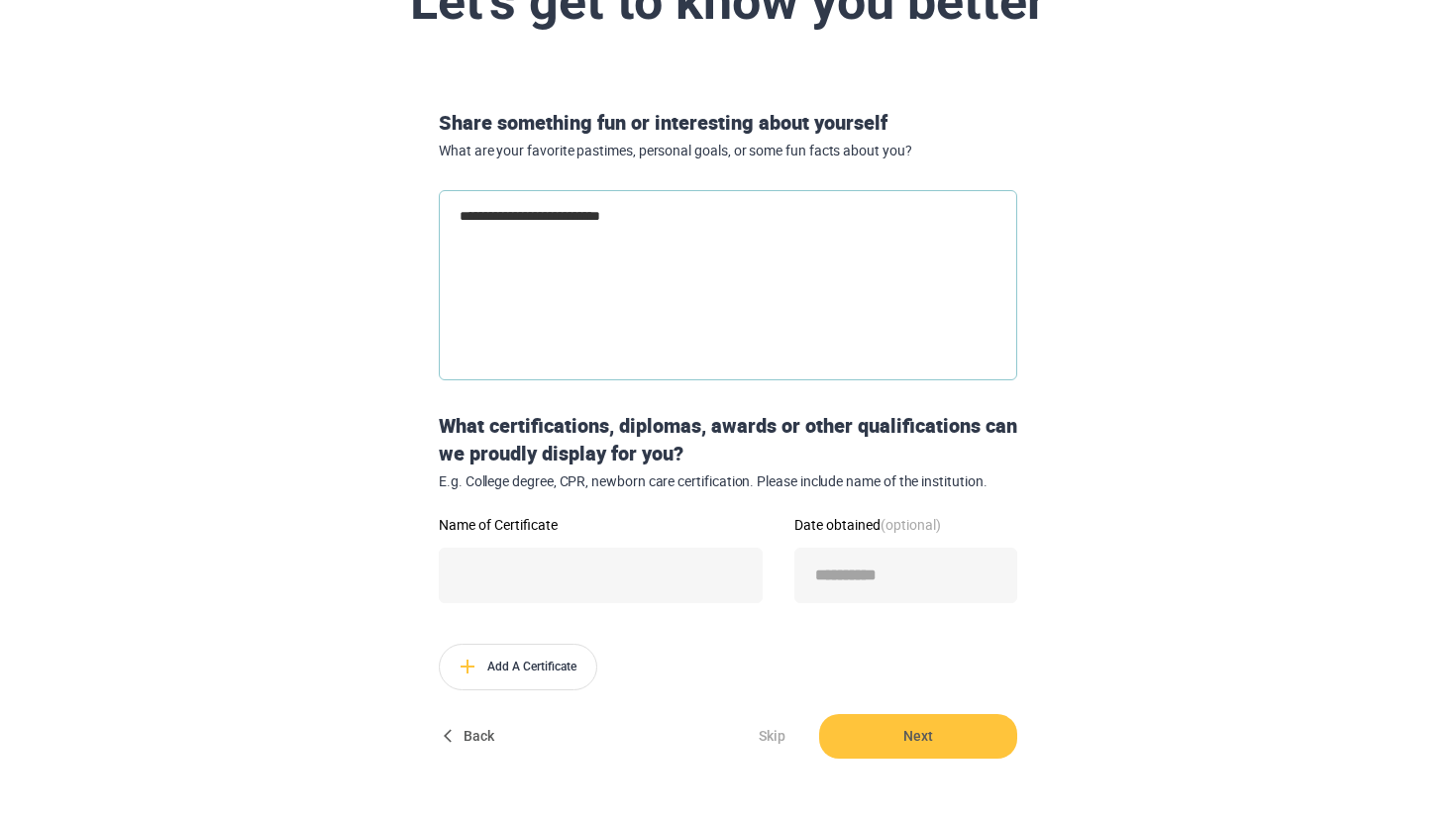 type on "**********" 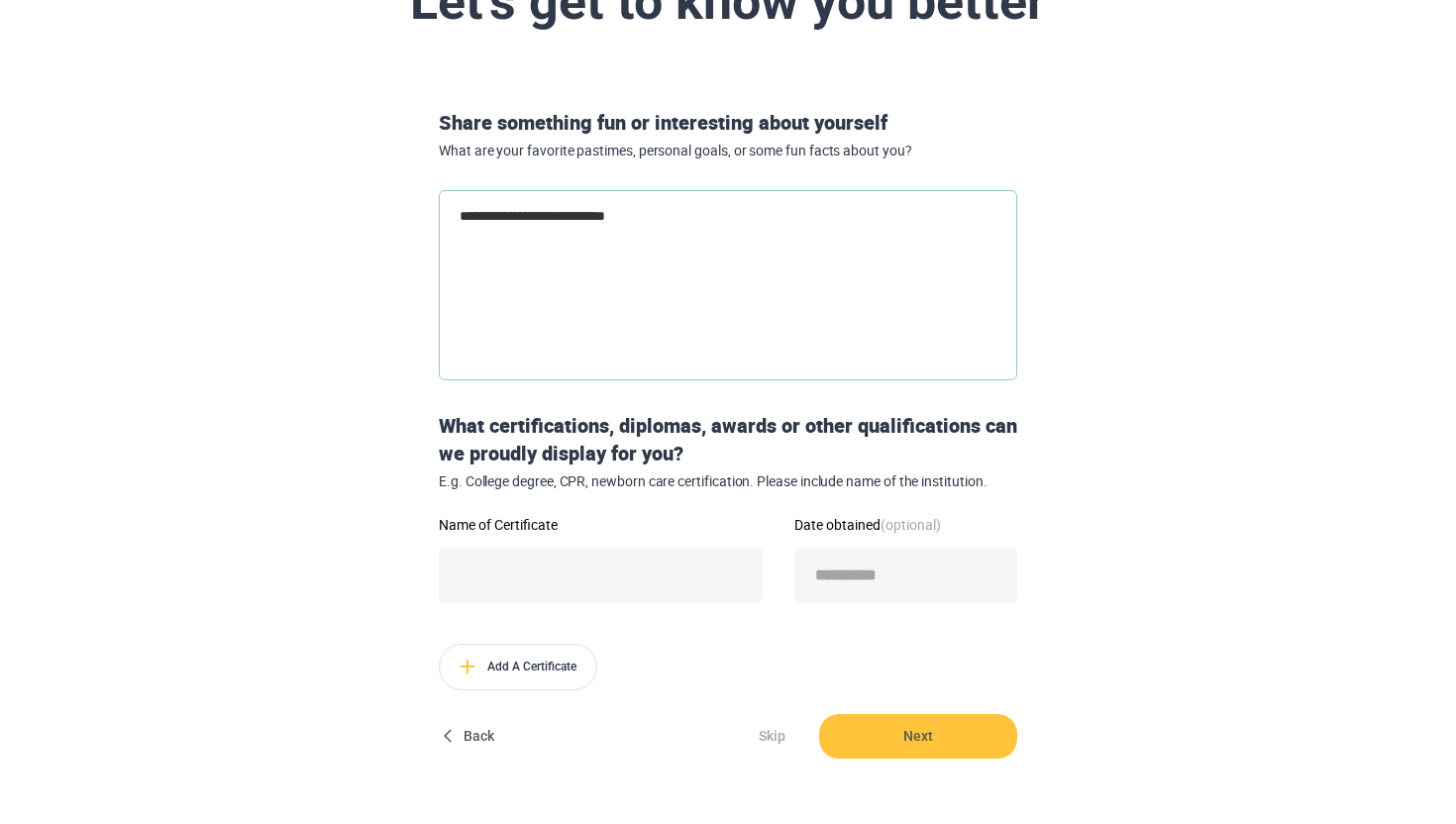 type on "**********" 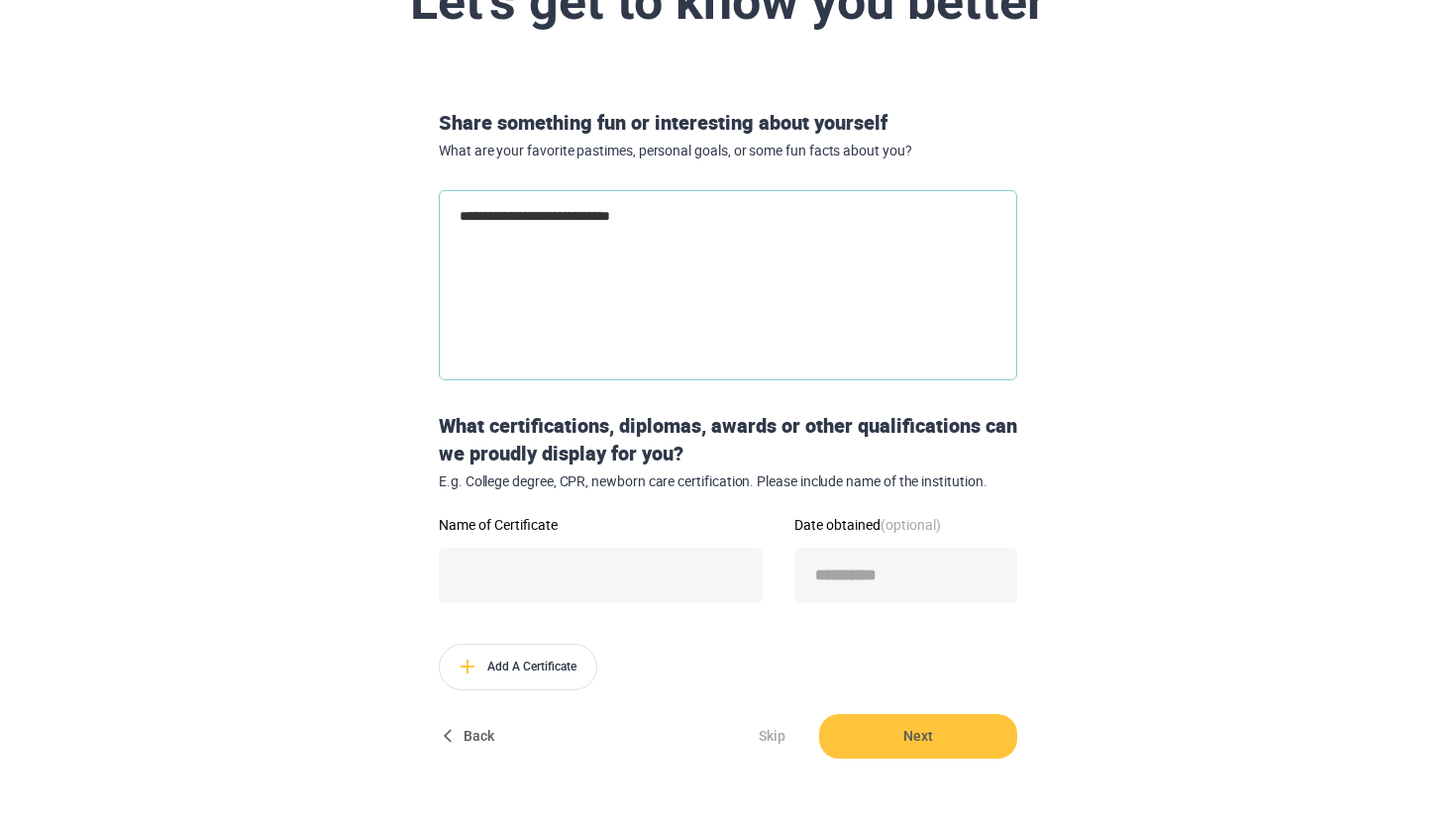 type on "**********" 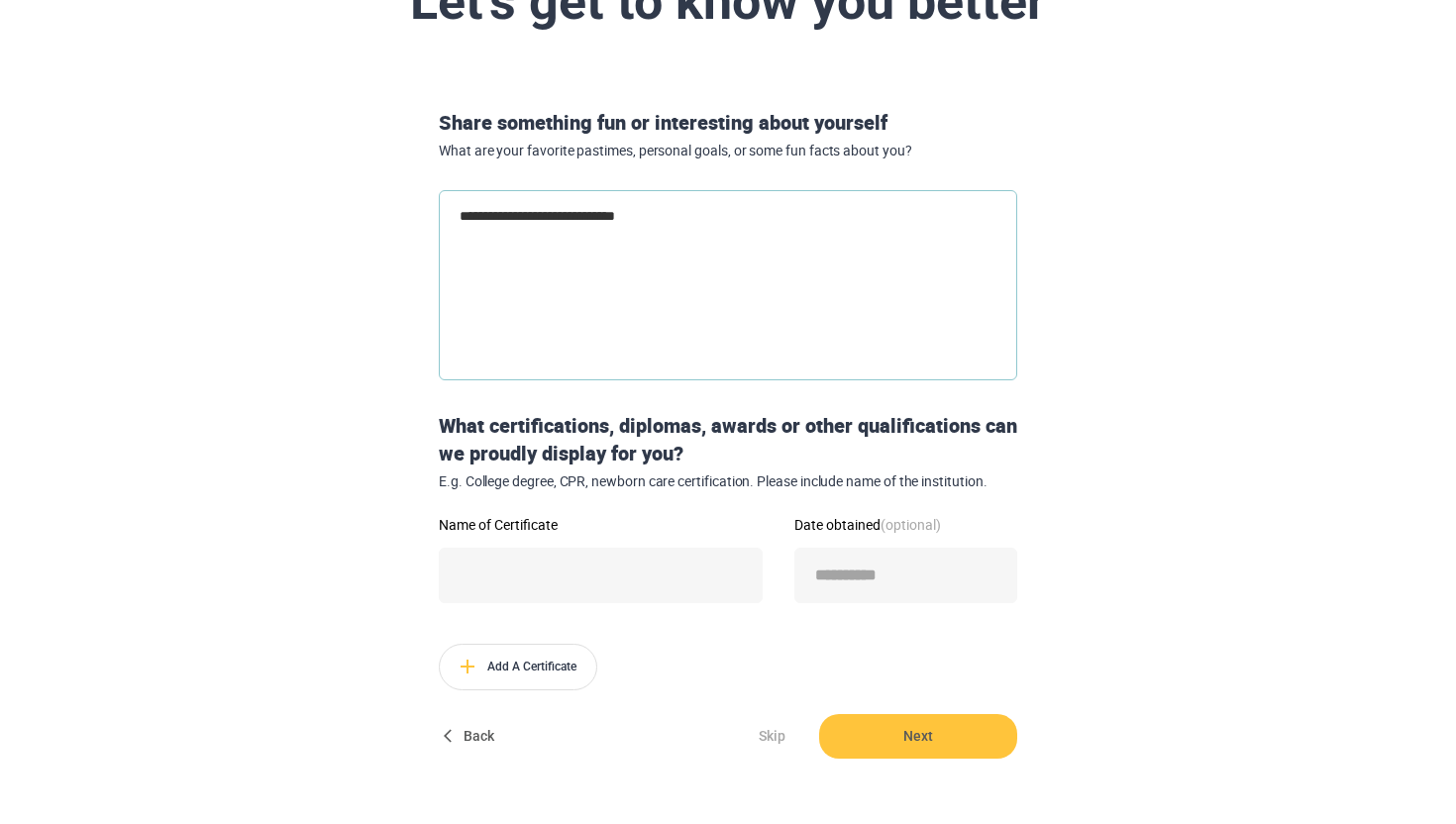 type on "**********" 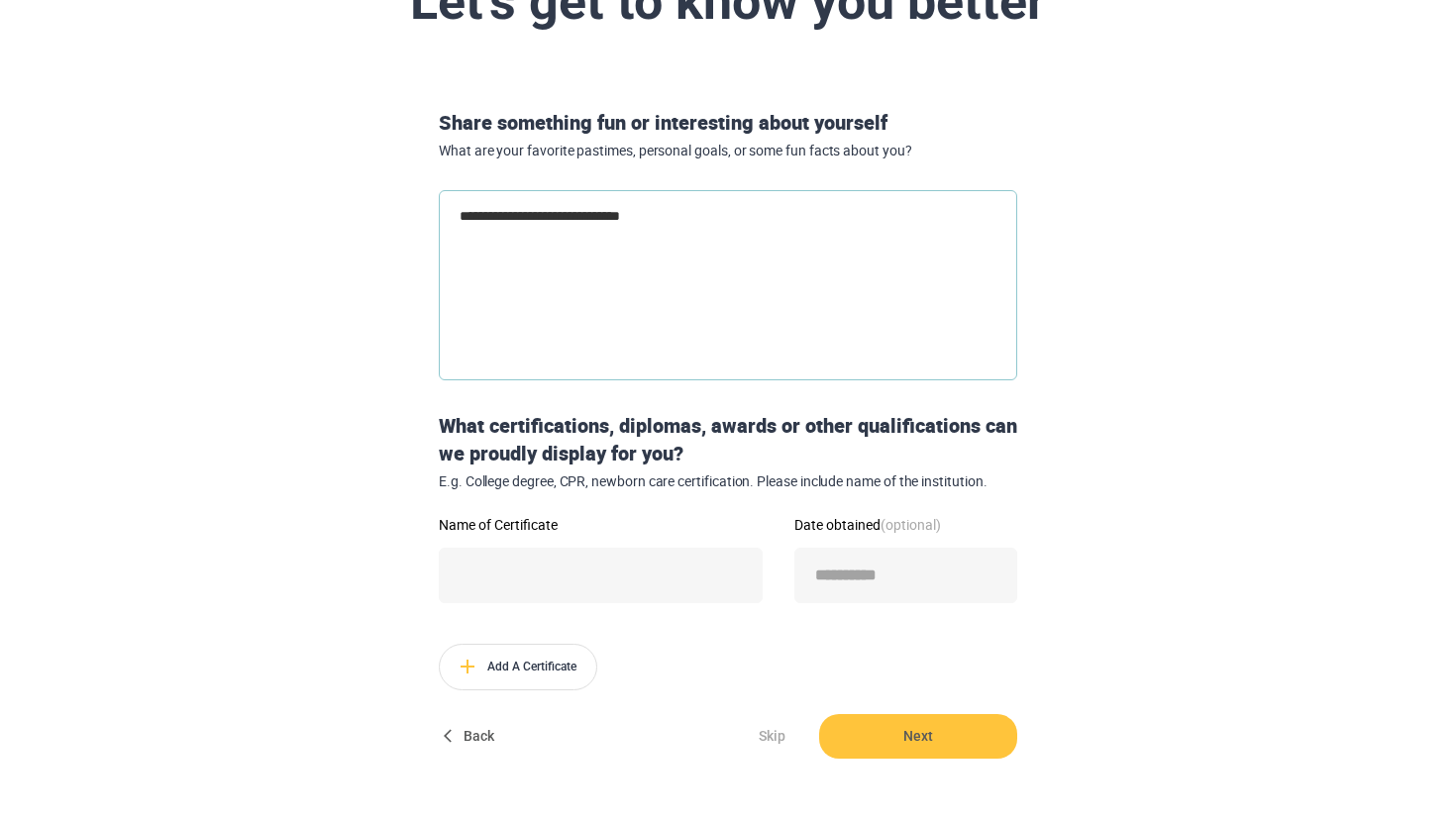 type on "**********" 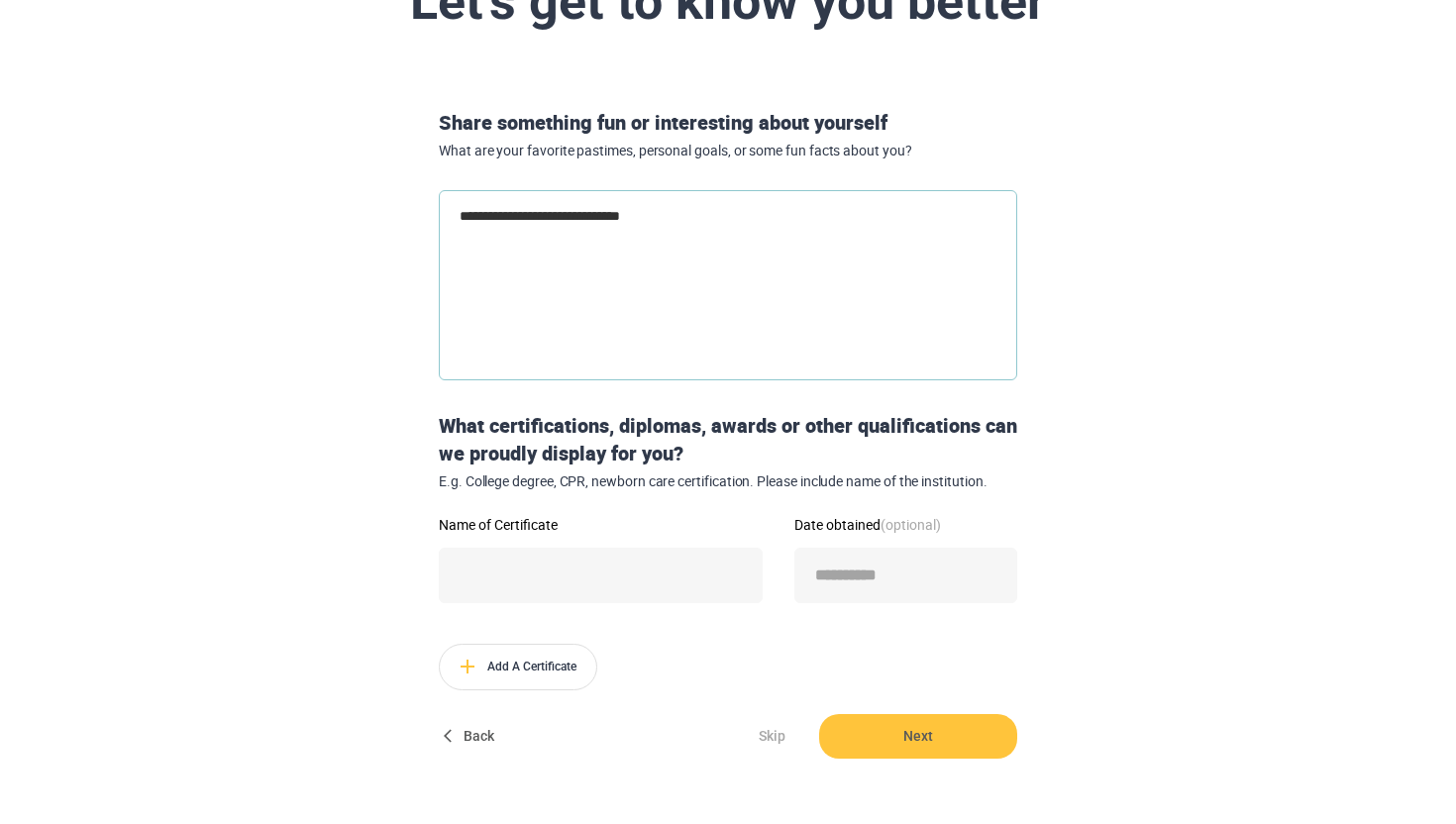 type on "*" 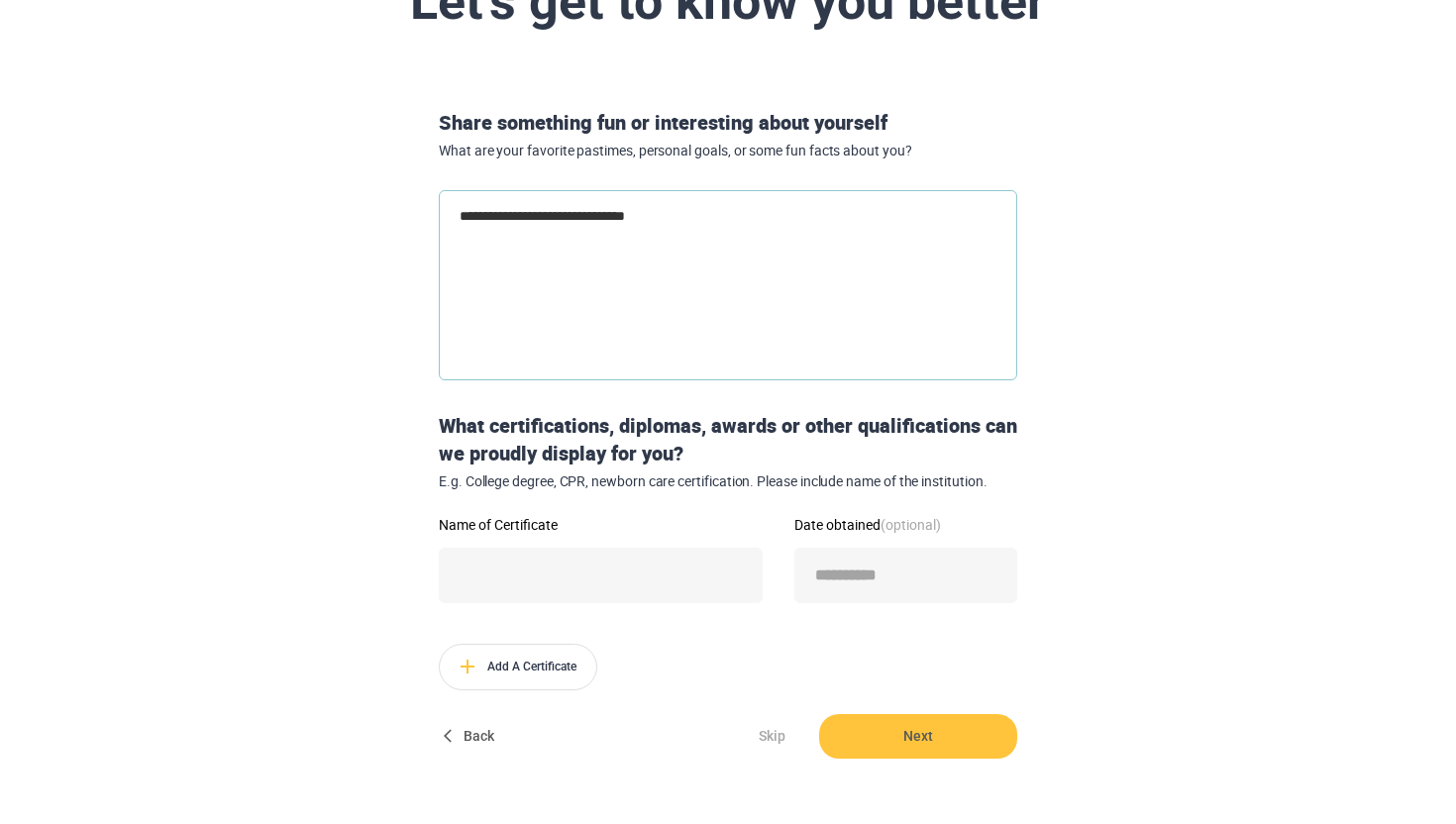 type on "**********" 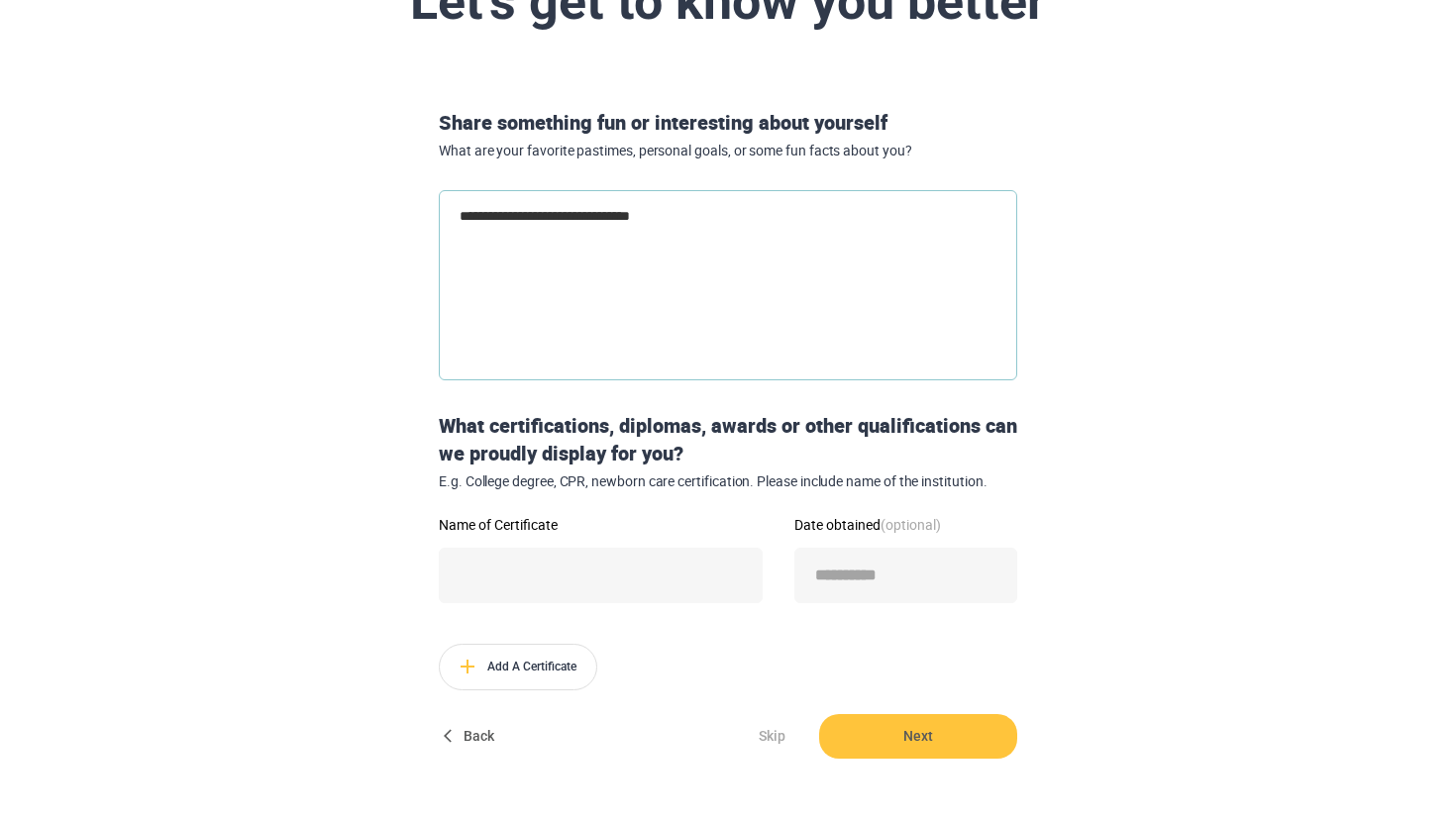 type on "**********" 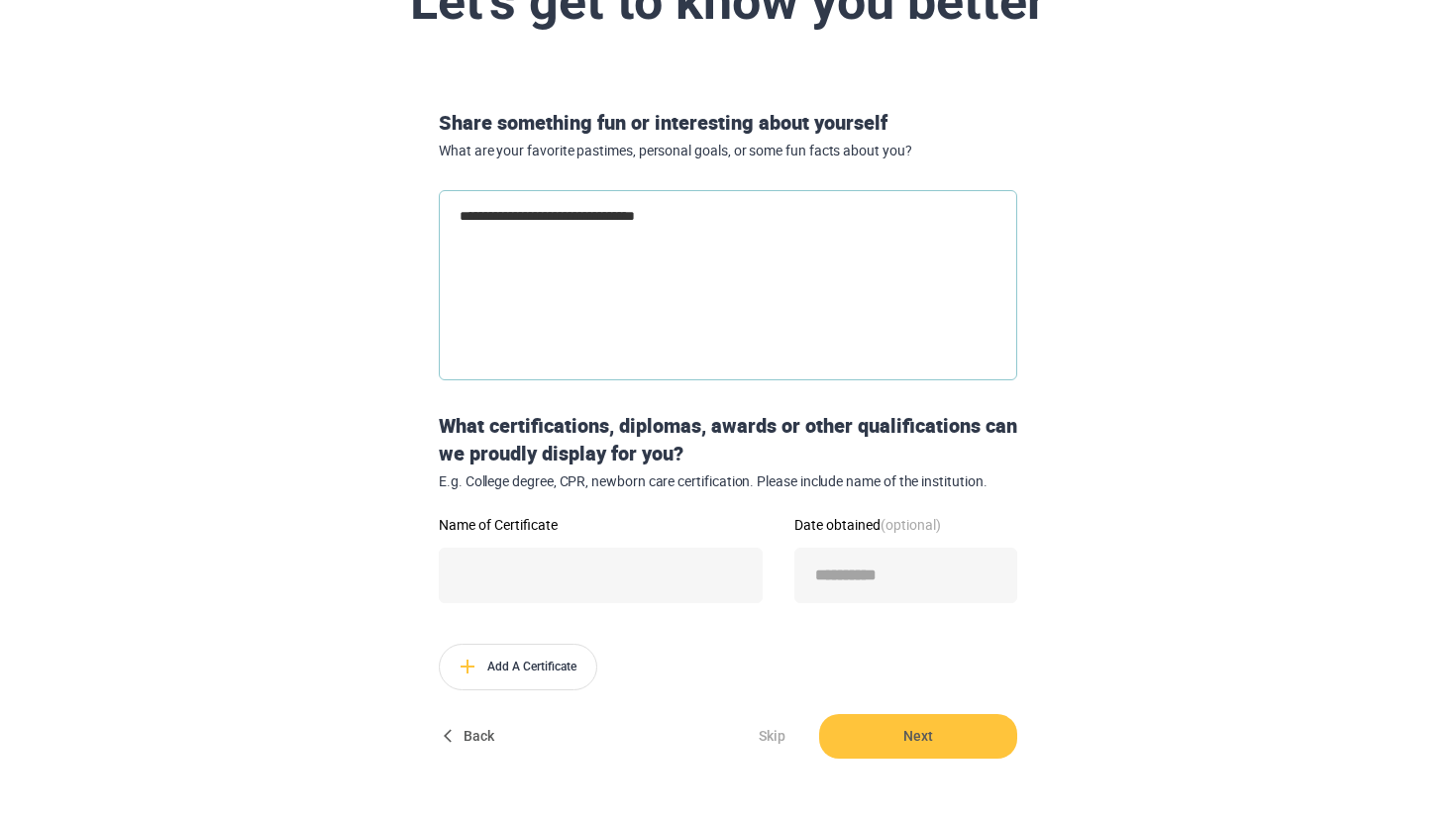 type on "**********" 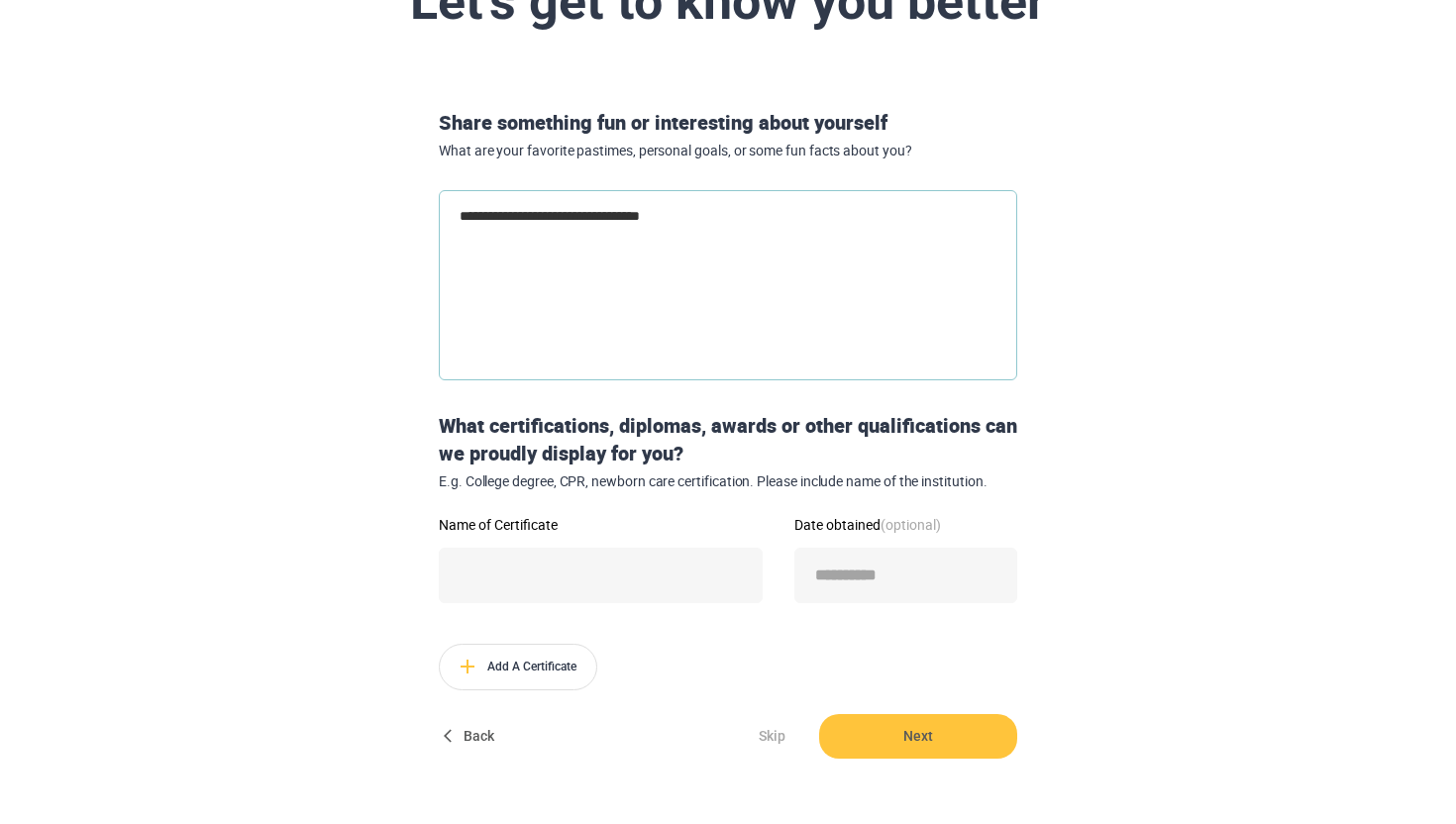 type on "**********" 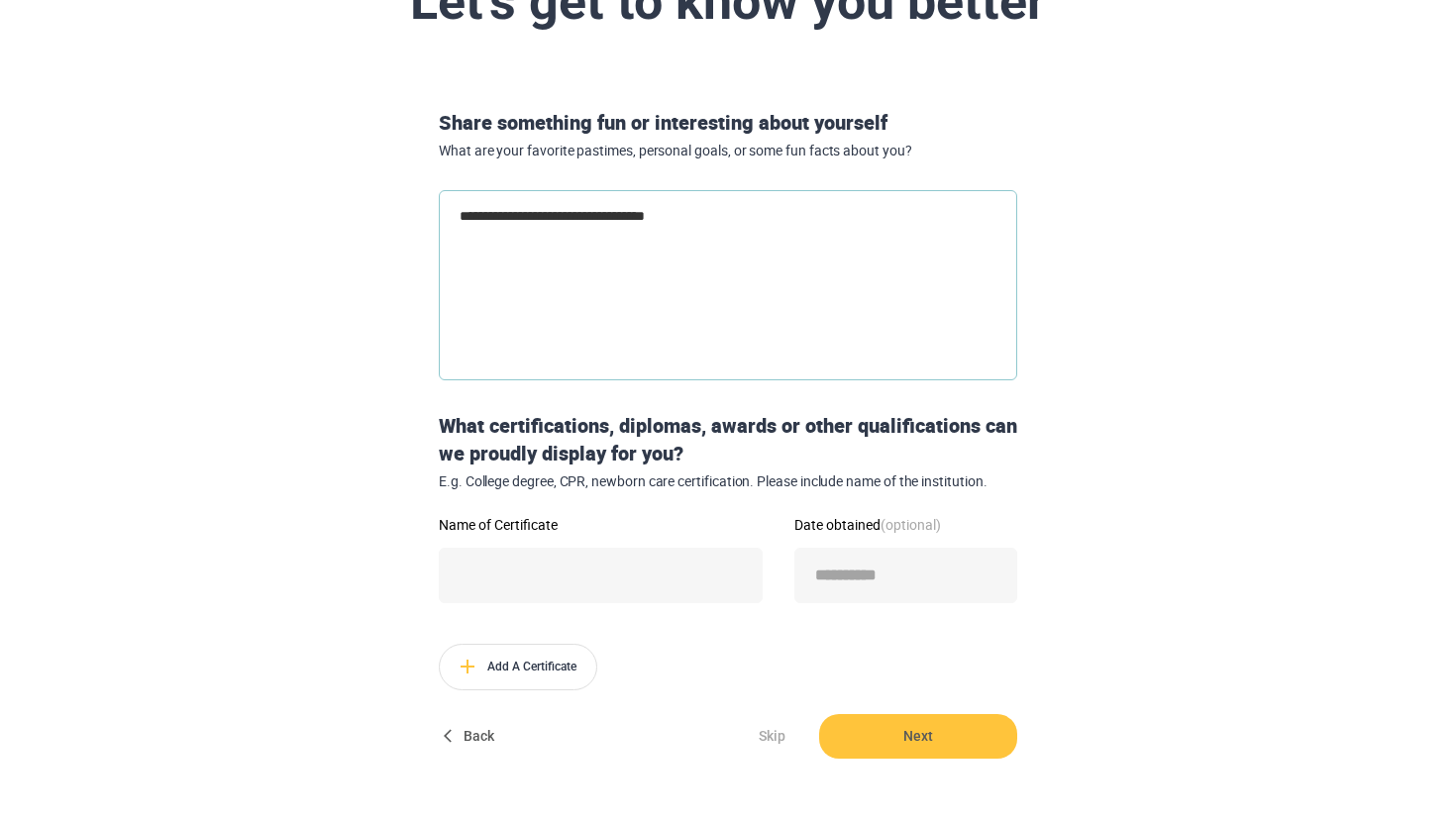 type on "**********" 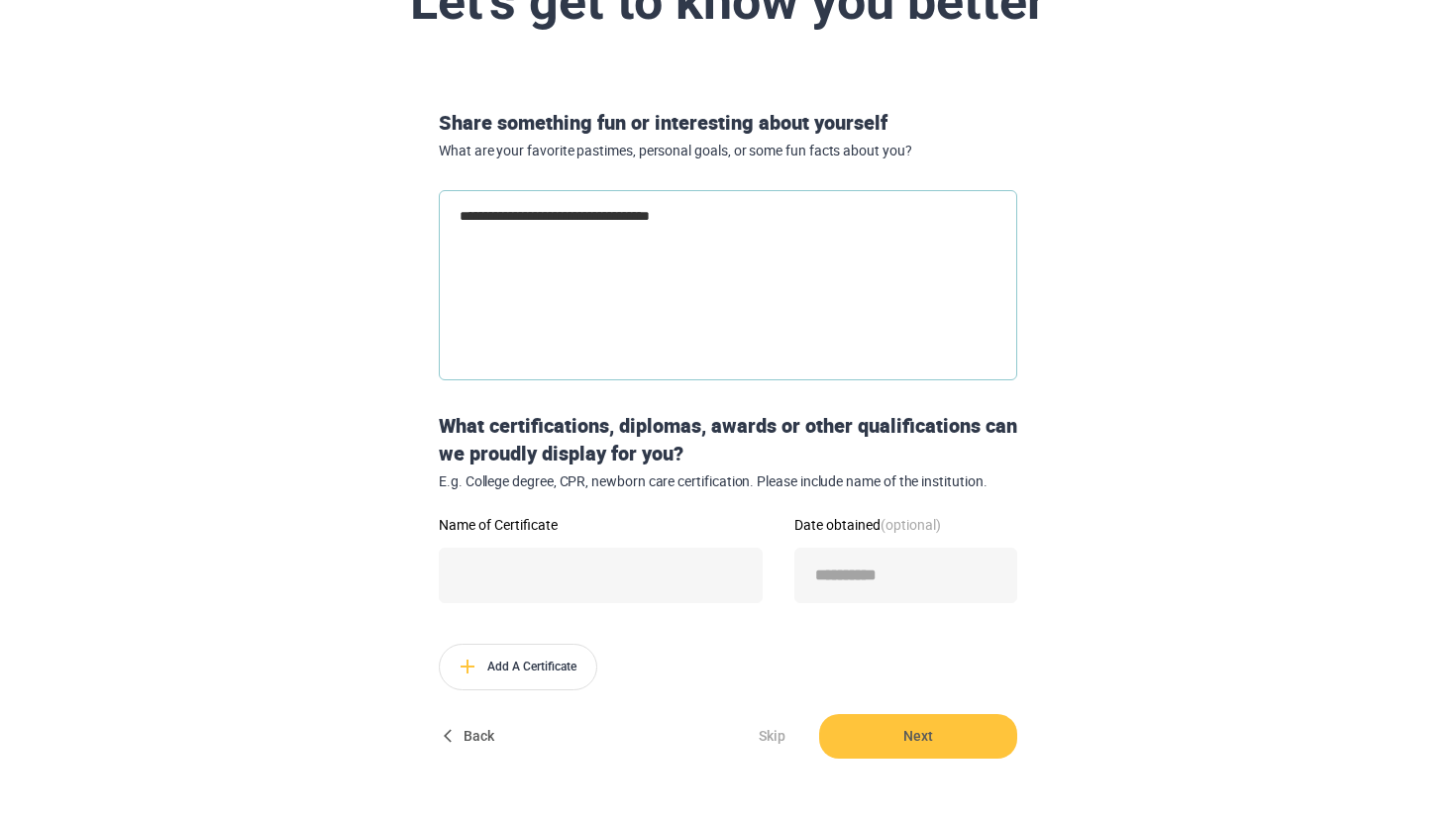 type on "**********" 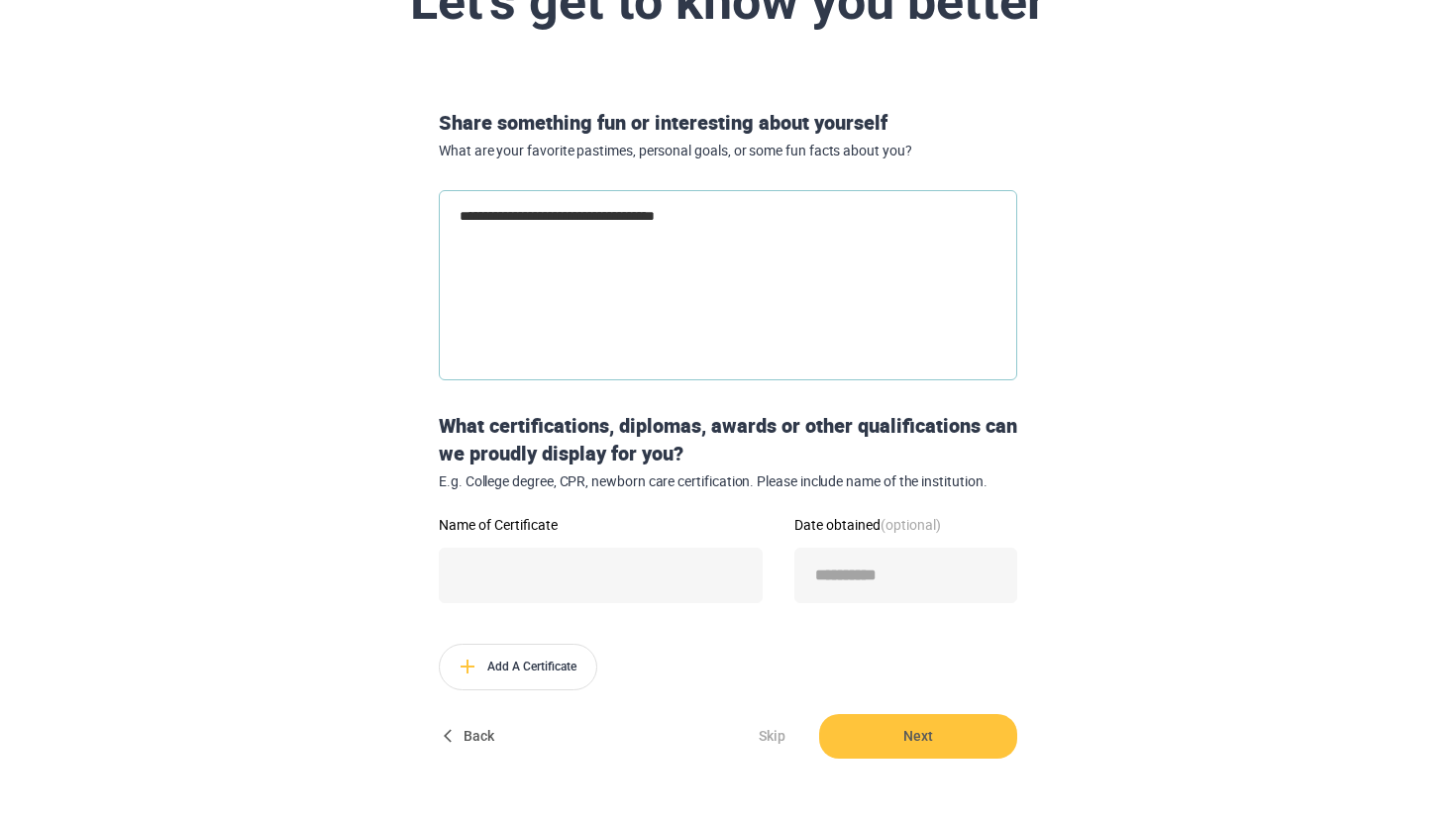 type on "**********" 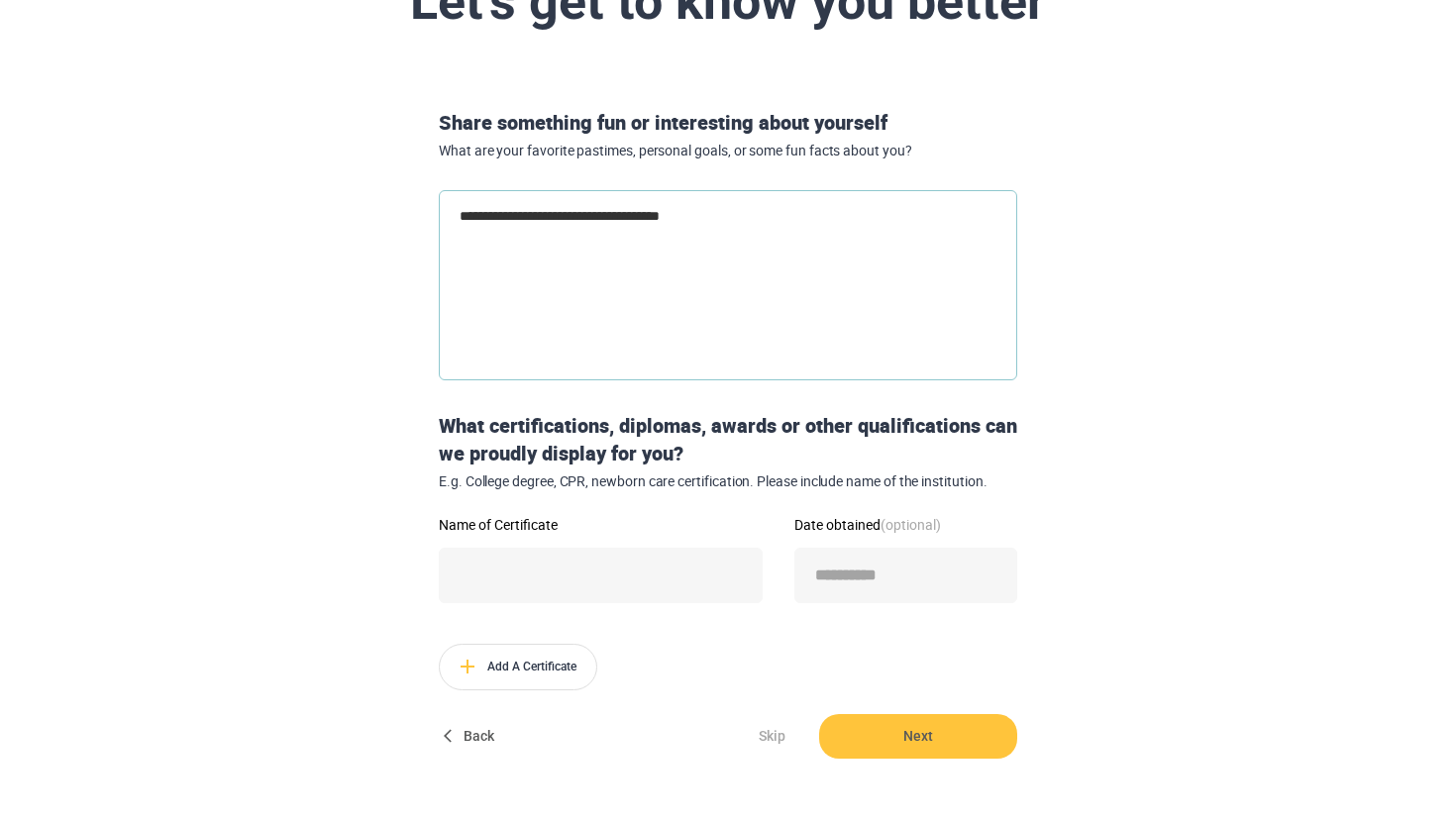 type on "**********" 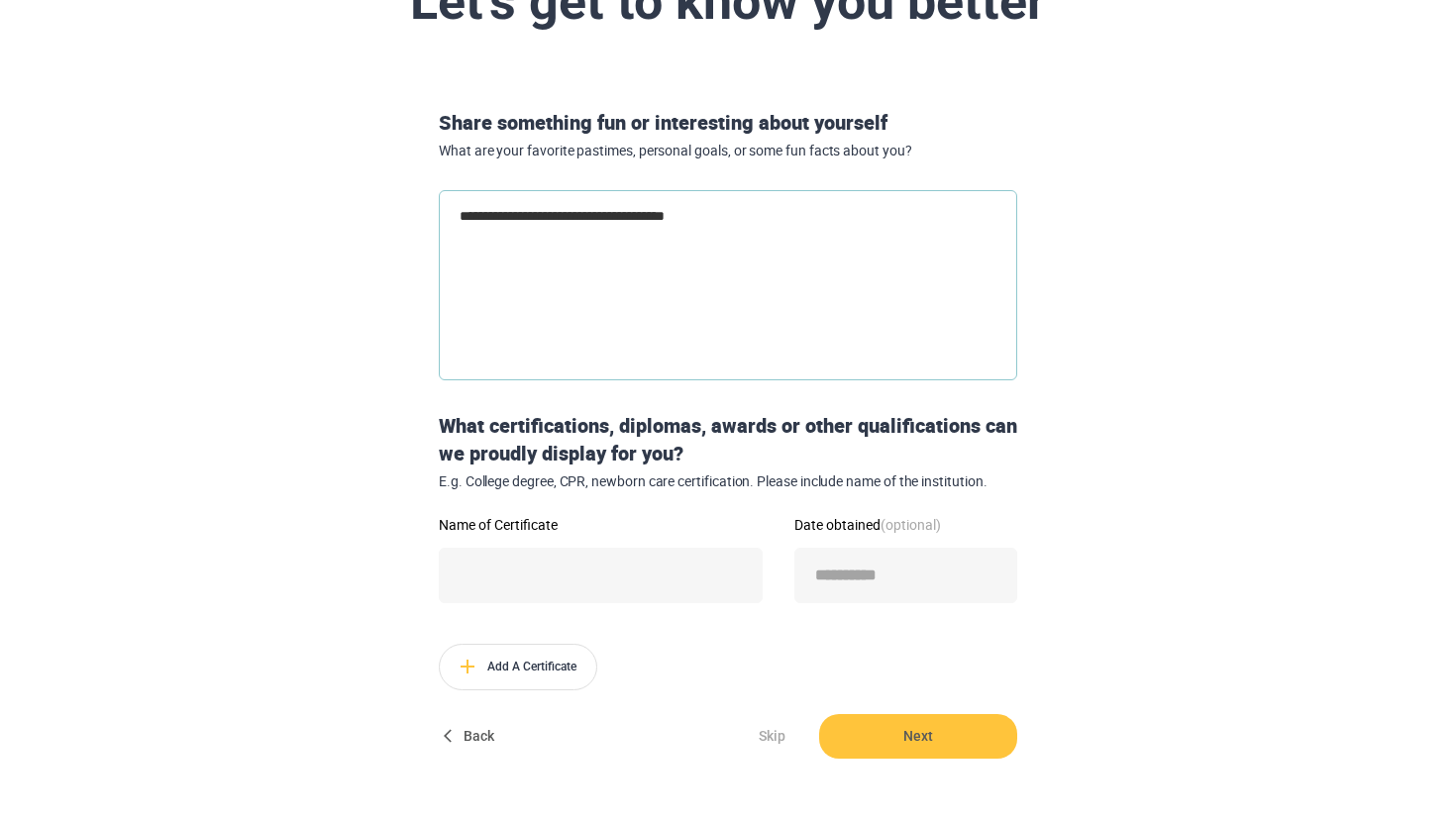 type on "**********" 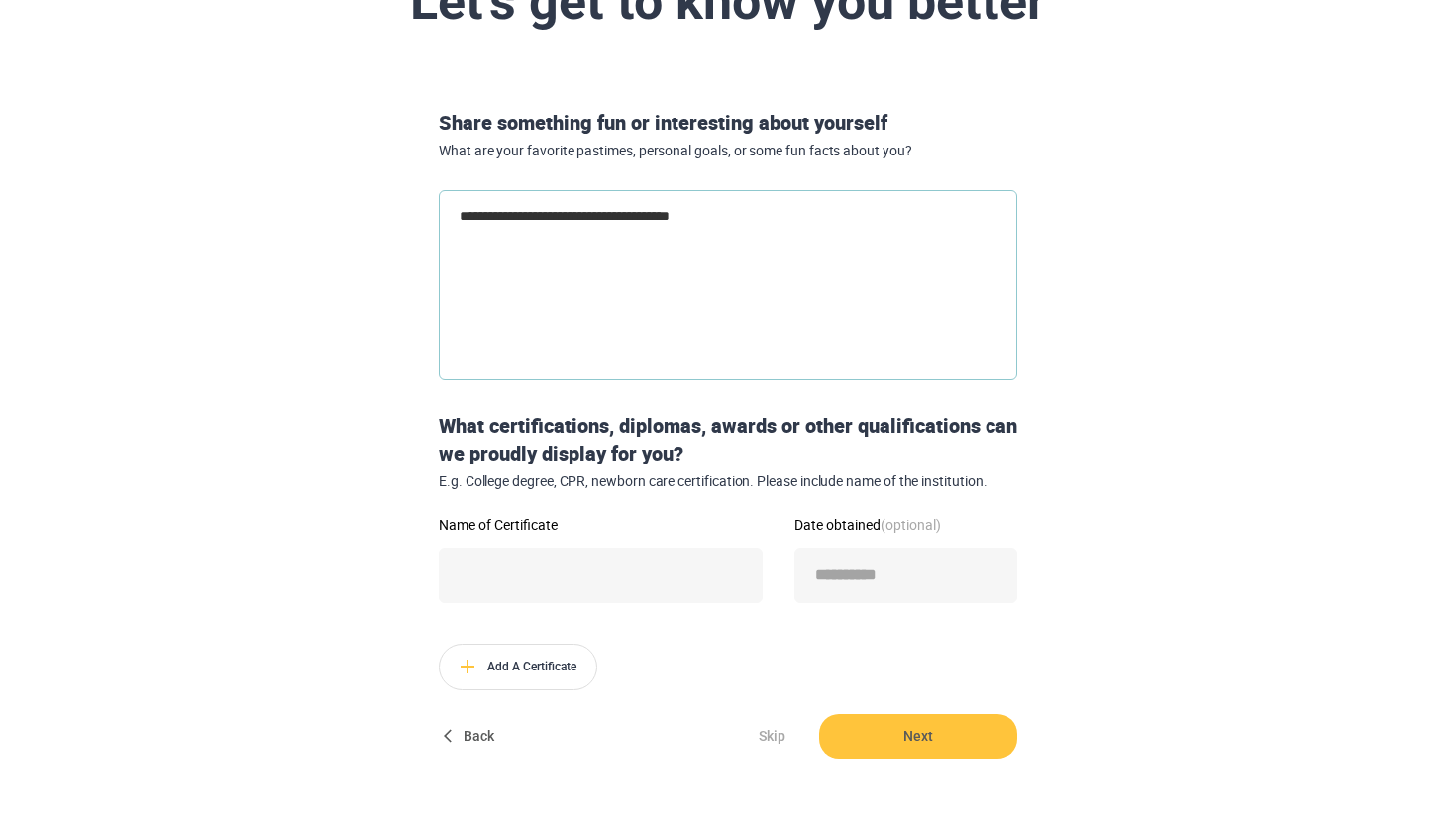 type on "**********" 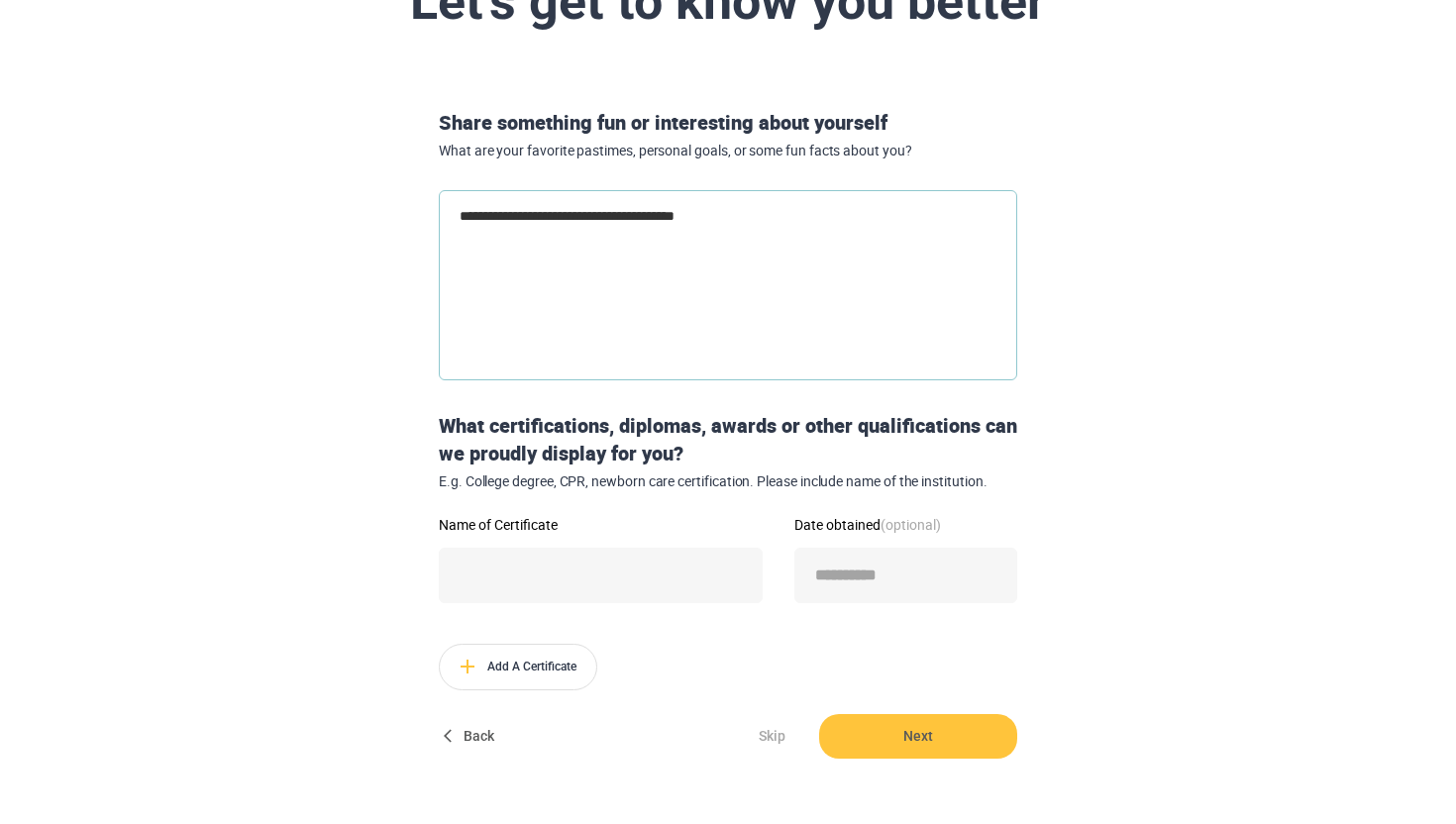 type on "**********" 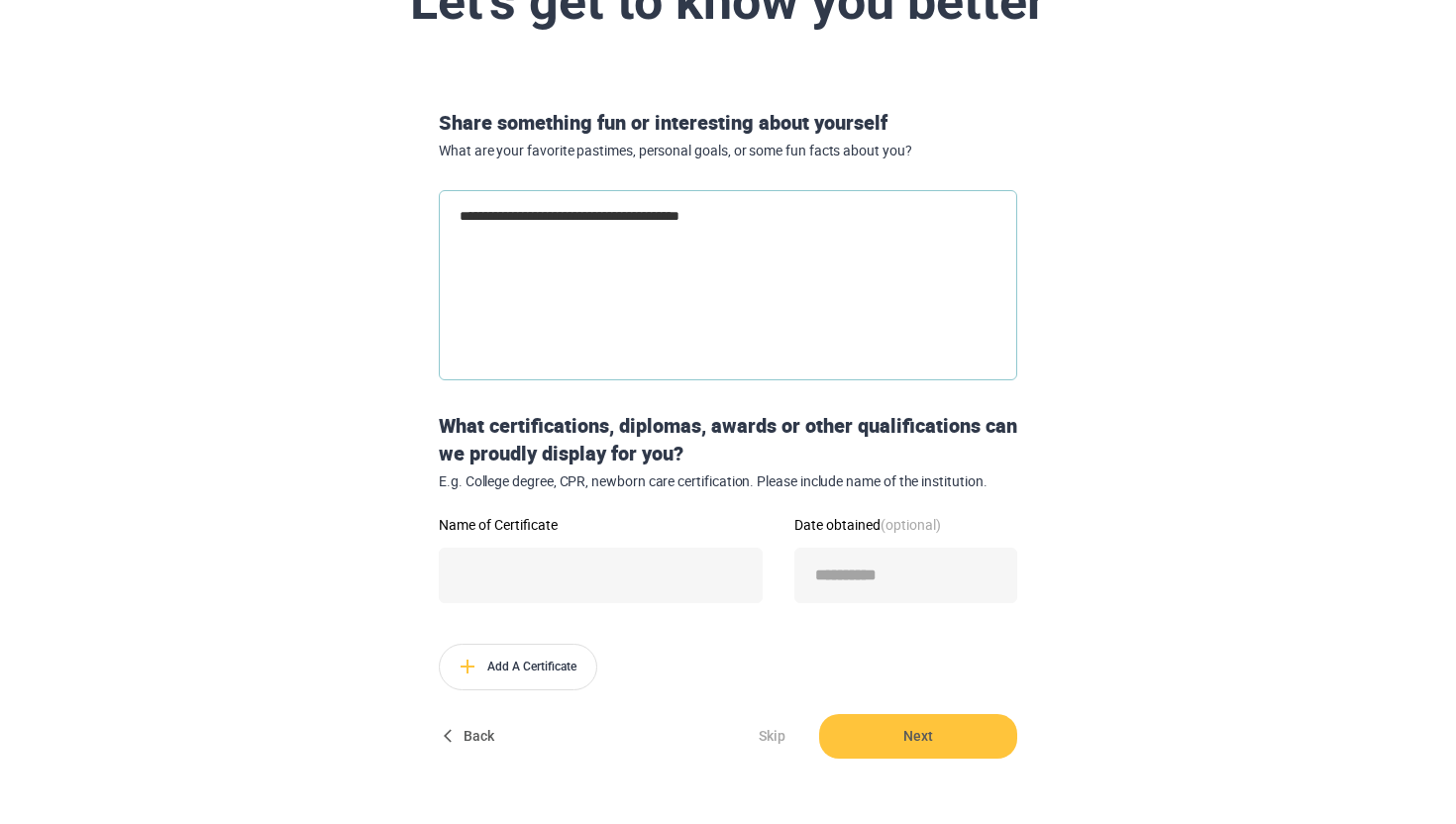 type on "**********" 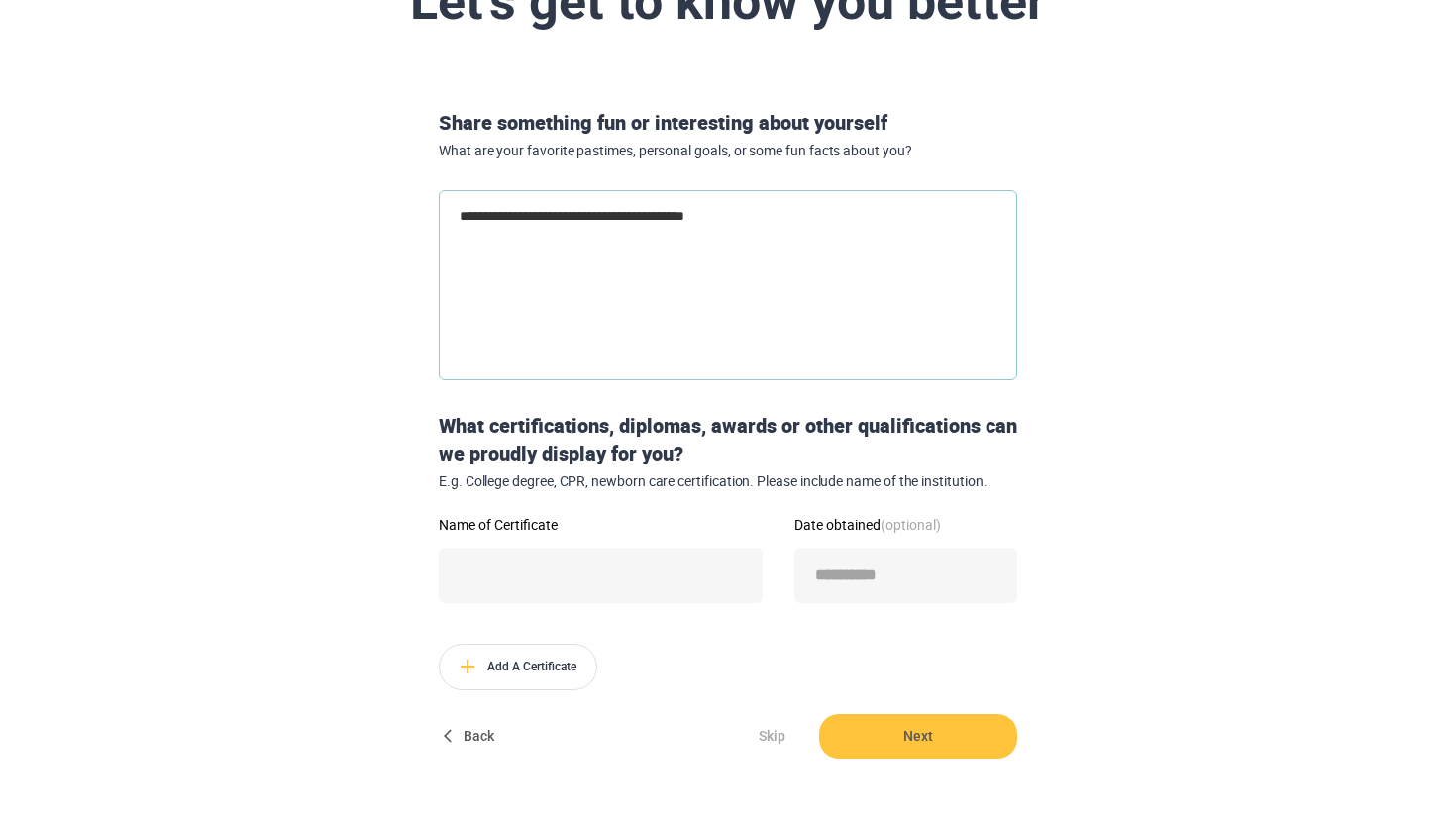 type on "**********" 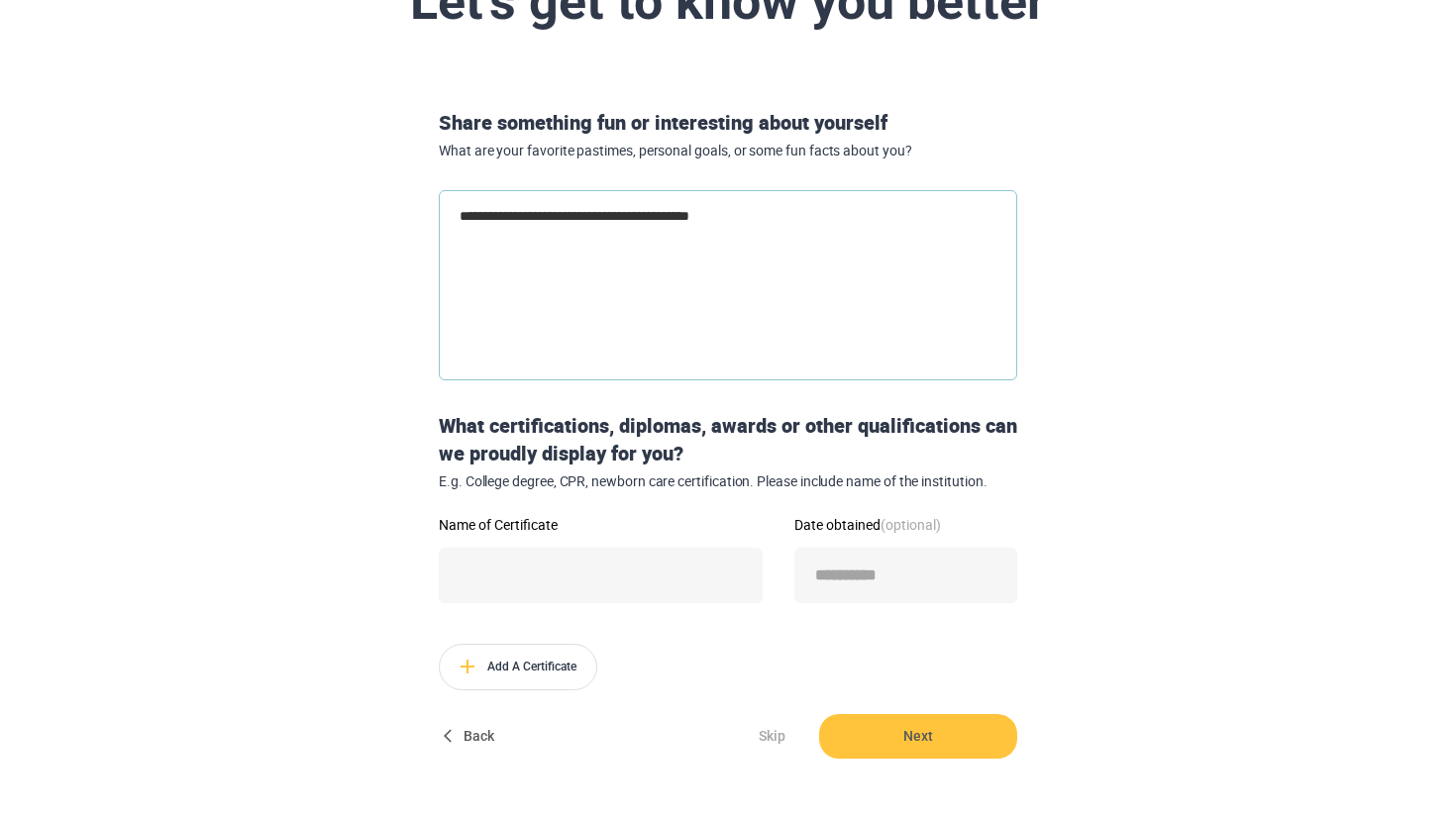 type on "**********" 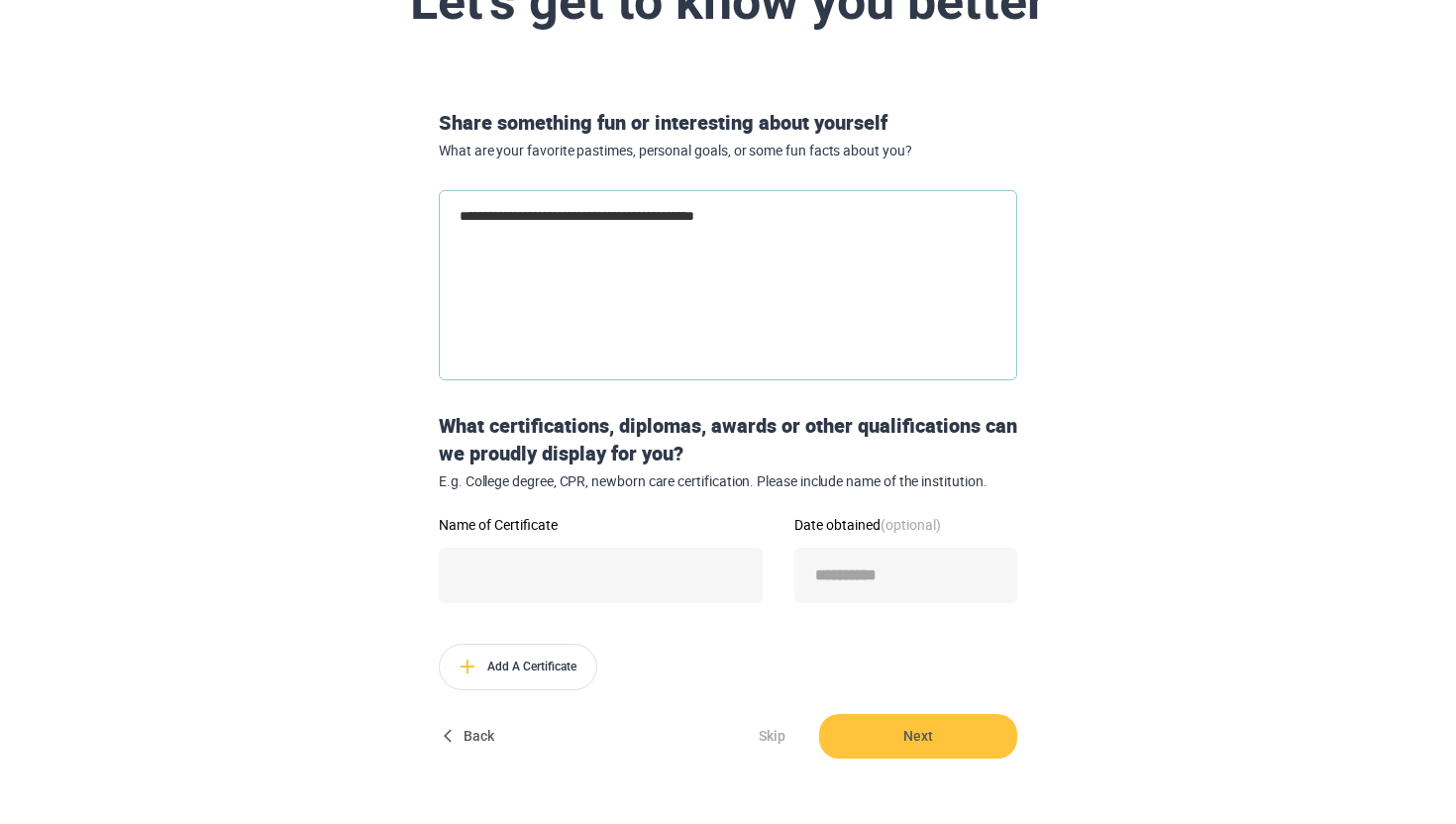 type on "**********" 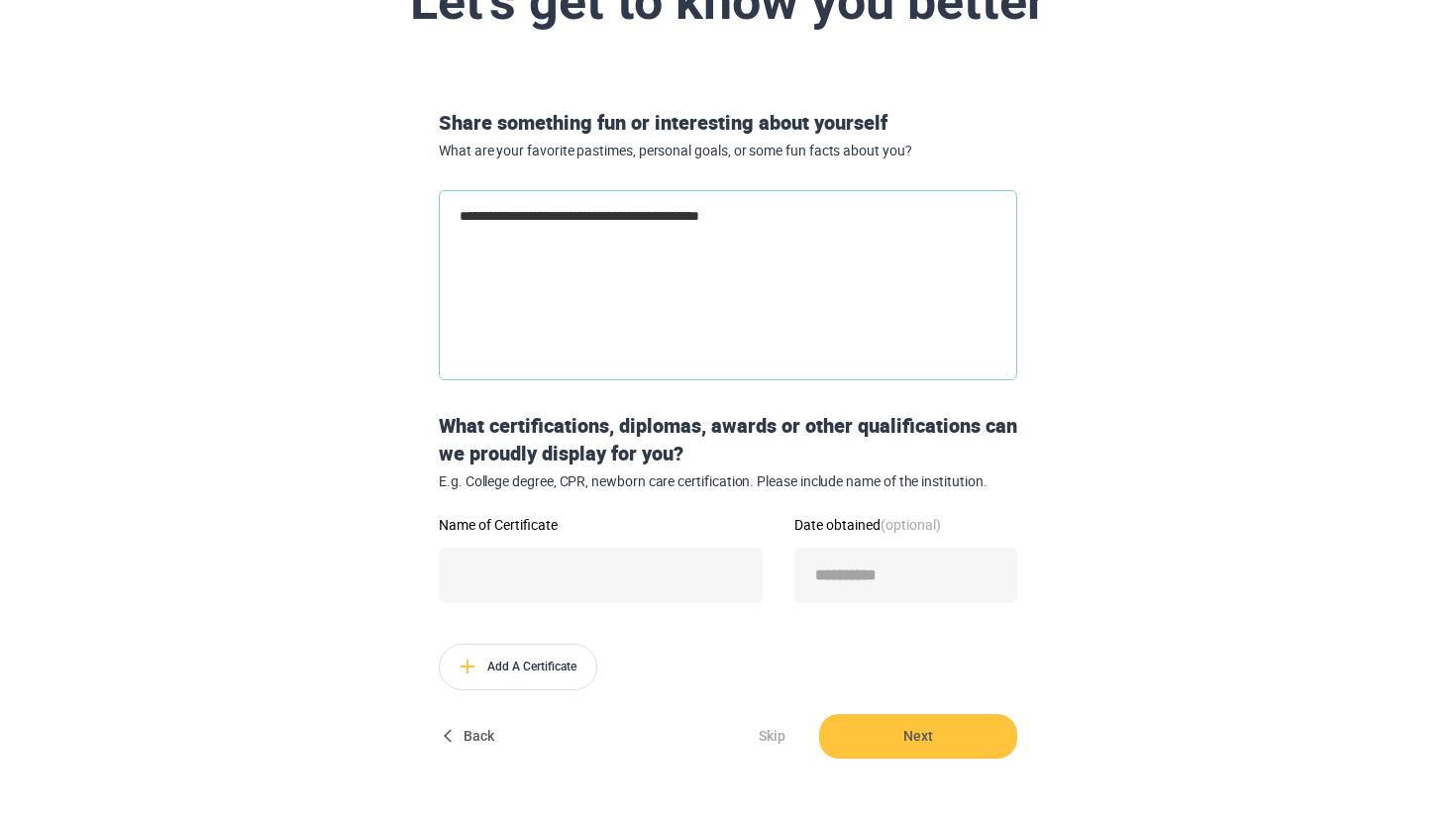 type on "**********" 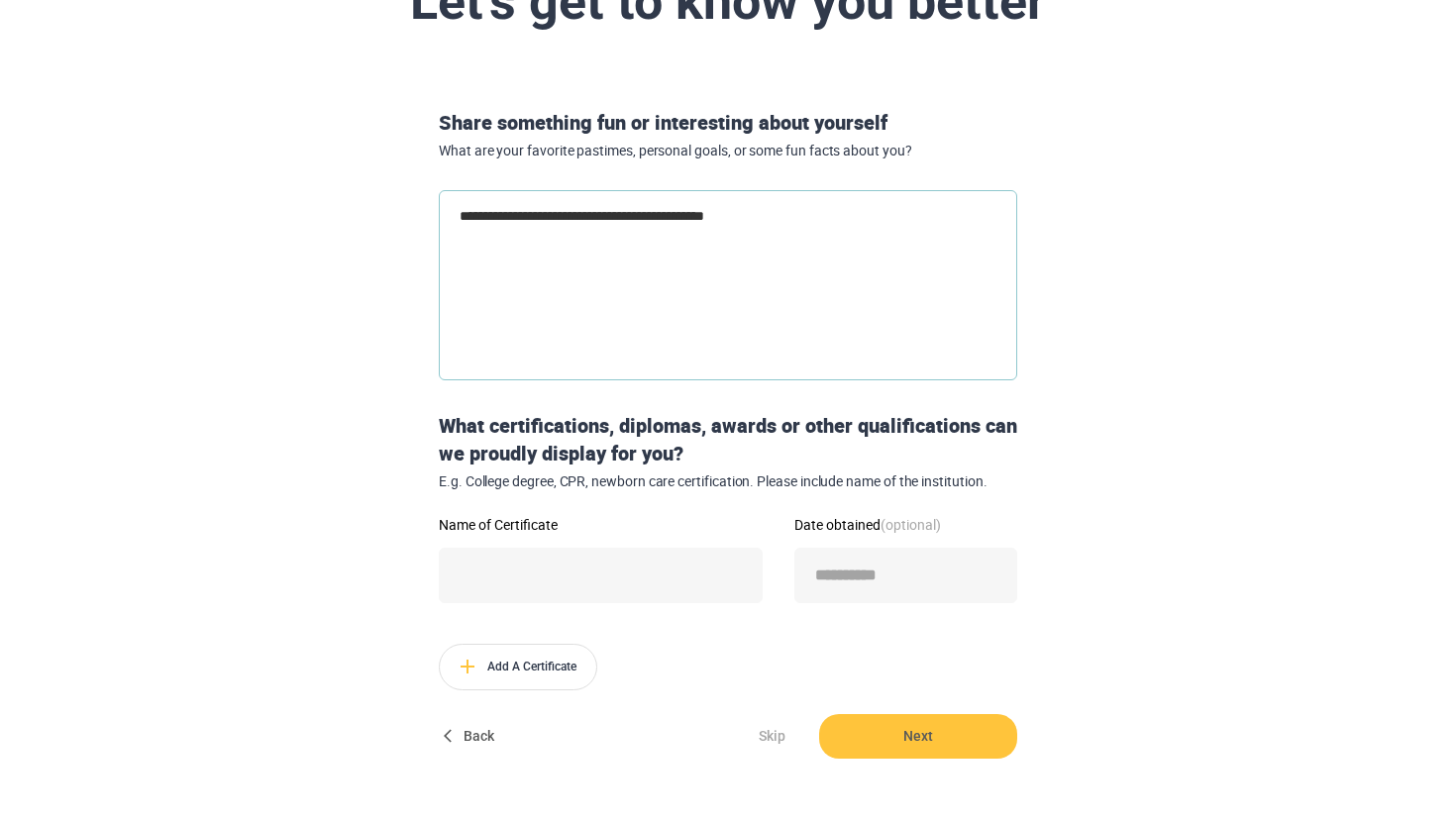 type on "**********" 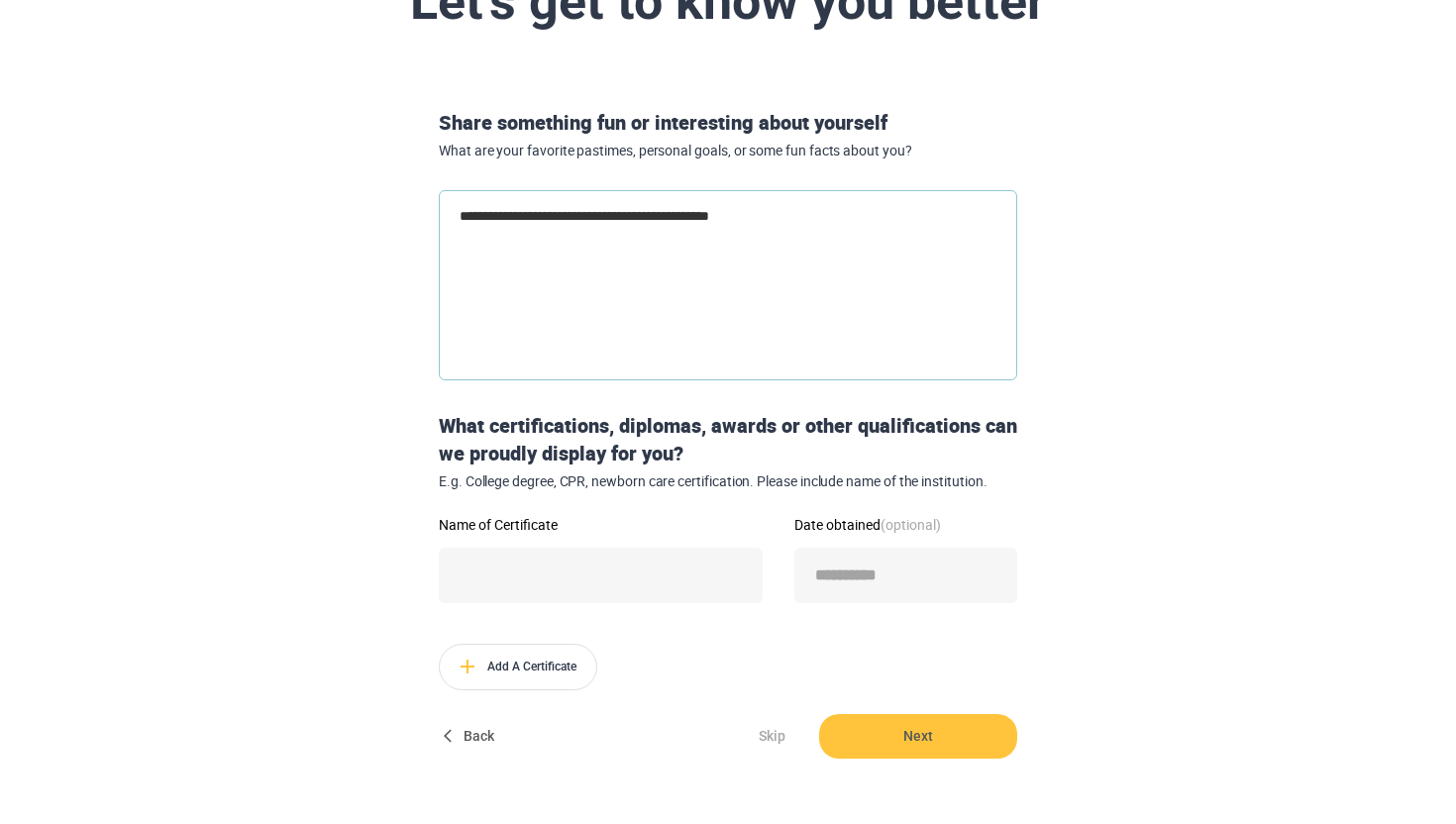type on "**********" 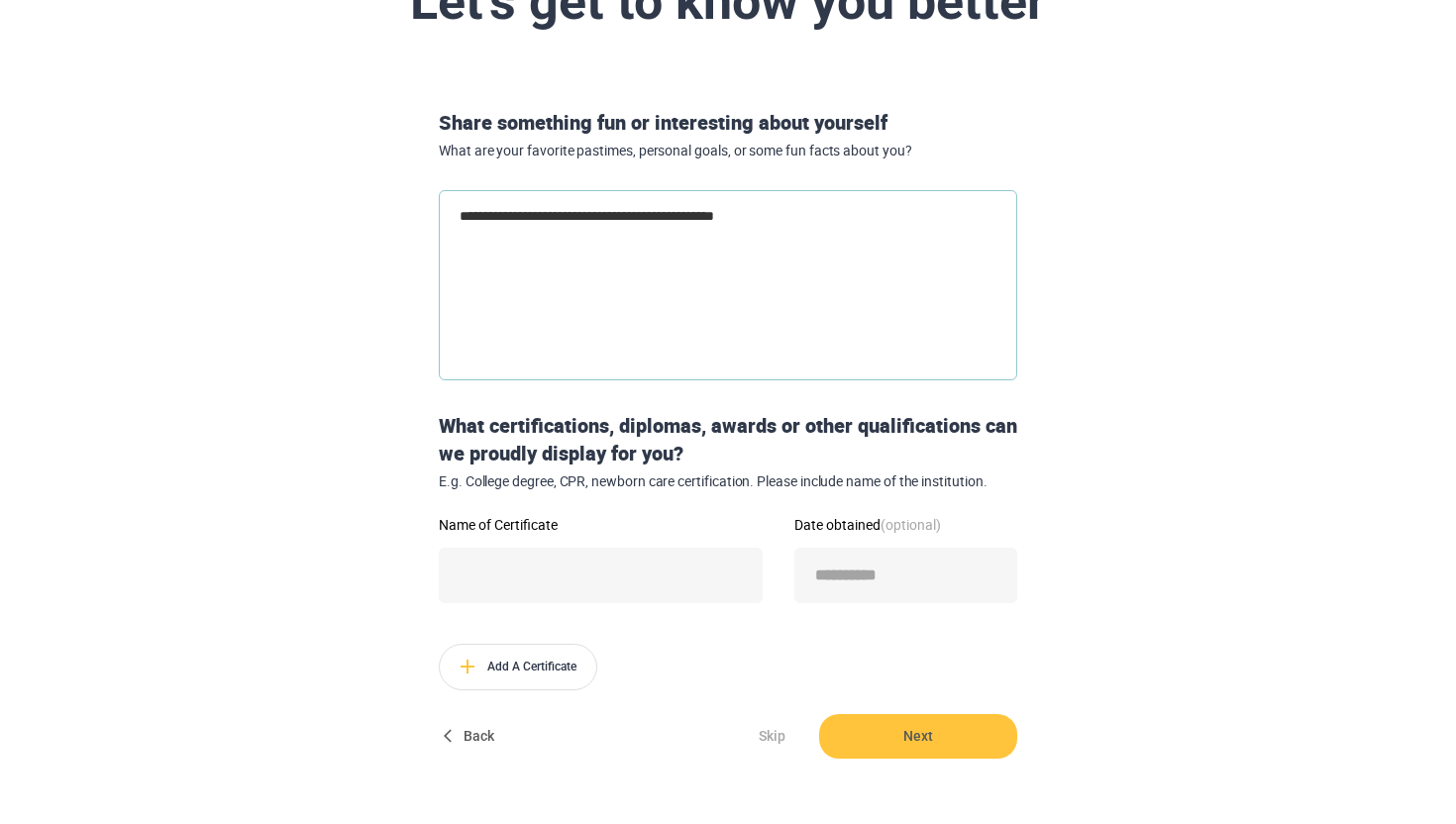 type on "*" 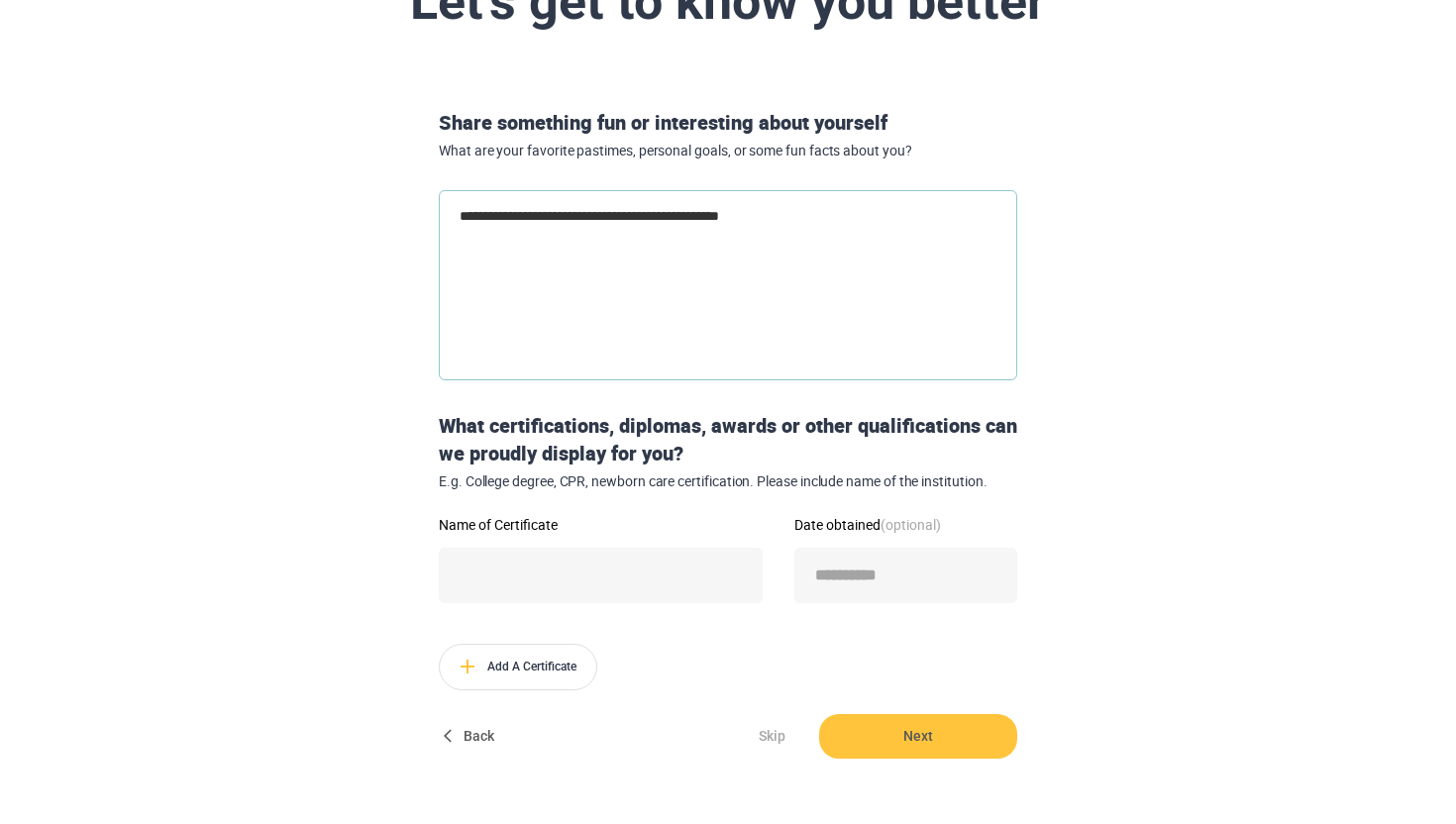 type on "**********" 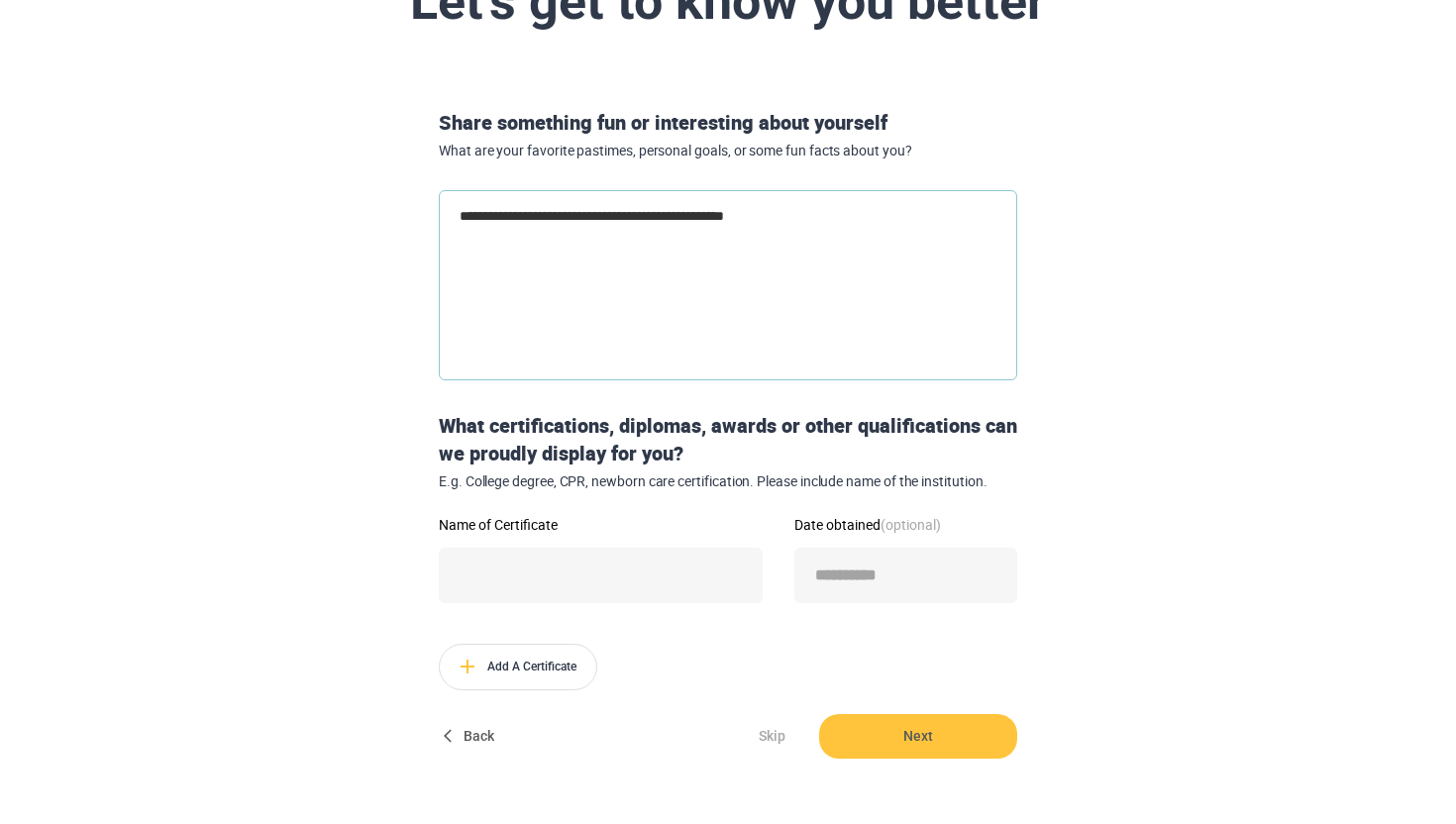type on "**********" 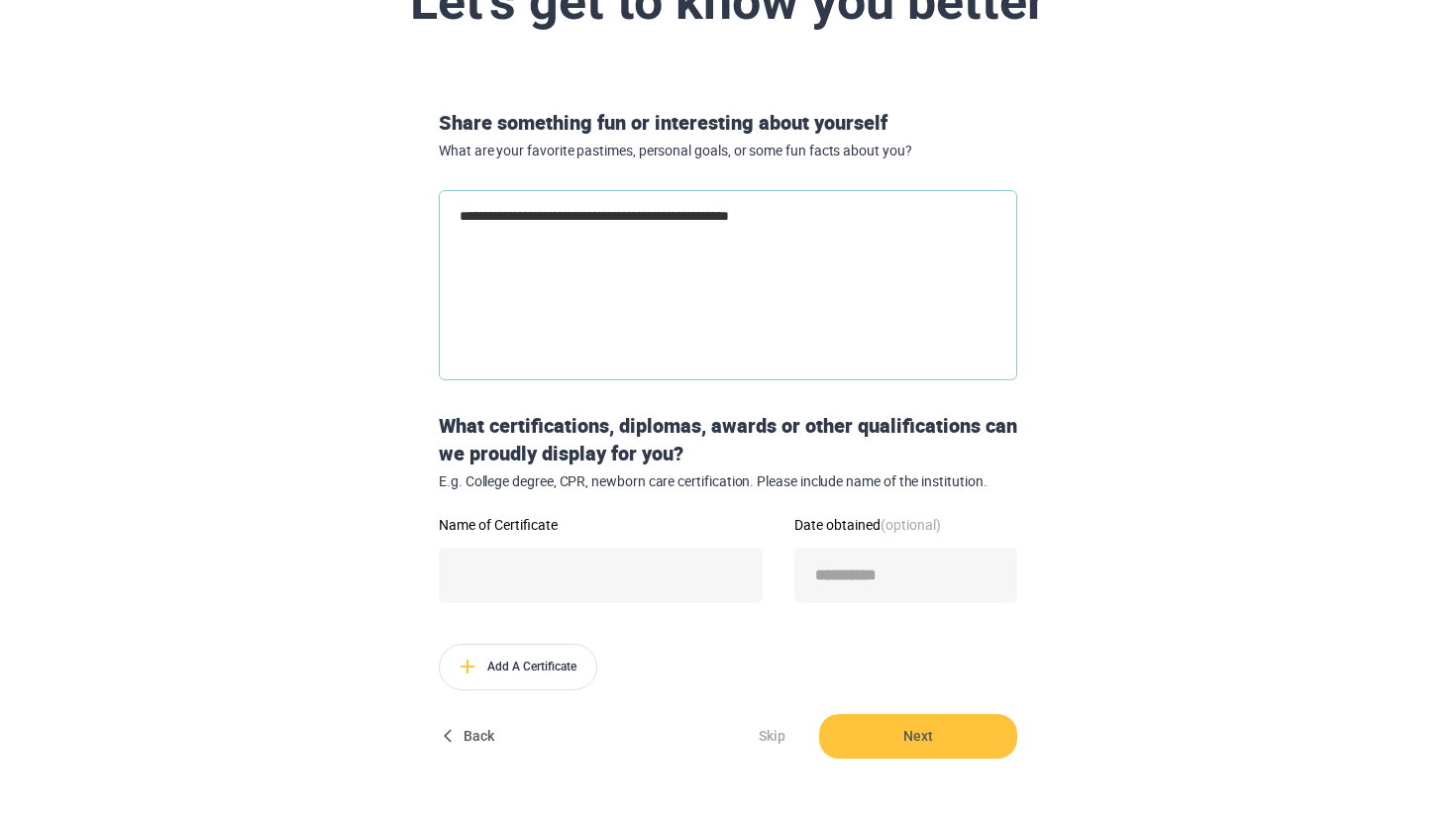 type on "**********" 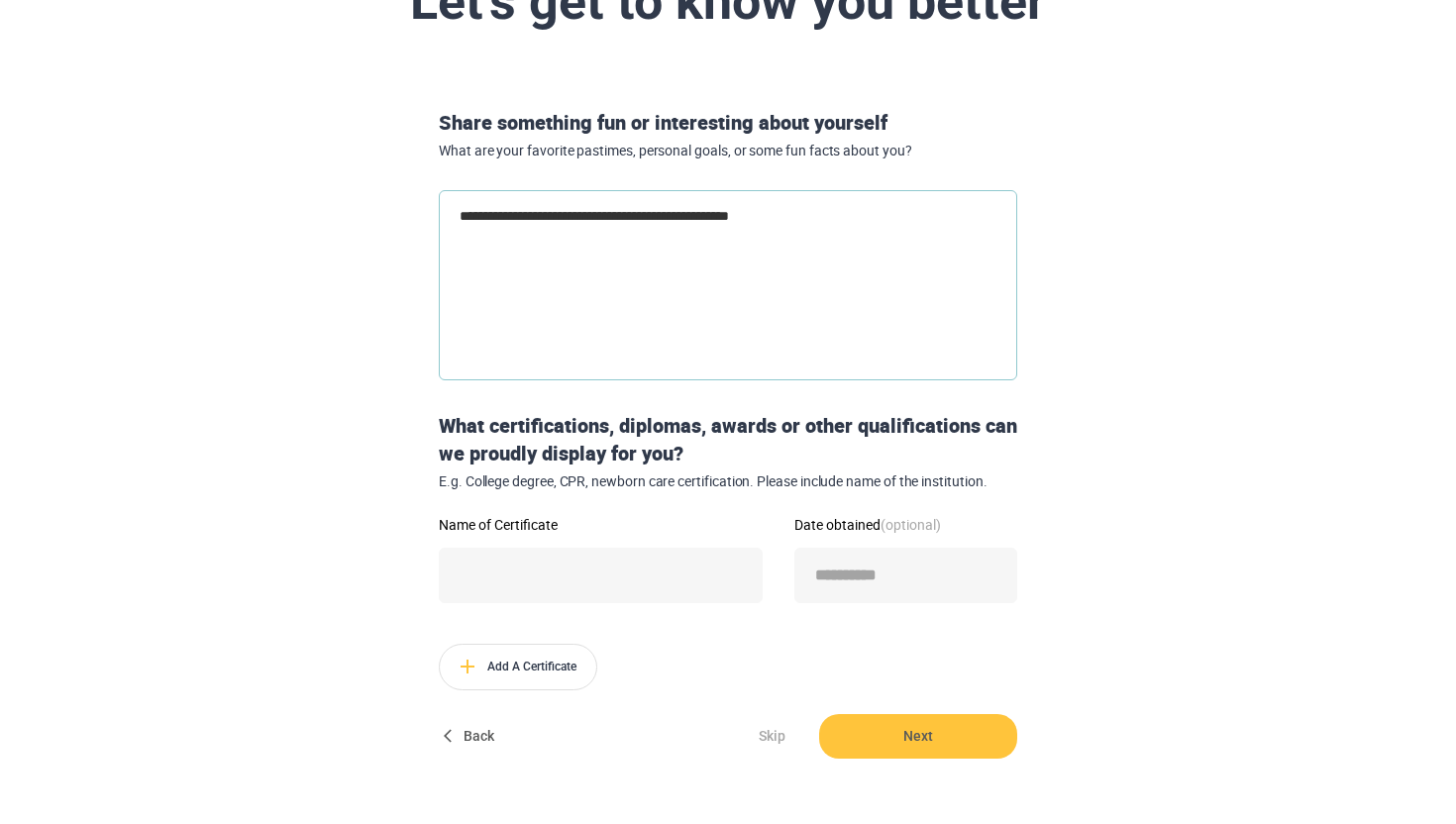 type on "*" 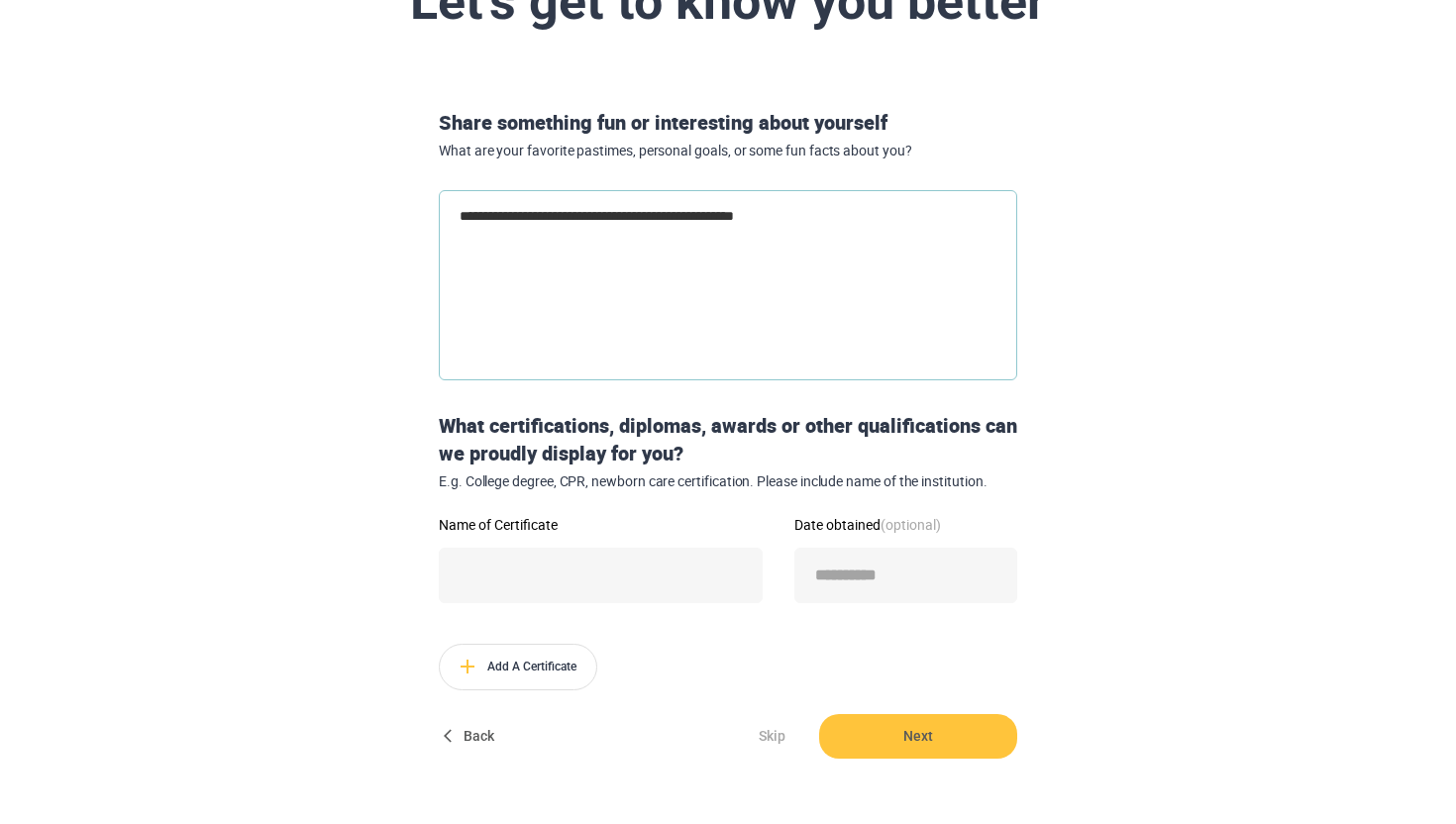 type on "**********" 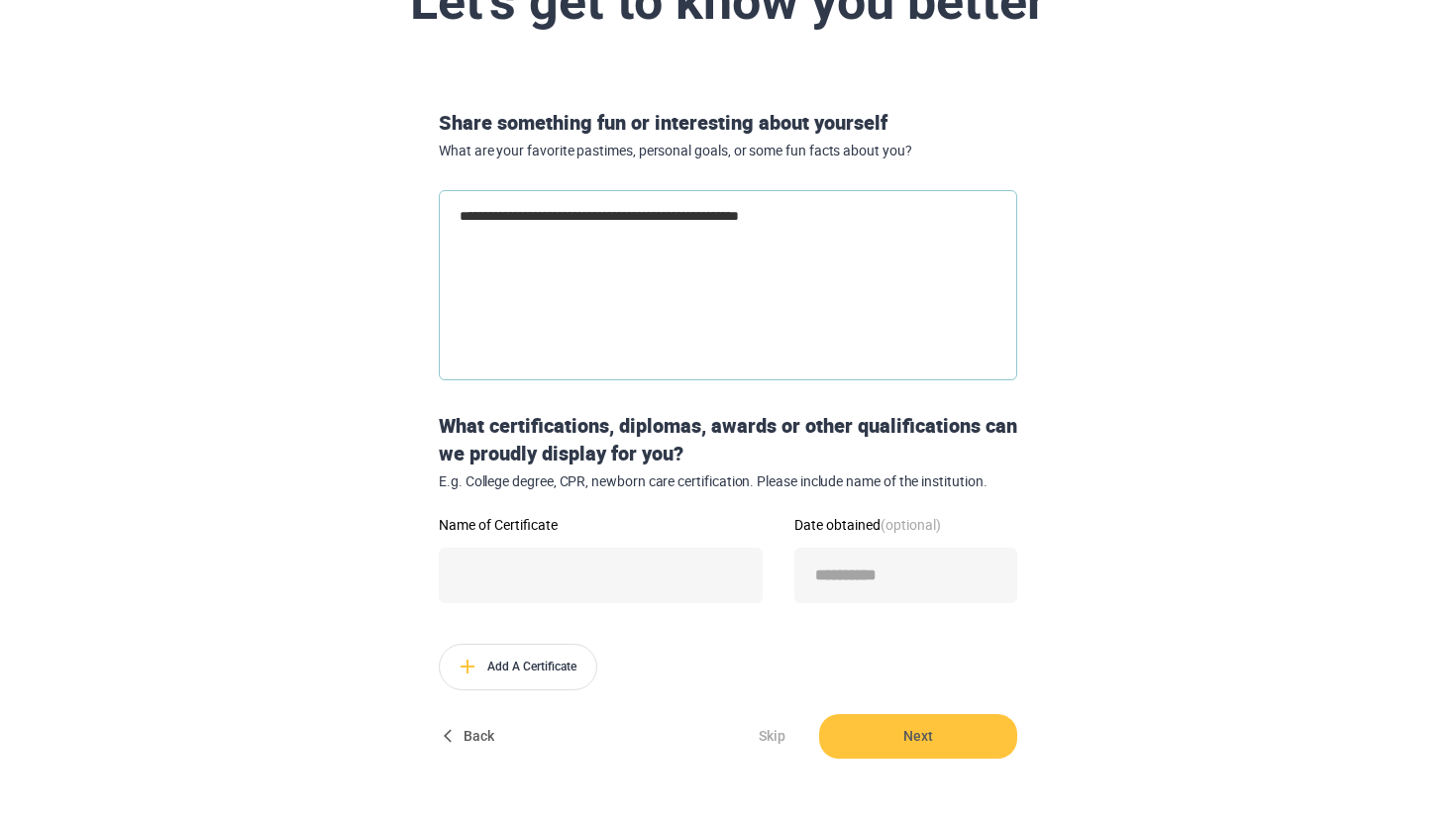 type on "**********" 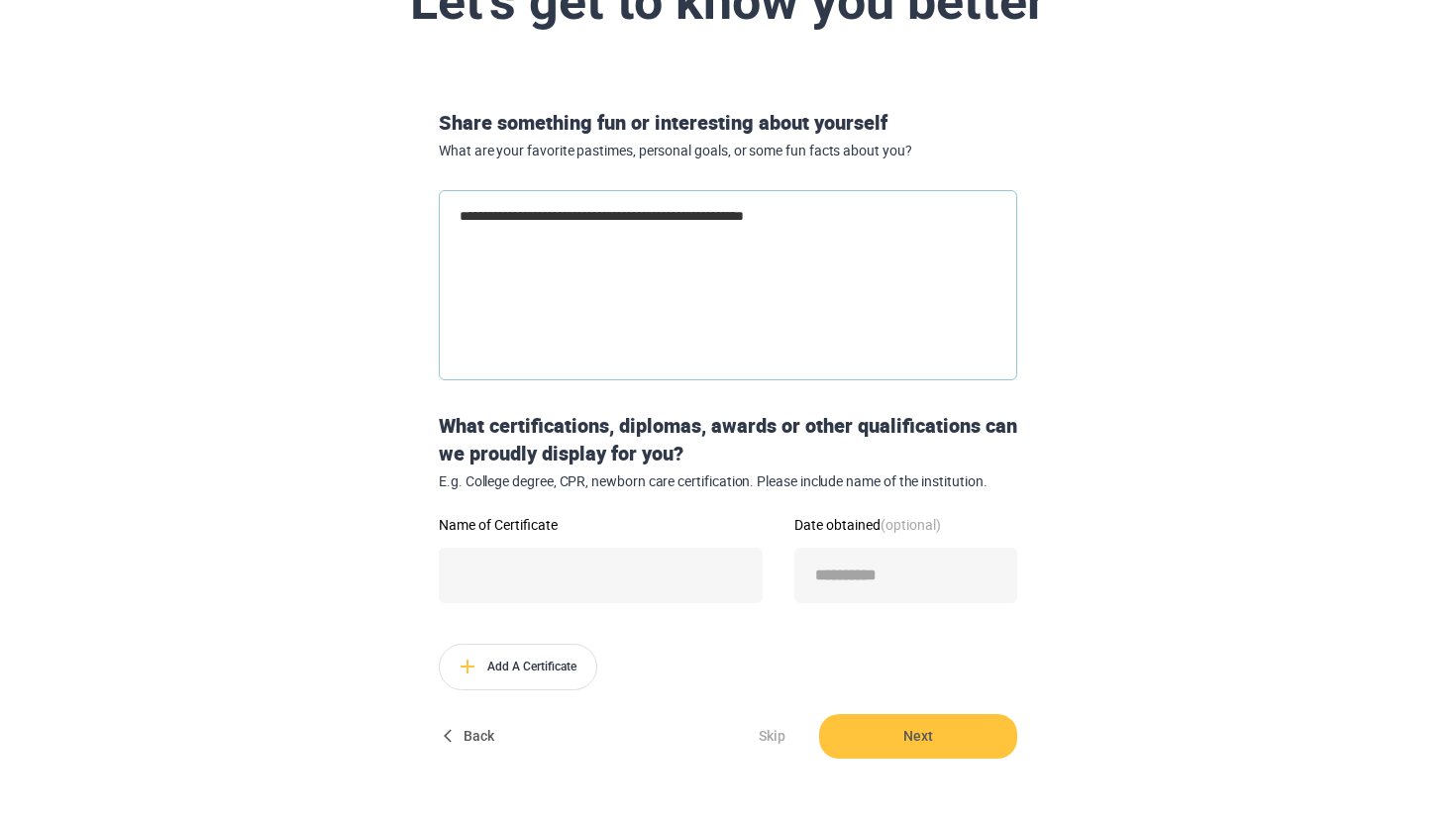 type on "**********" 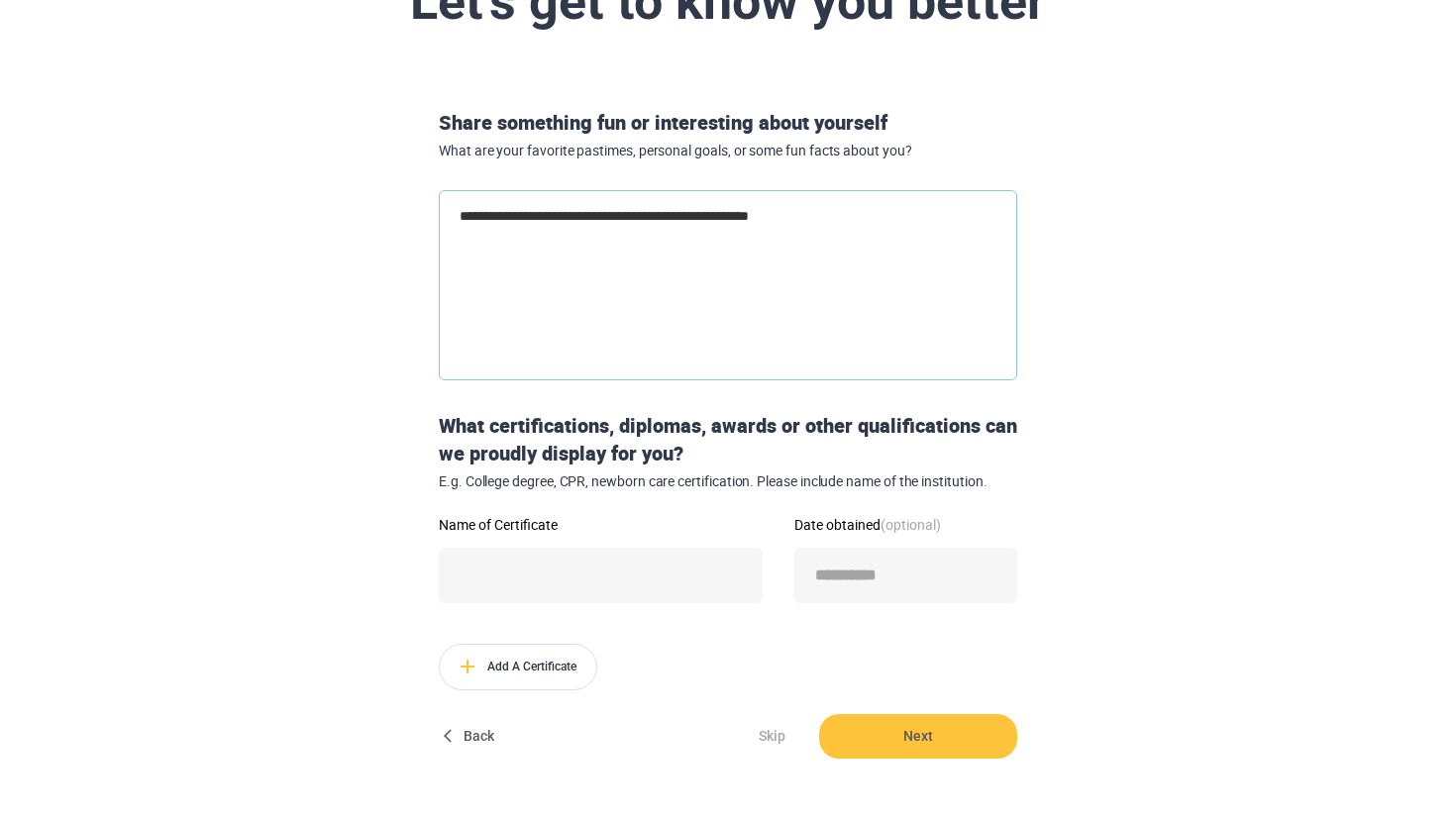 type on "**********" 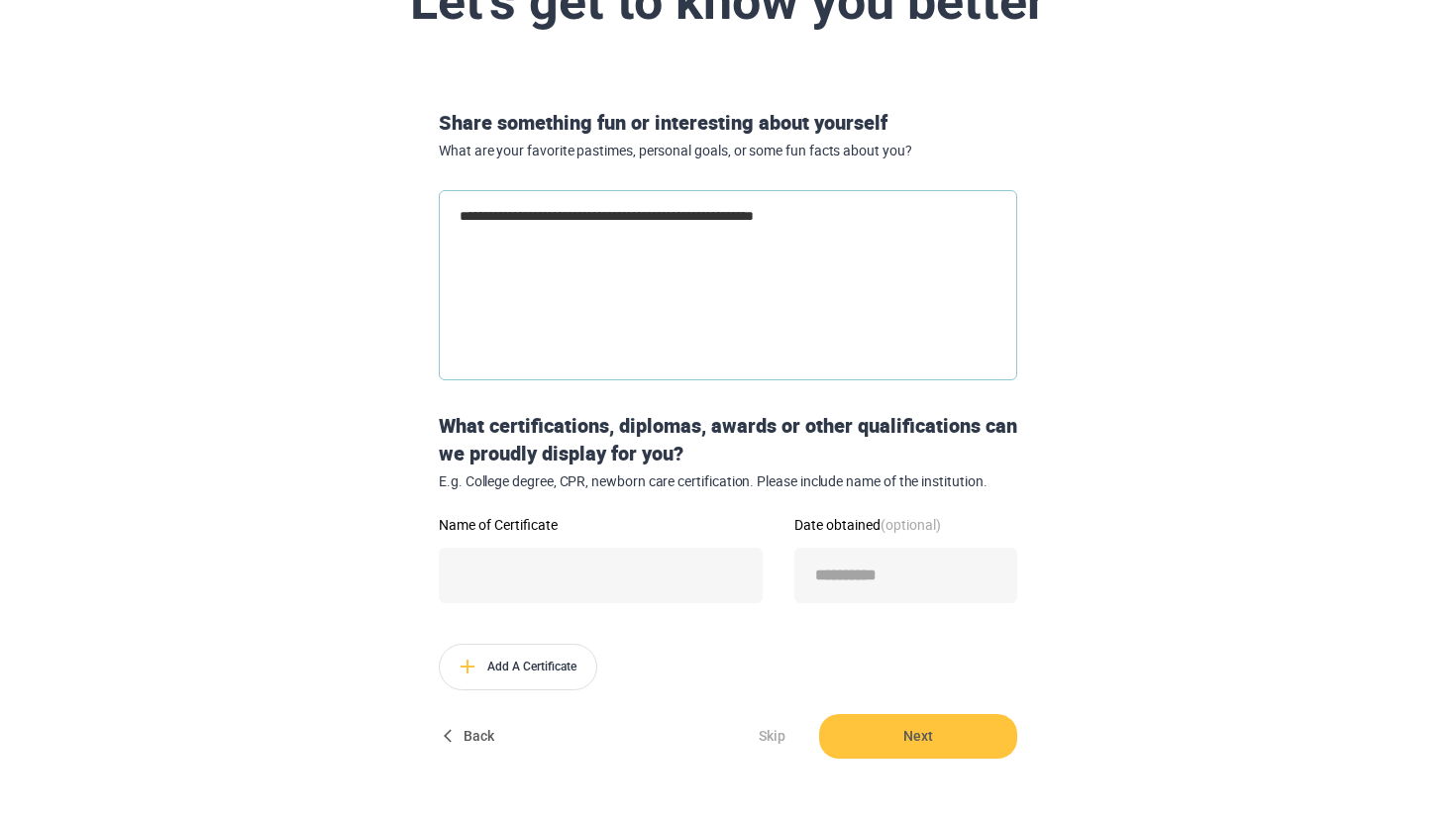 type on "**********" 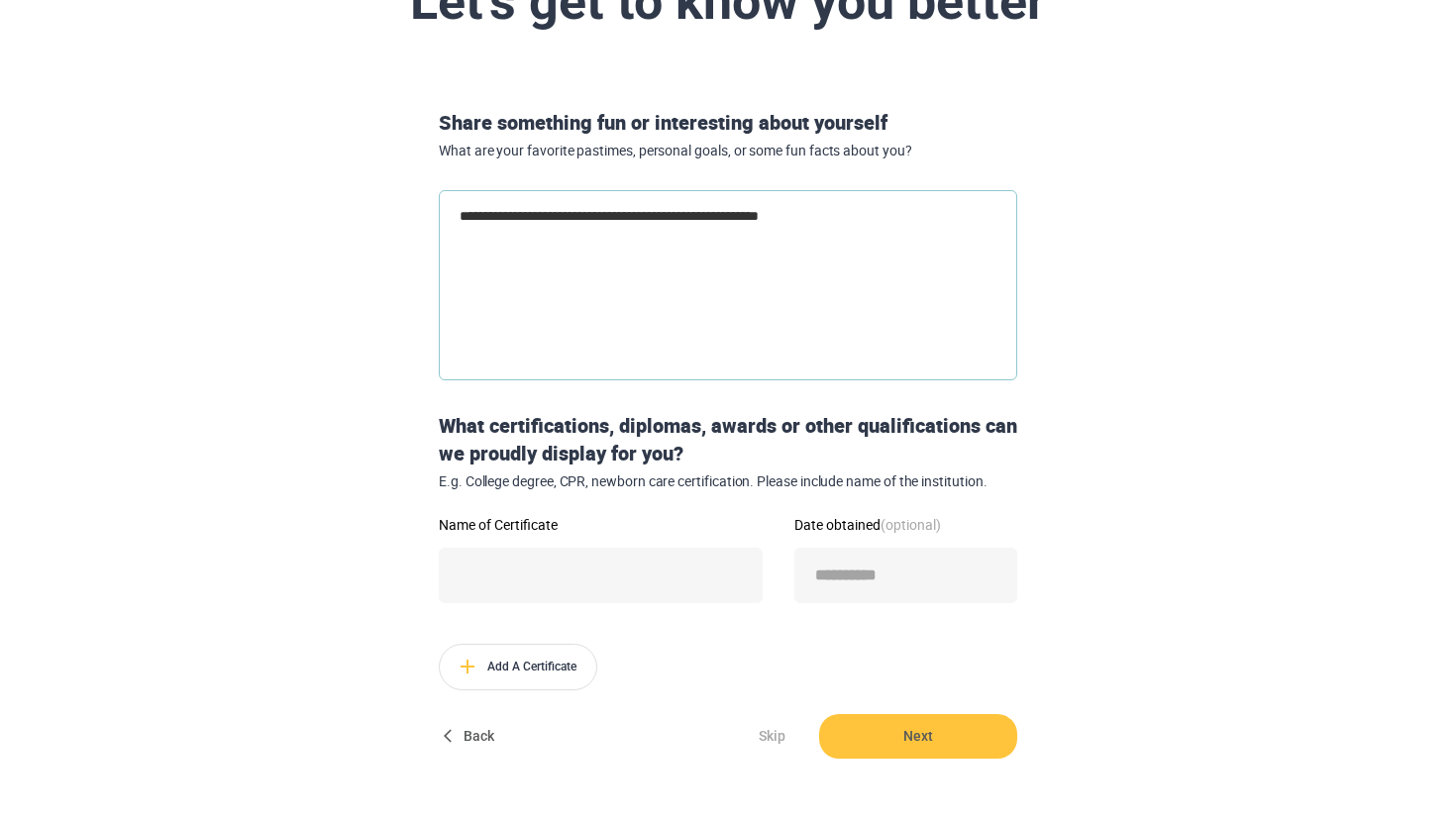 type on "**********" 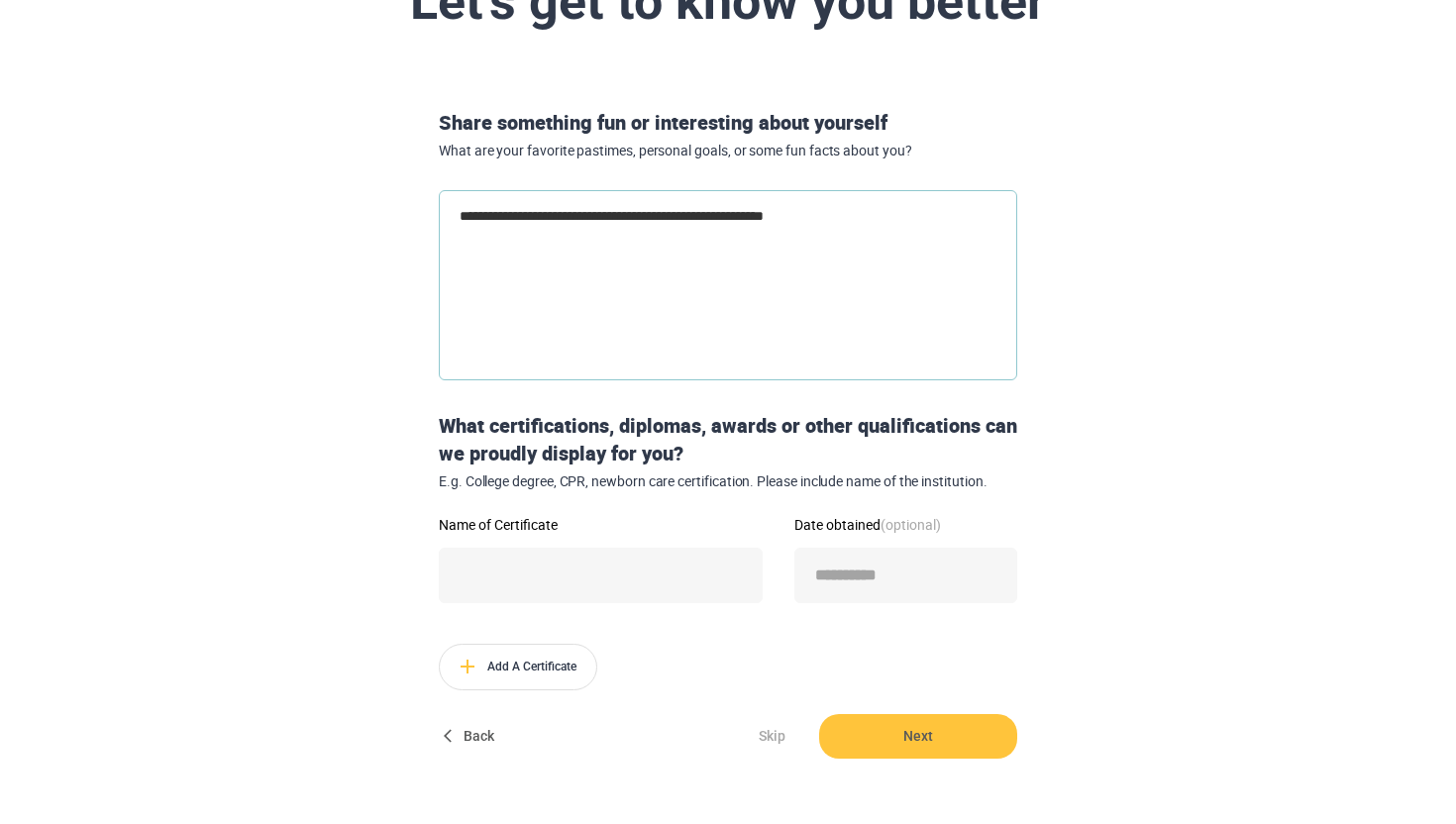 type on "**********" 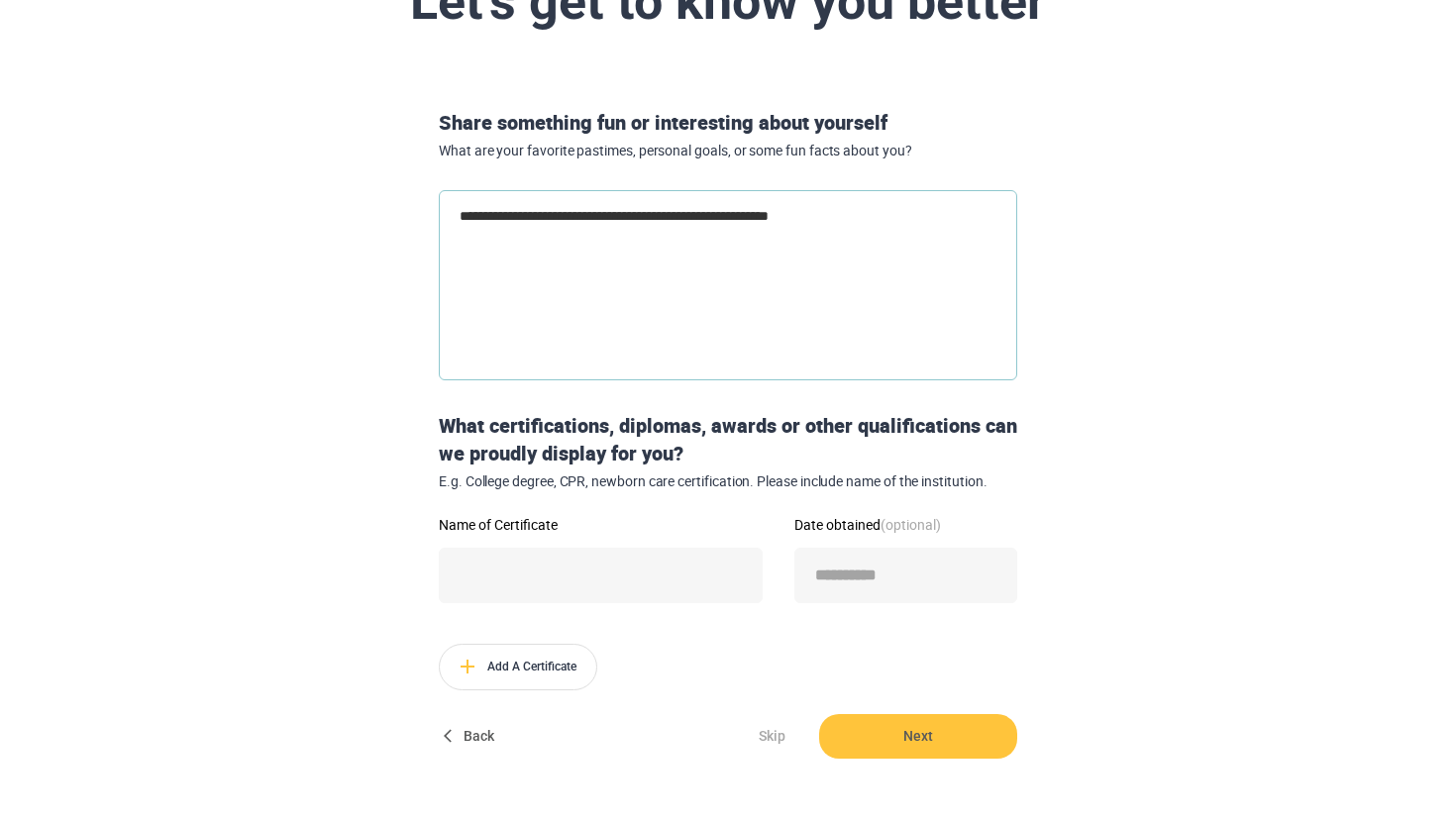 type on "**********" 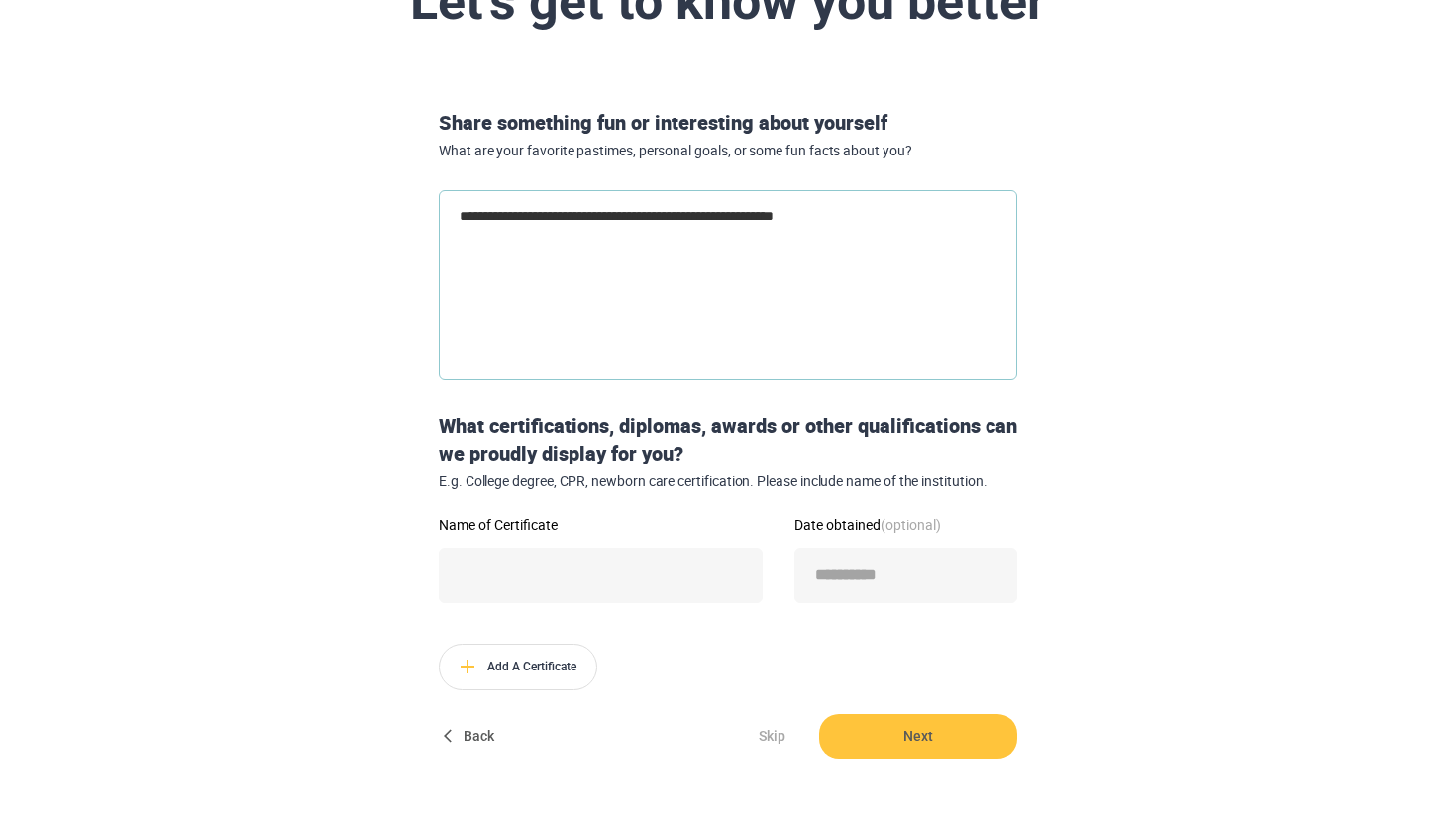 type on "**********" 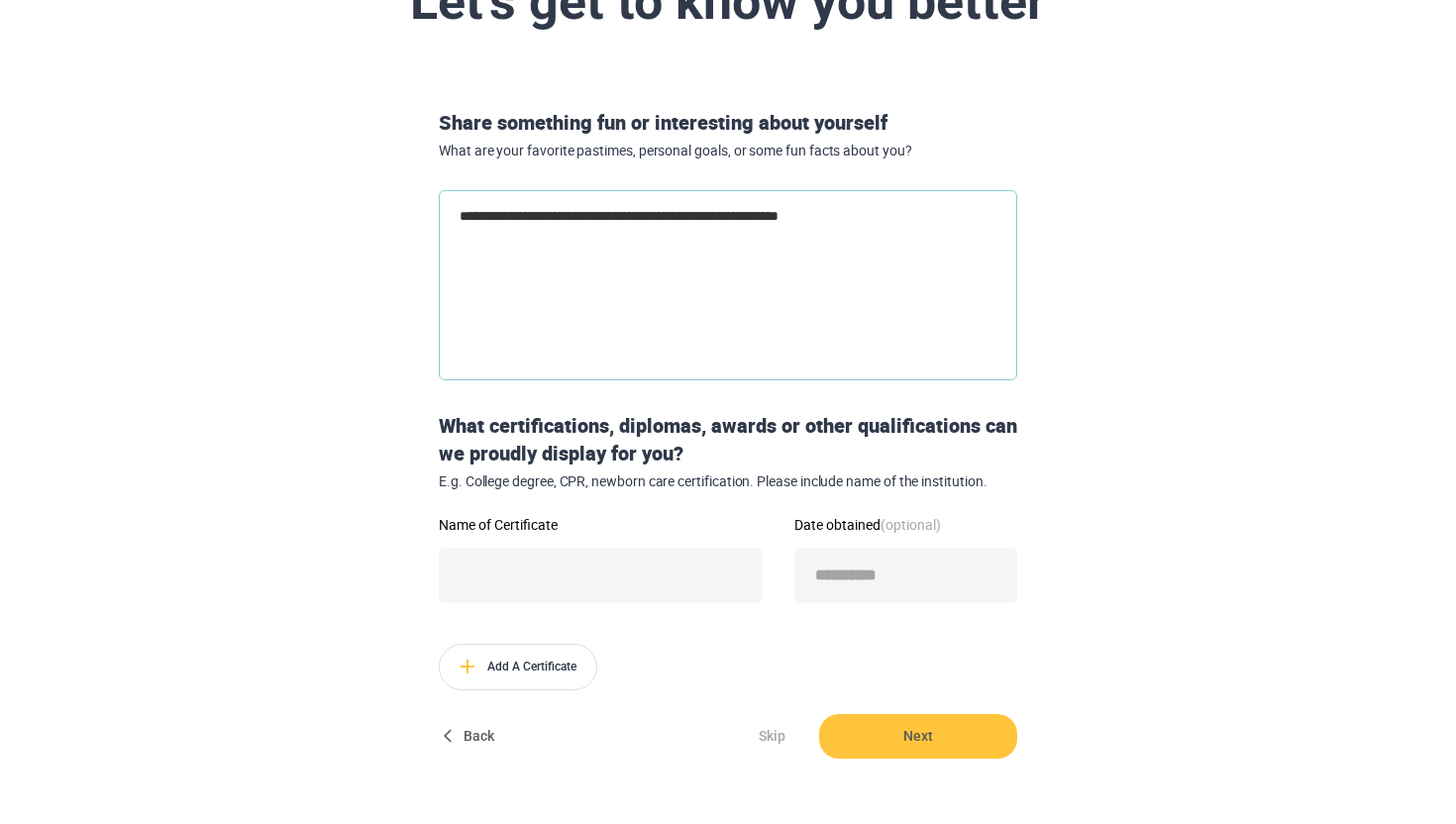 type on "**********" 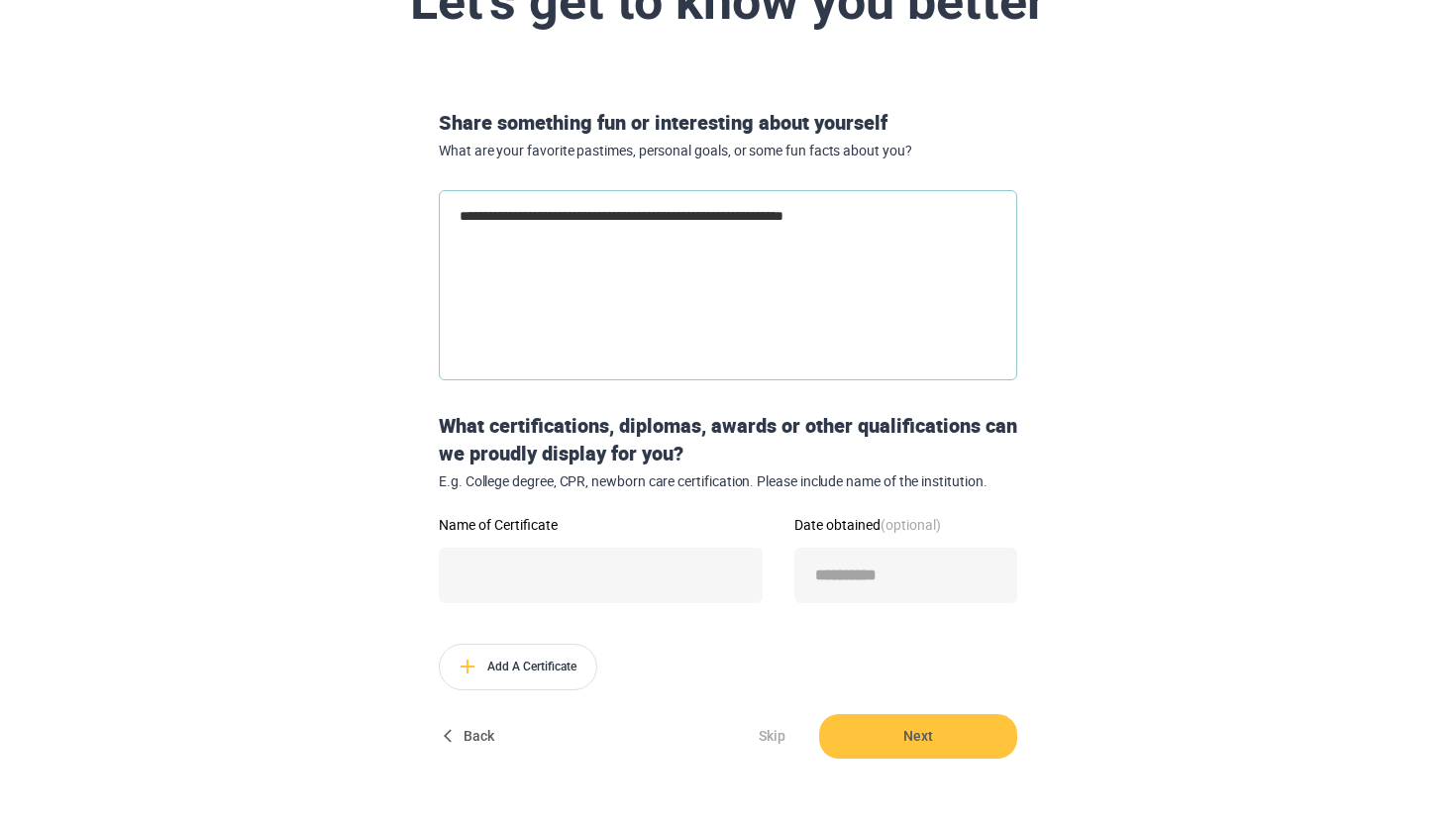 type on "**********" 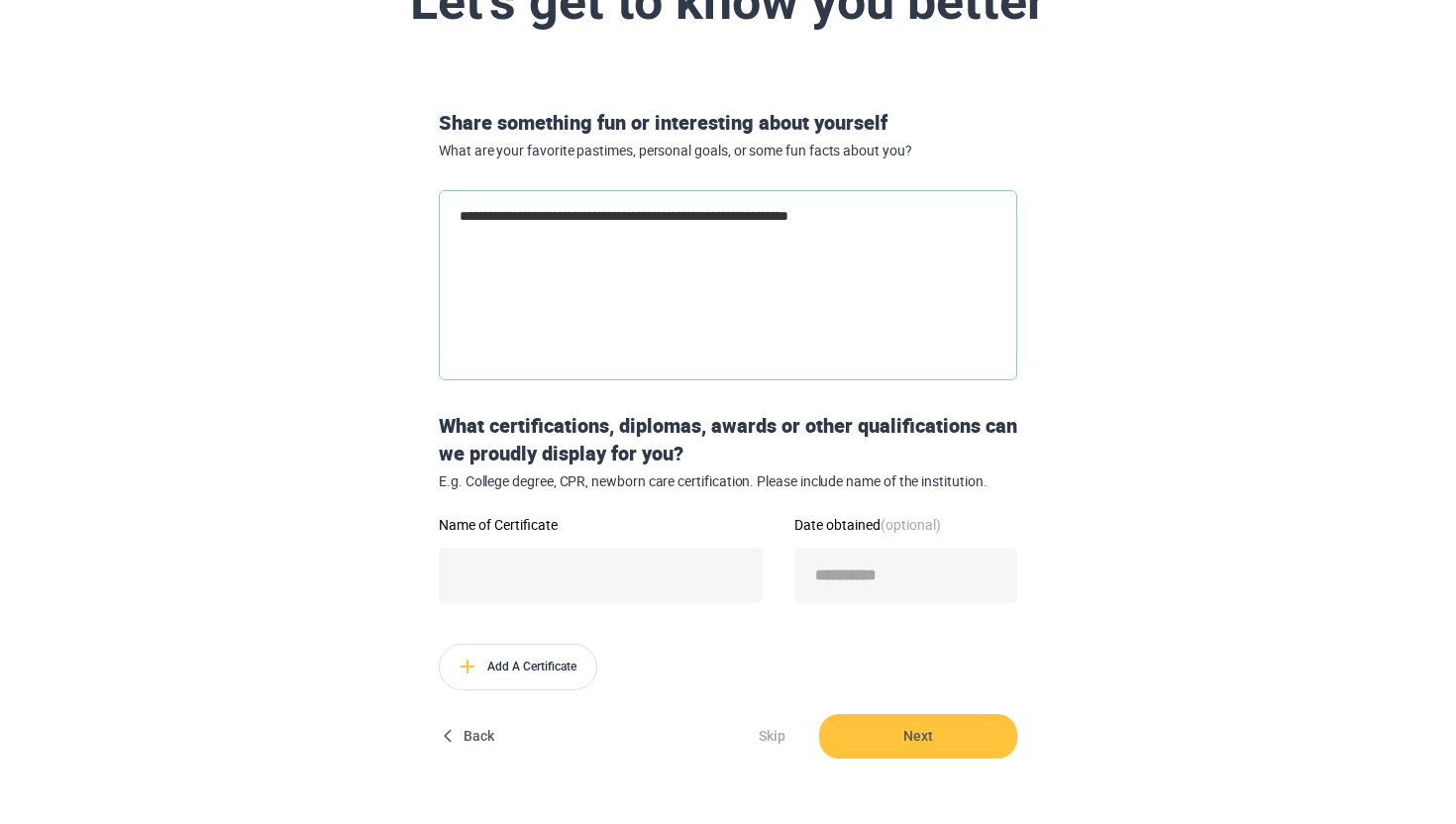 type on "**********" 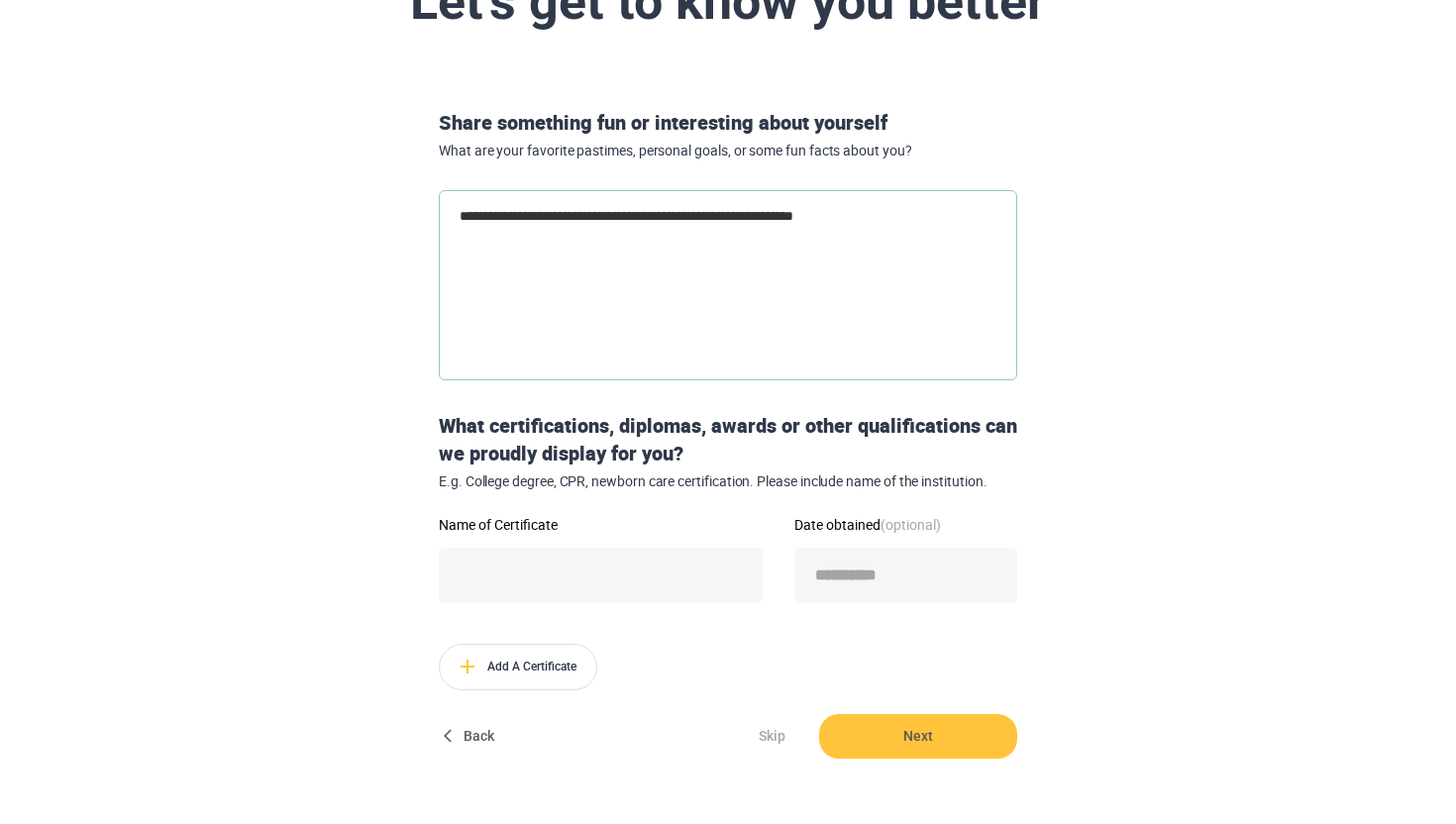 type on "**********" 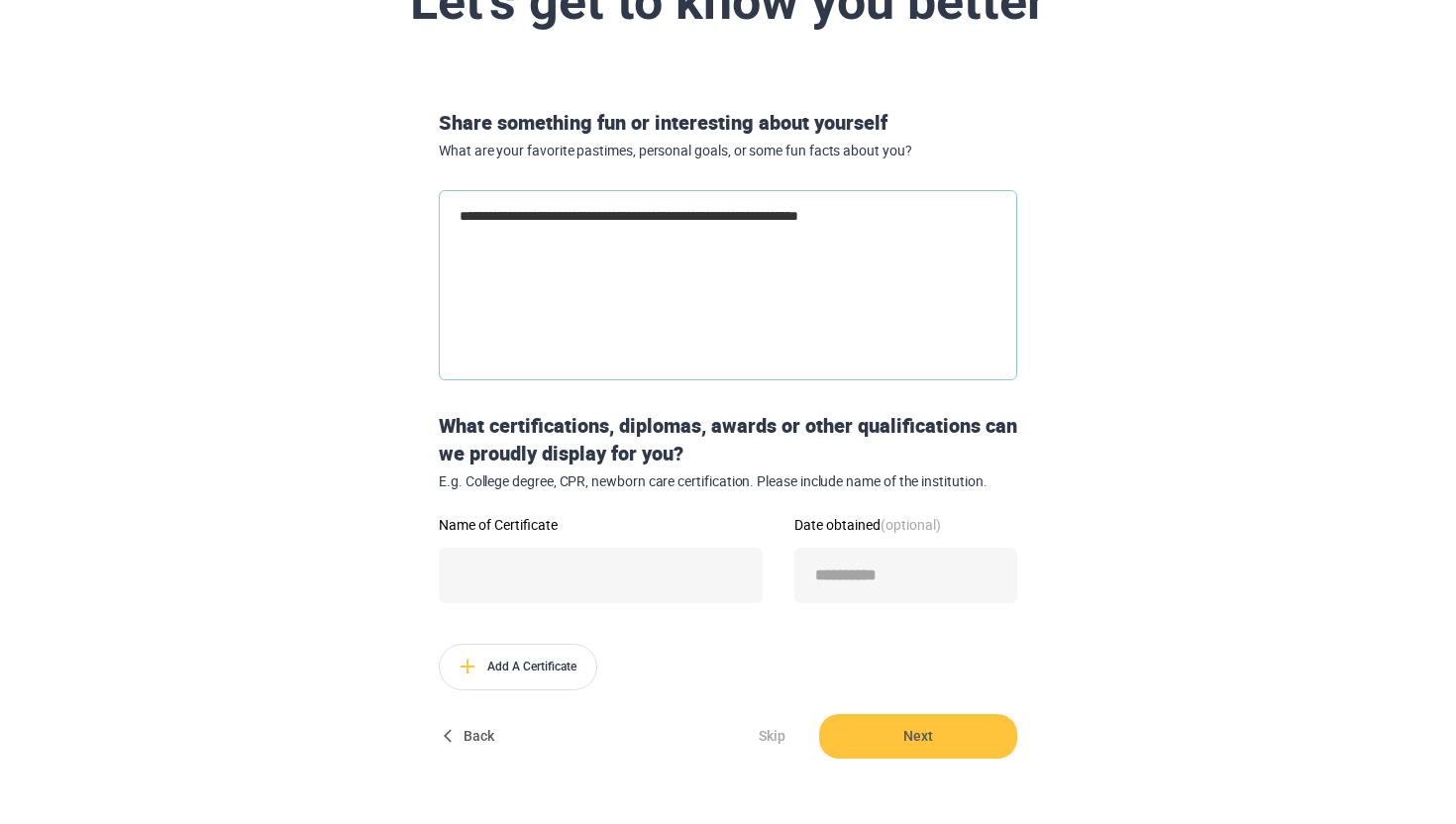 type on "*" 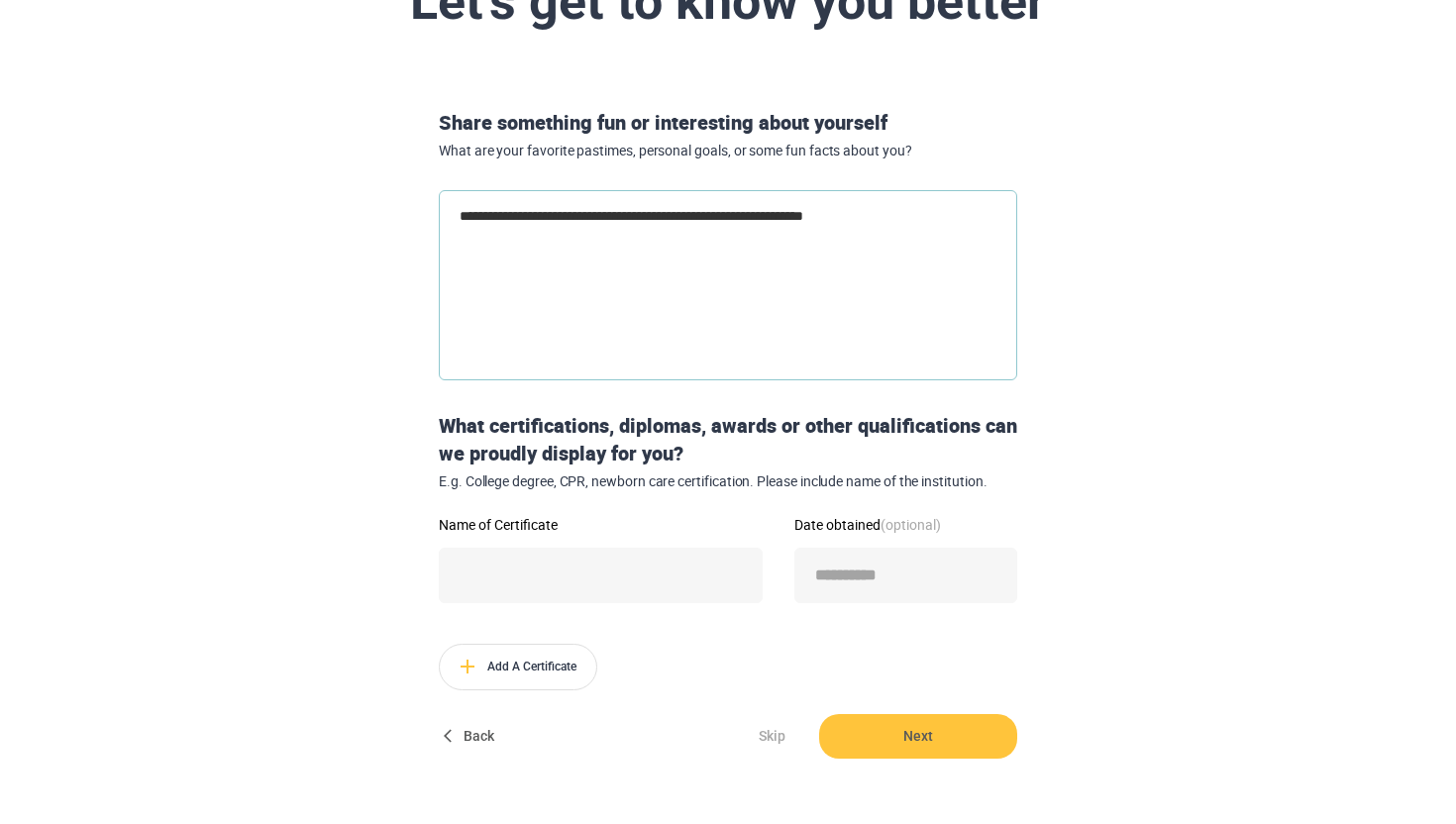 type on "**********" 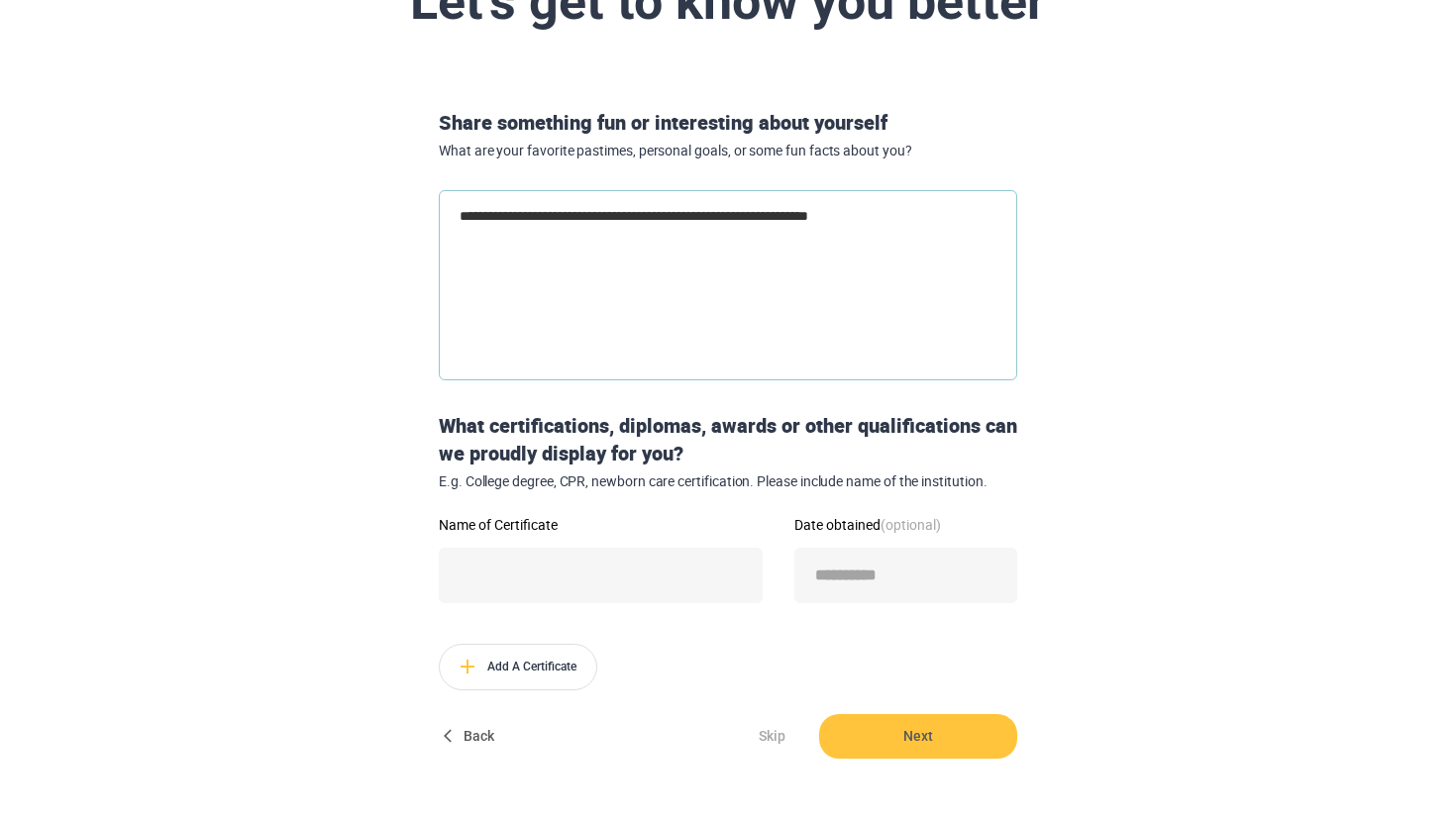 type on "**********" 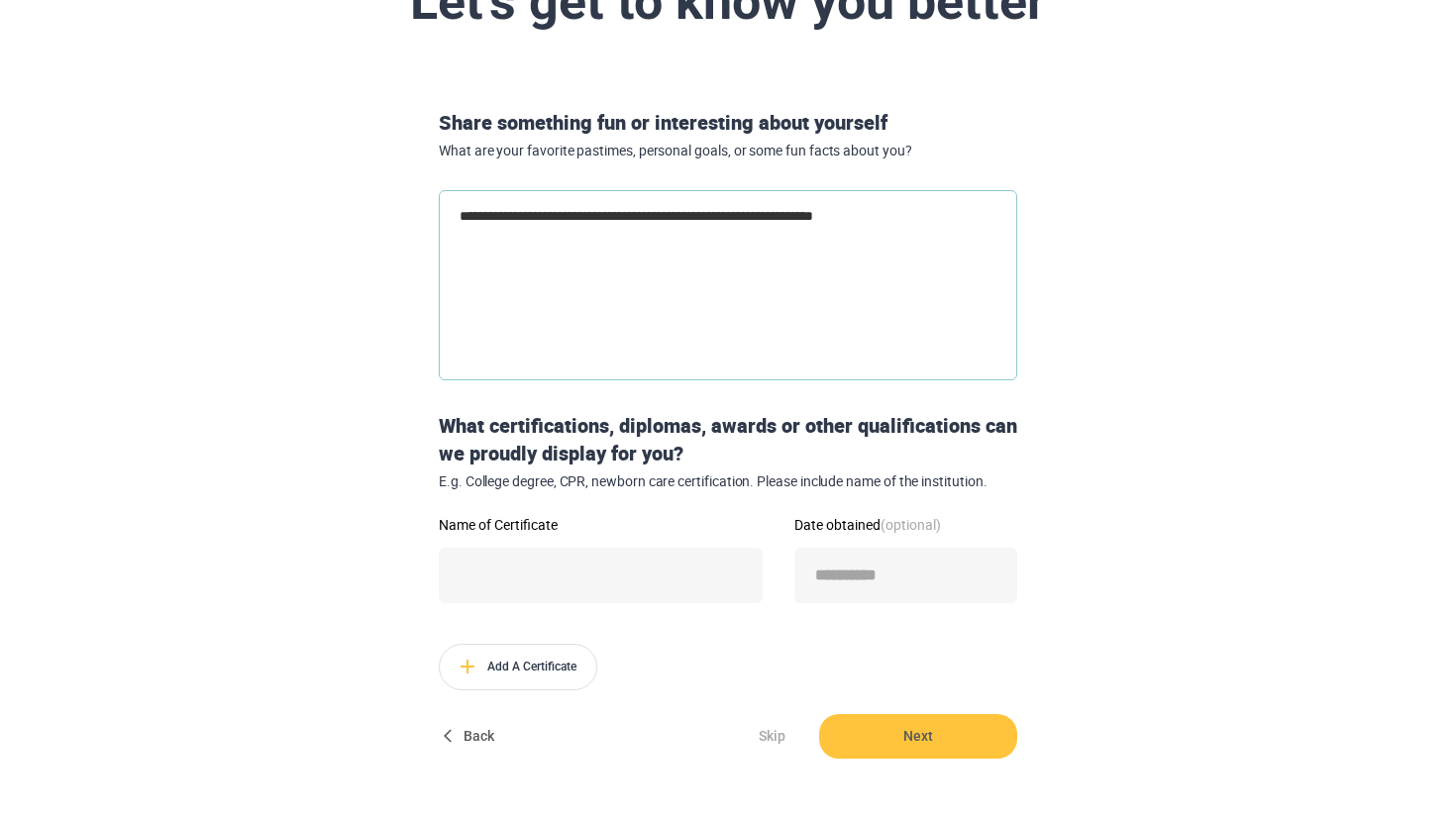 type on "*" 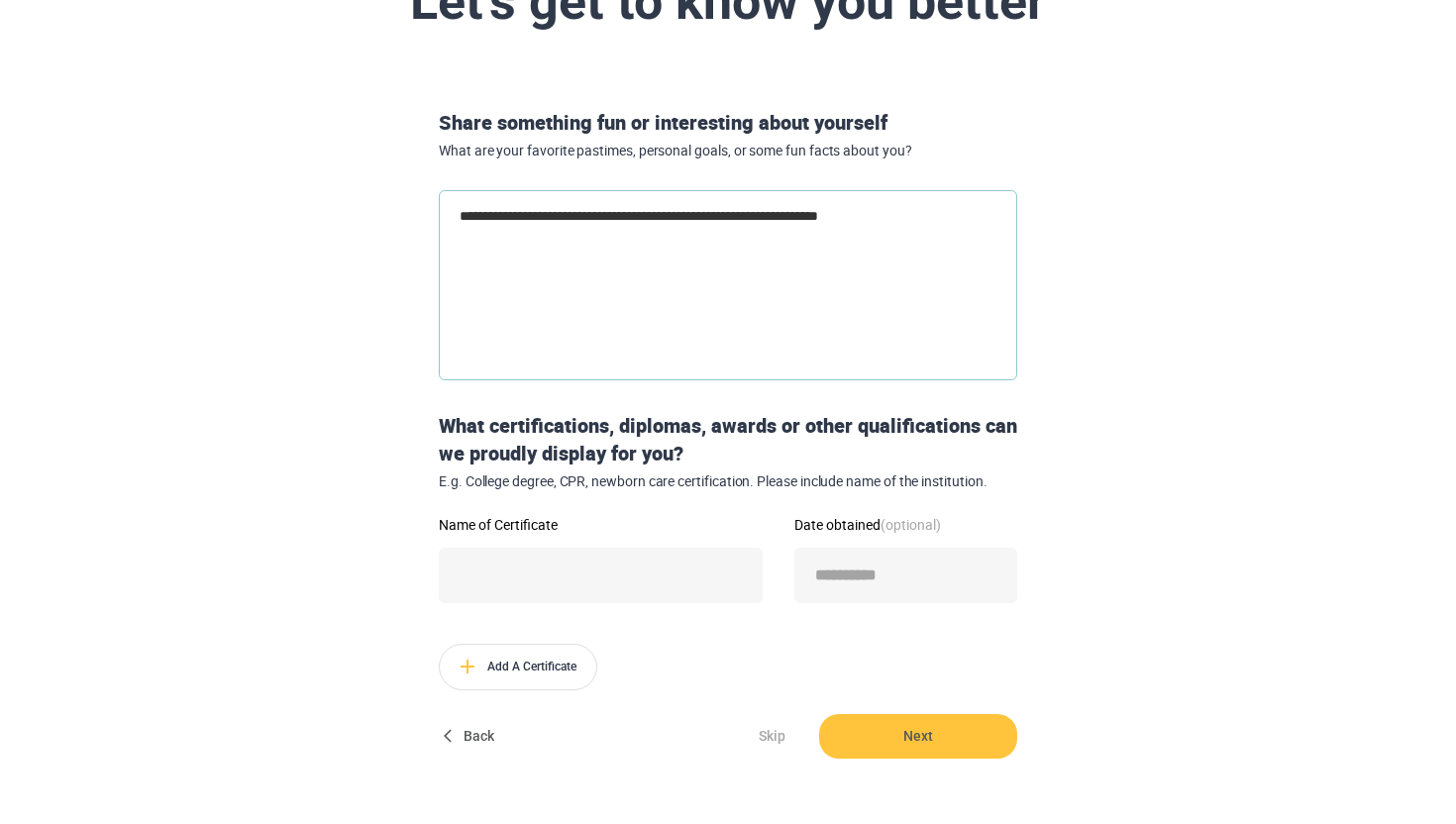 type on "**********" 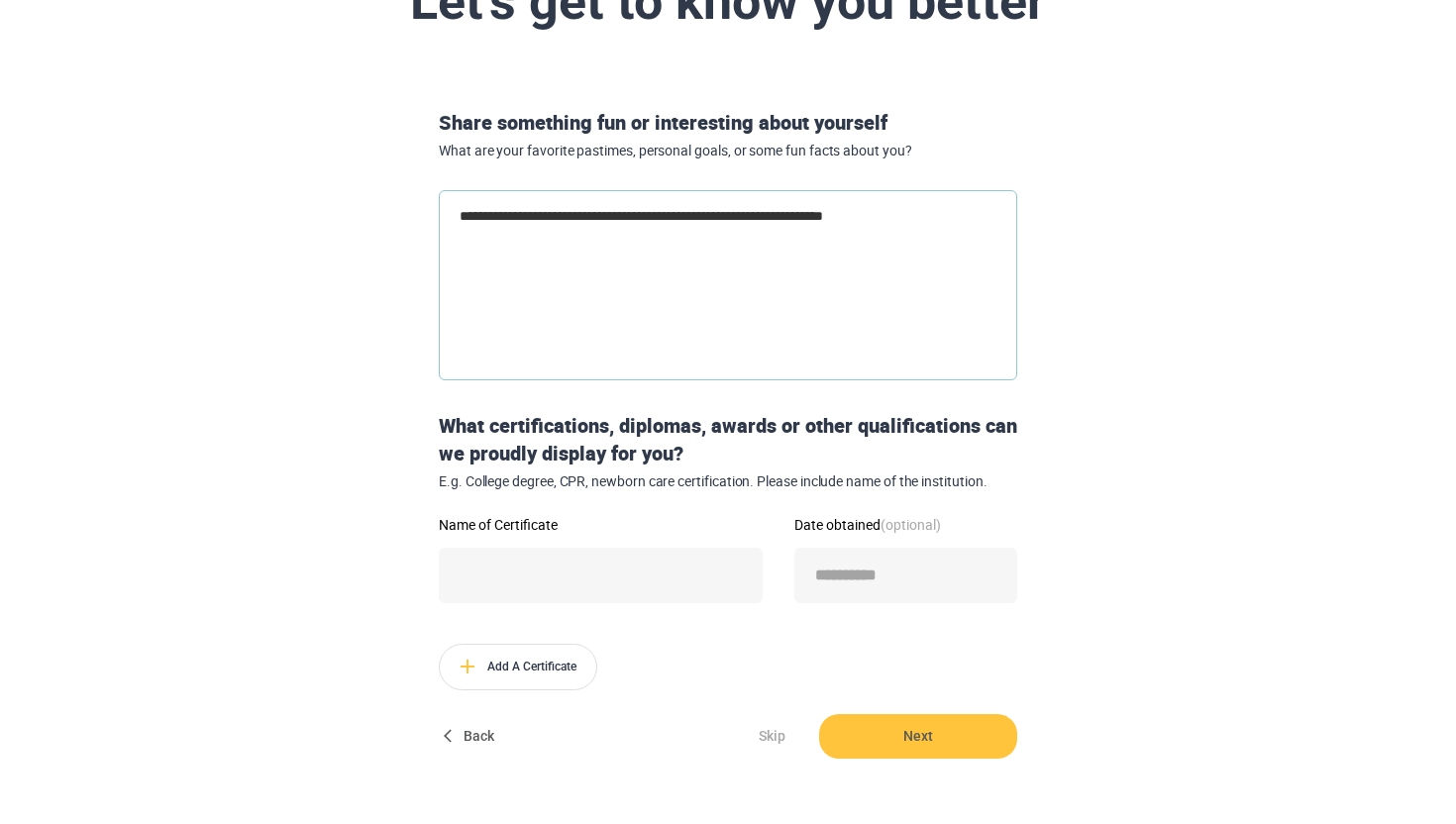 type on "**********" 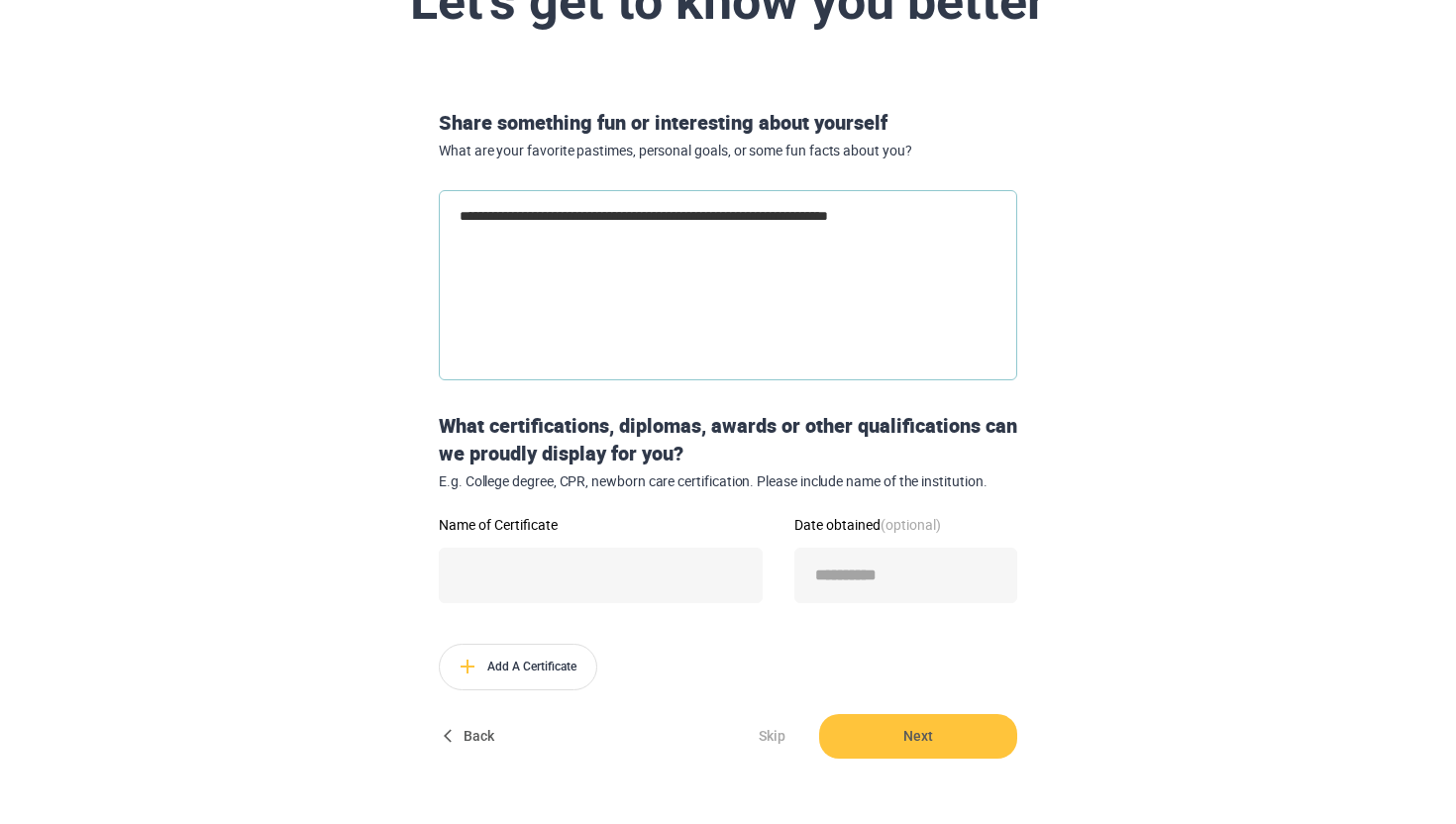 type on "**********" 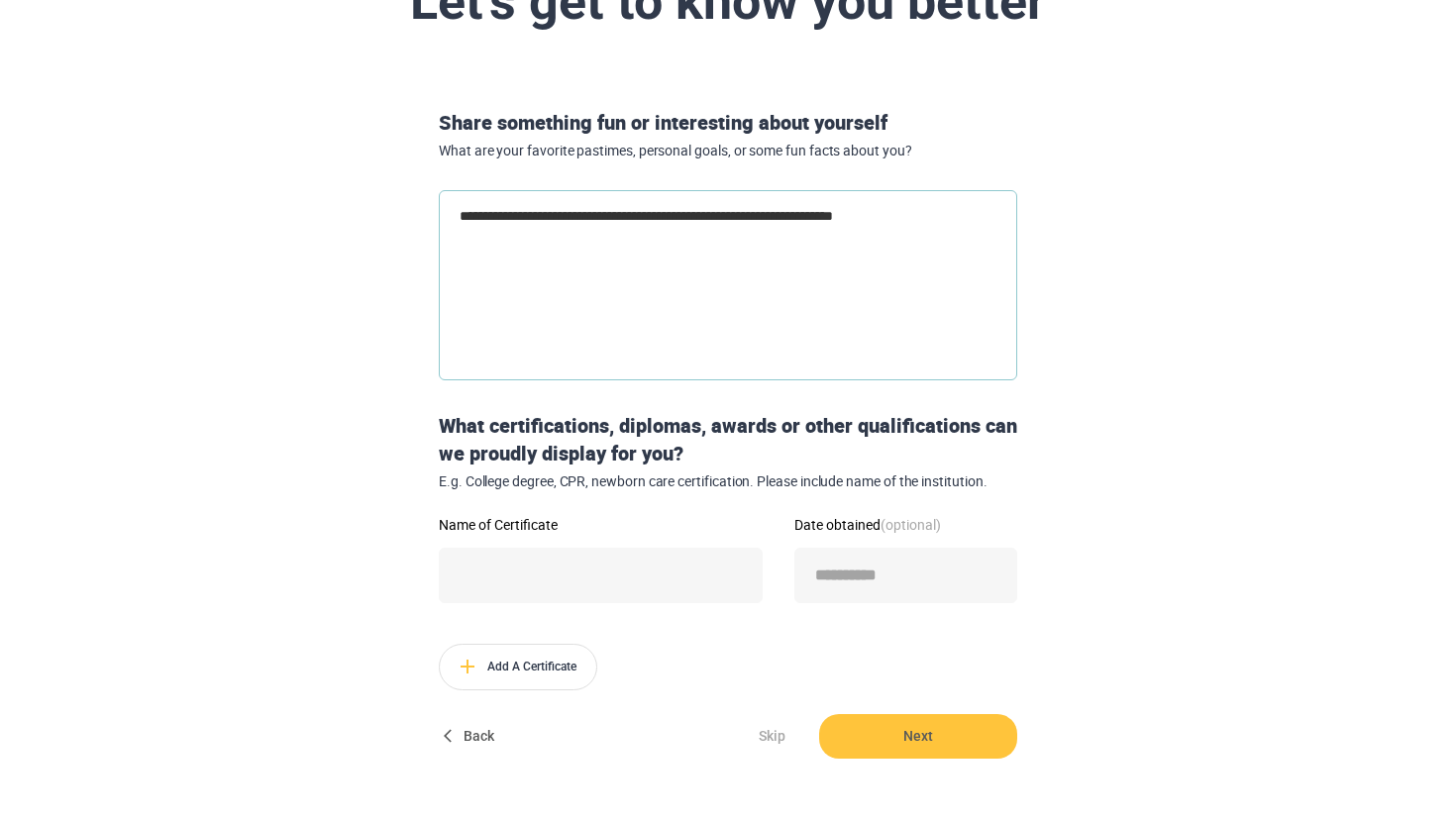 type on "**********" 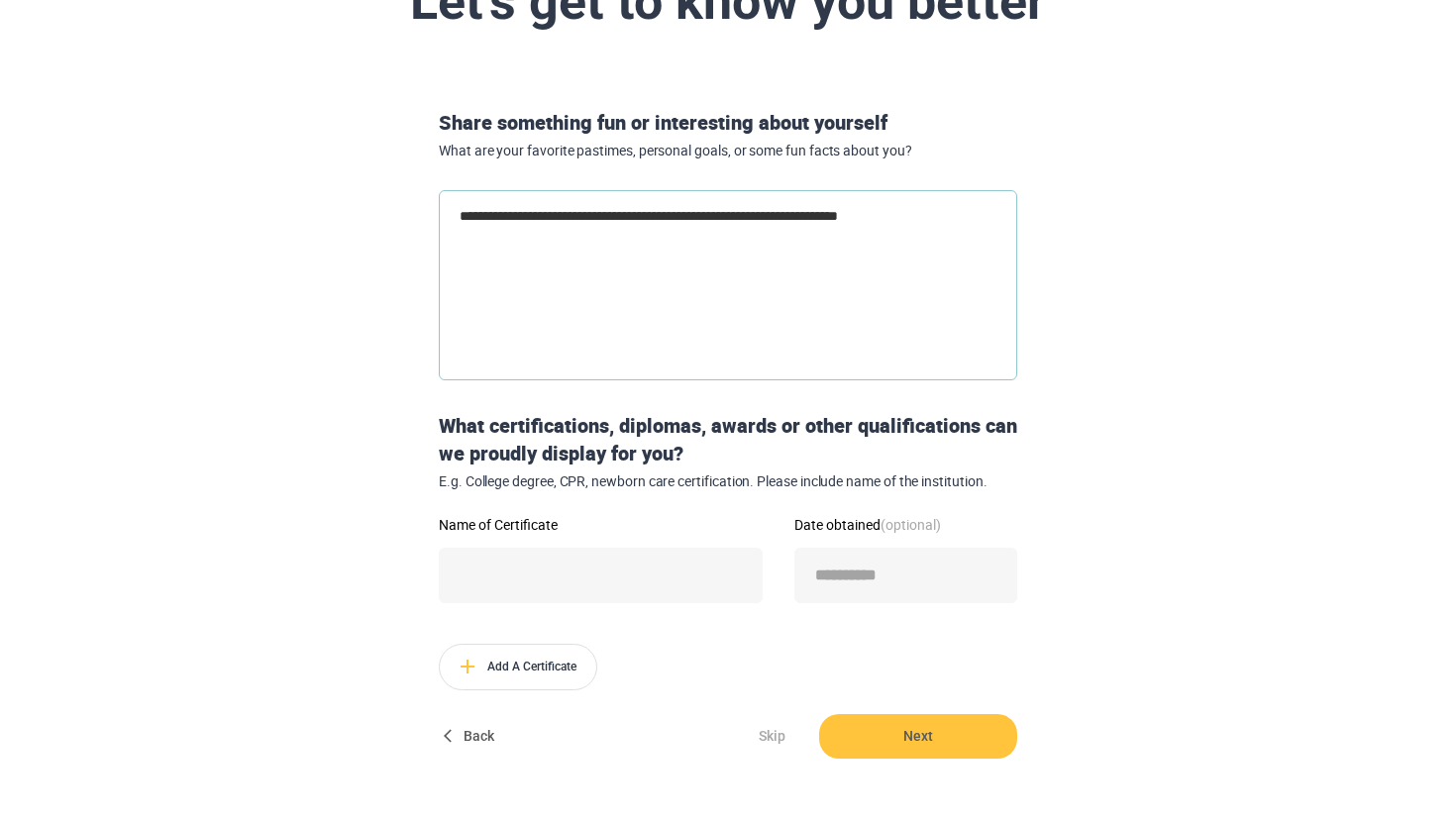 type on "**********" 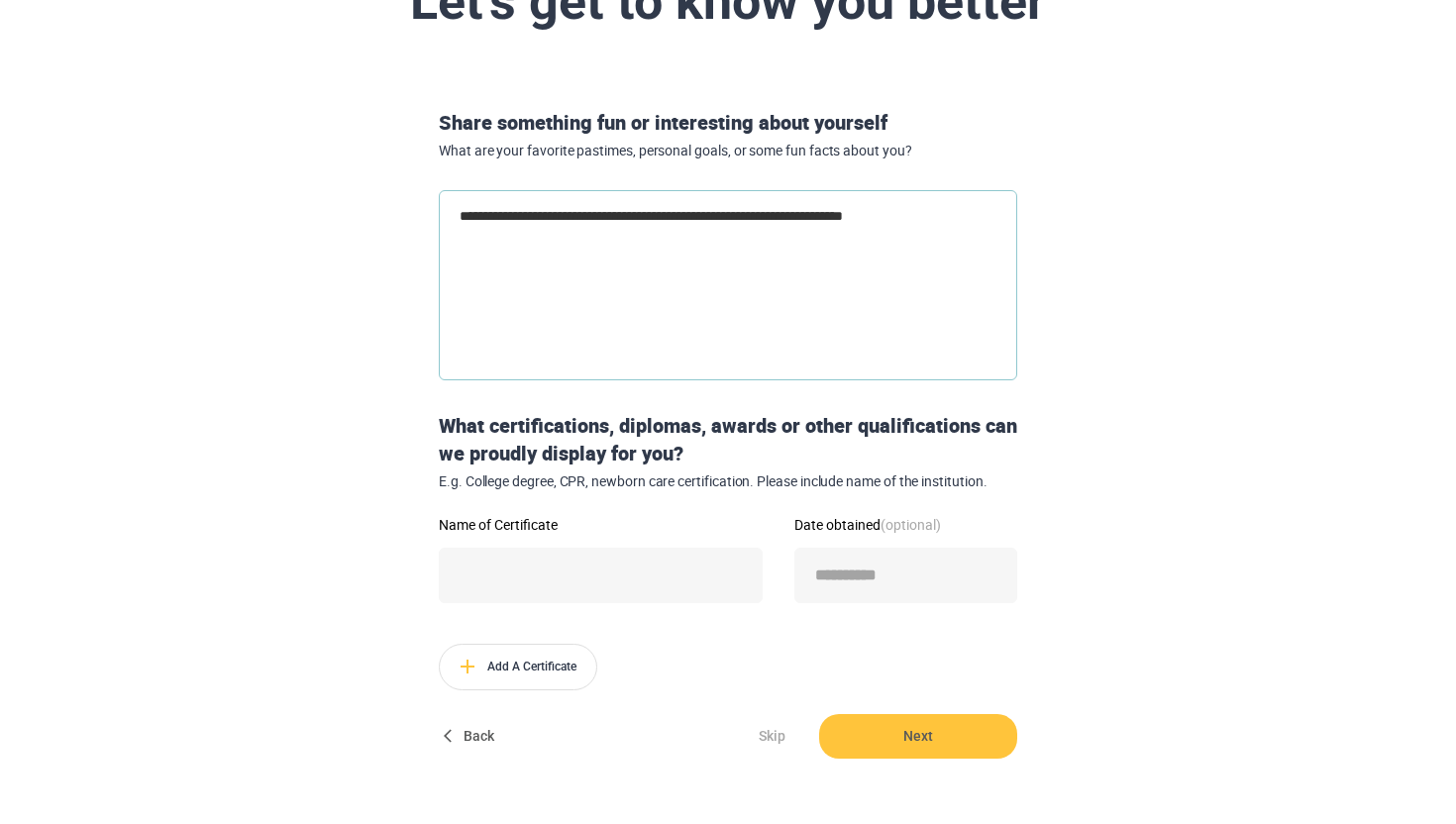 type on "**********" 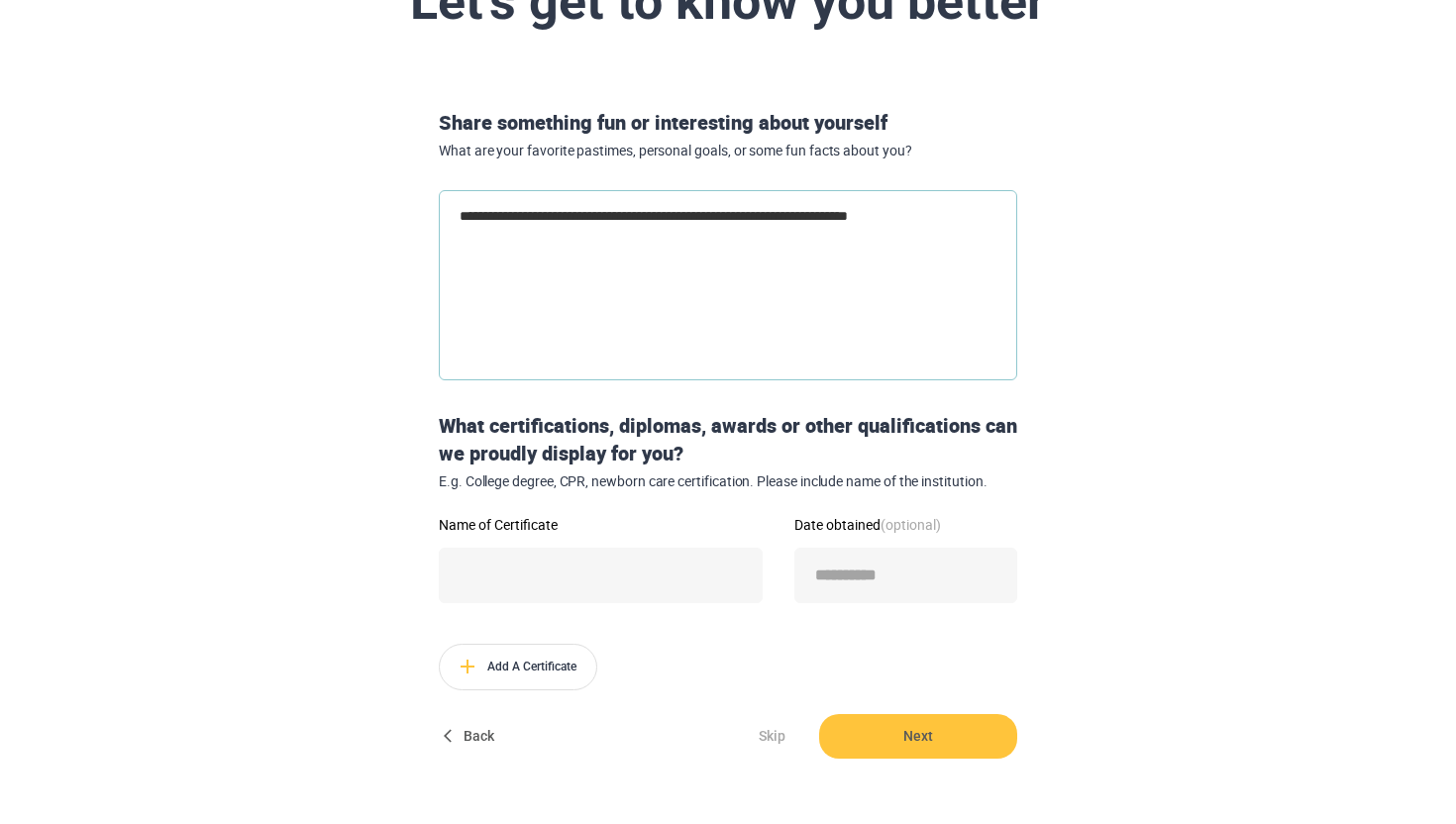 type on "**********" 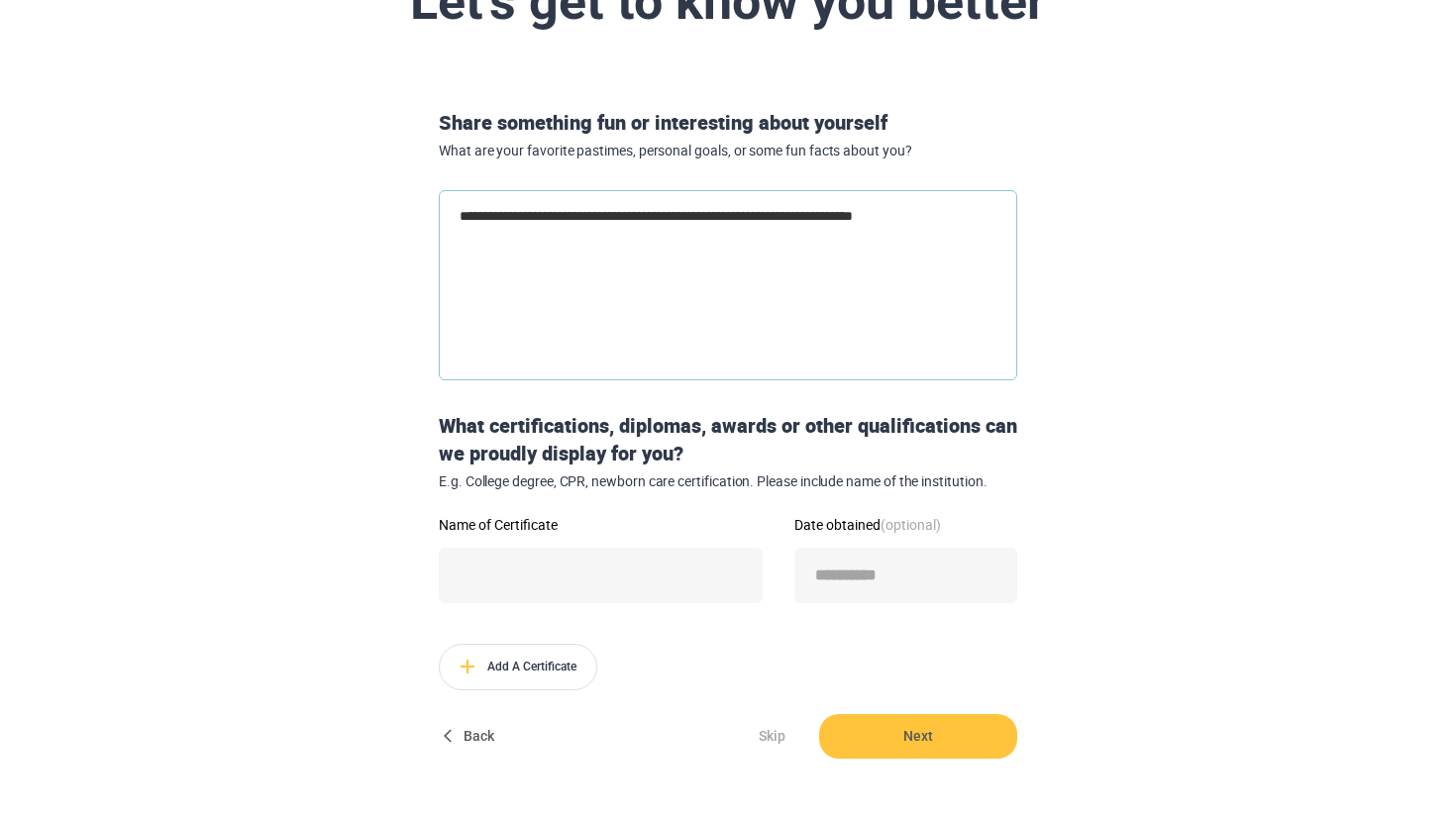 type on "**********" 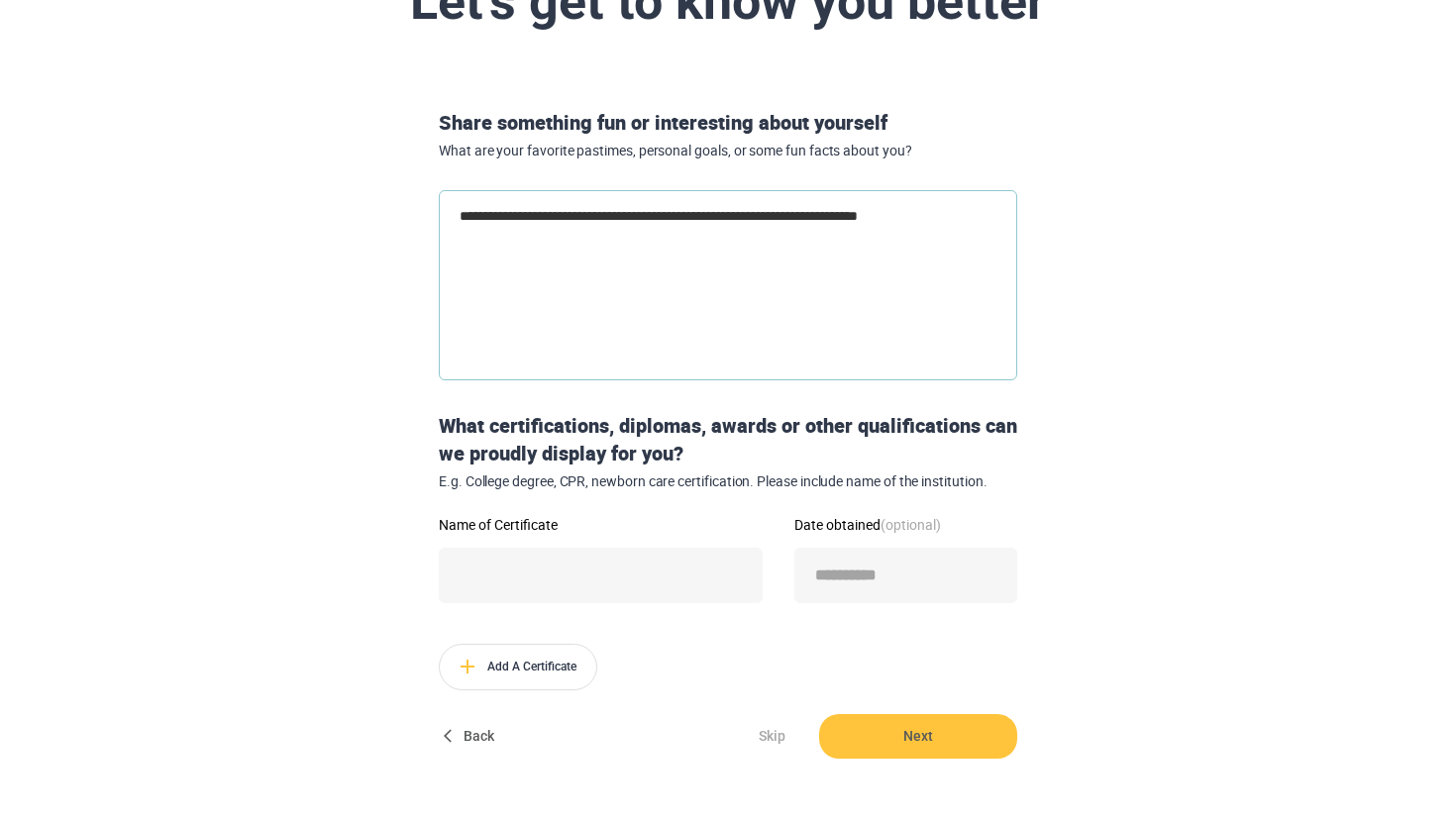 type on "*" 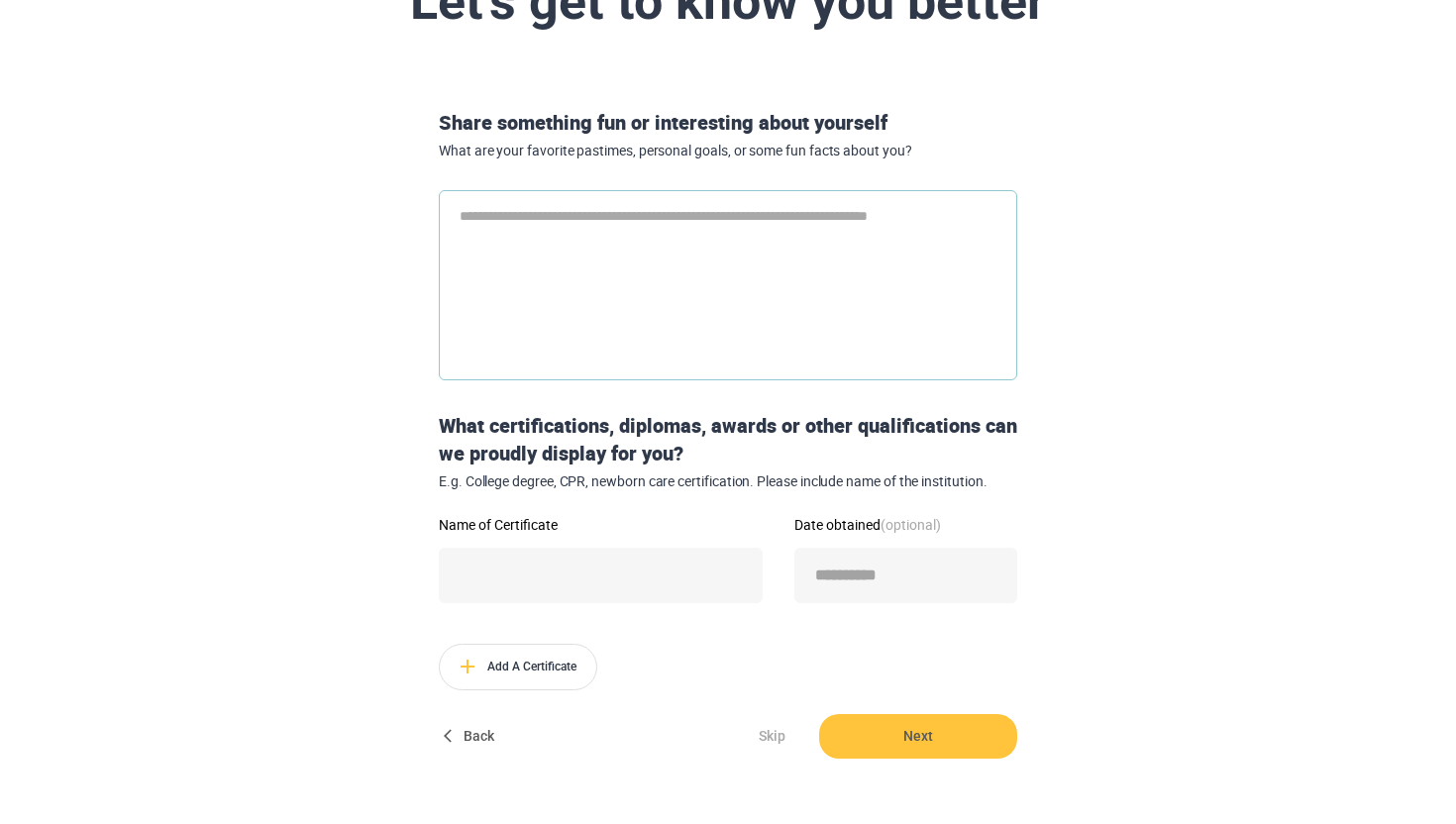 paste on "**********" 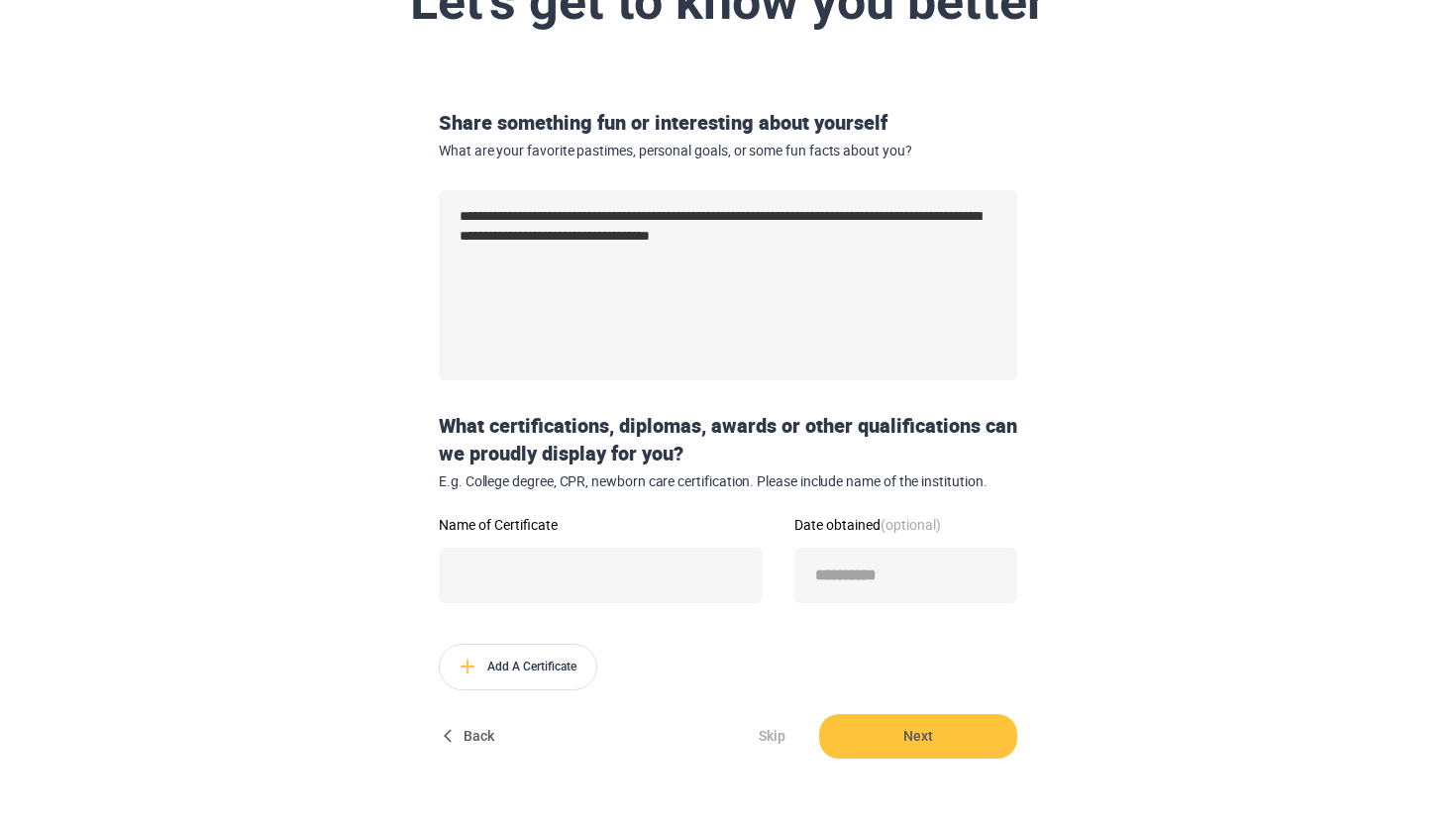 click on "**********" at bounding box center (728, 433) 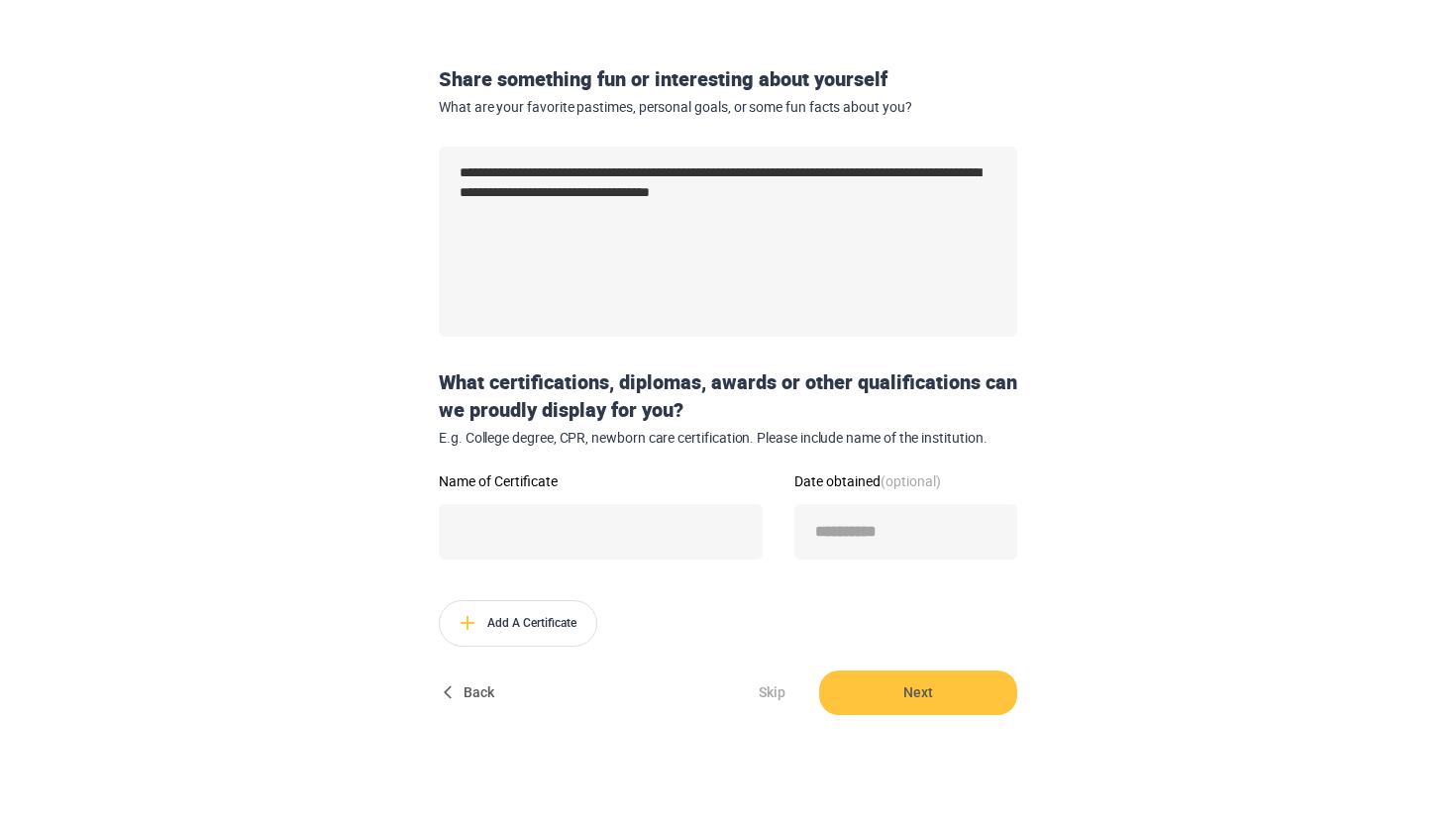 scroll, scrollTop: 246, scrollLeft: 0, axis: vertical 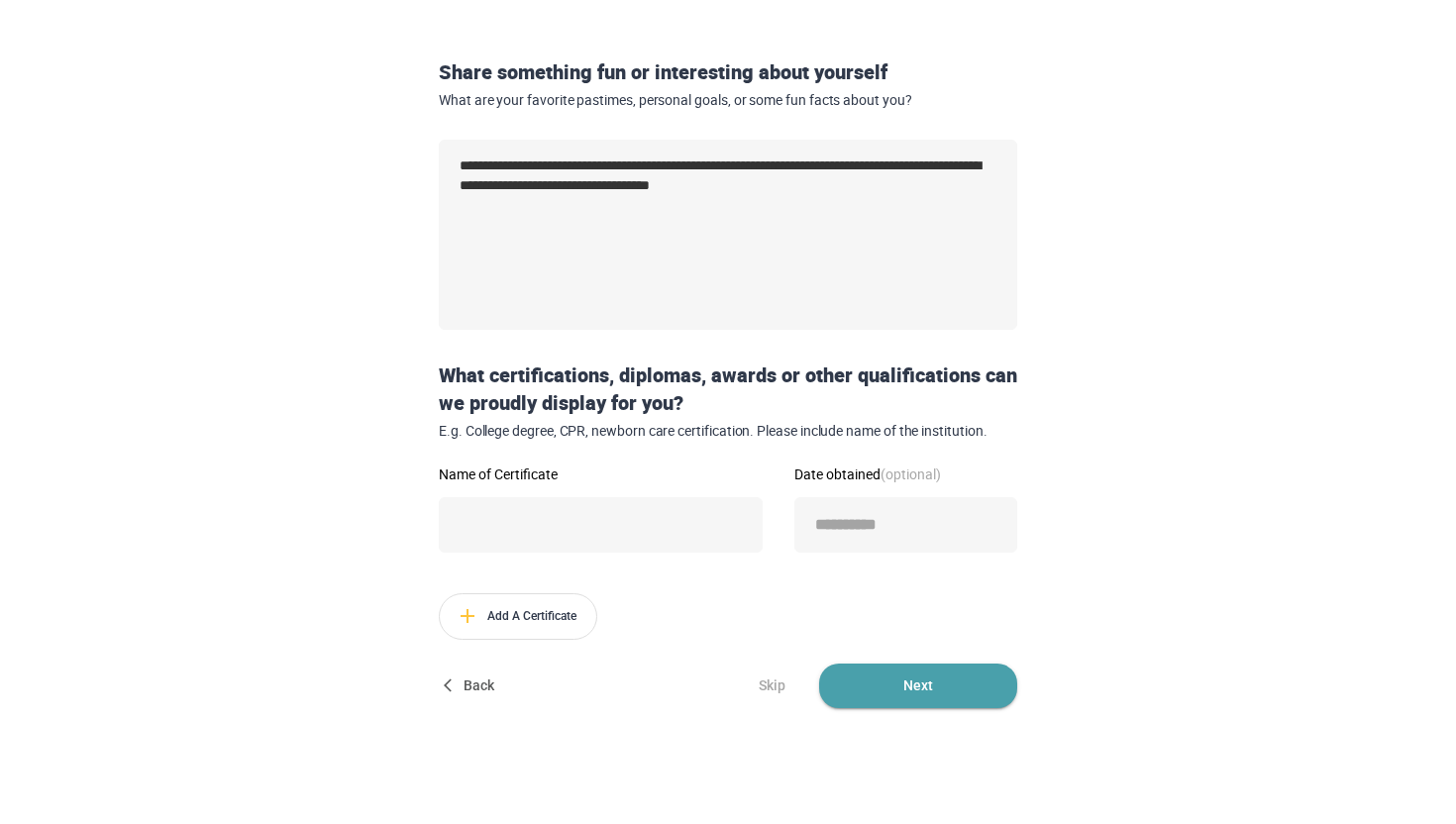 click on "Next" at bounding box center (918, 685) 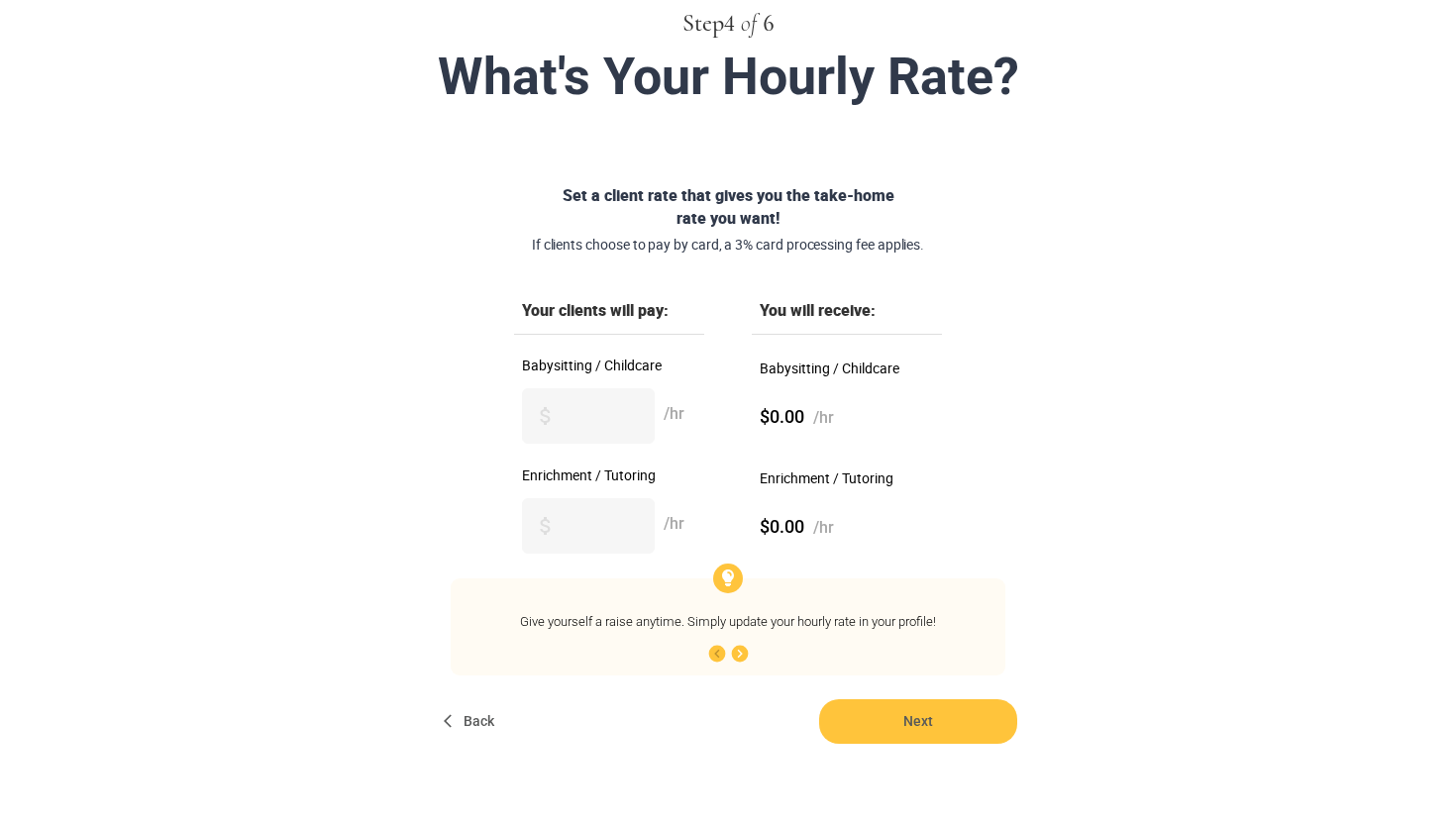 scroll, scrollTop: 123, scrollLeft: 0, axis: vertical 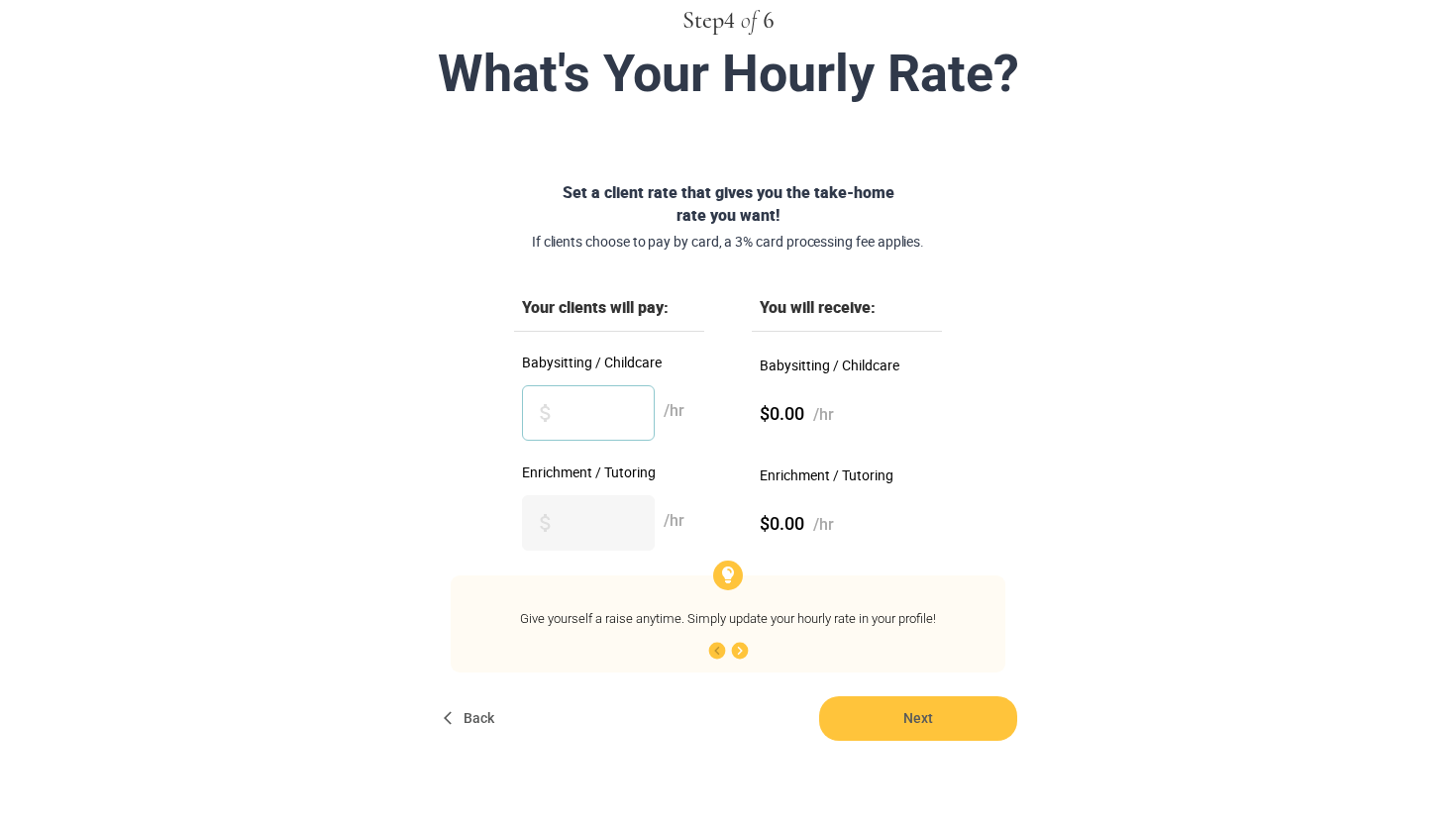 click on "Babysitting / Childcare" at bounding box center [588, 413] 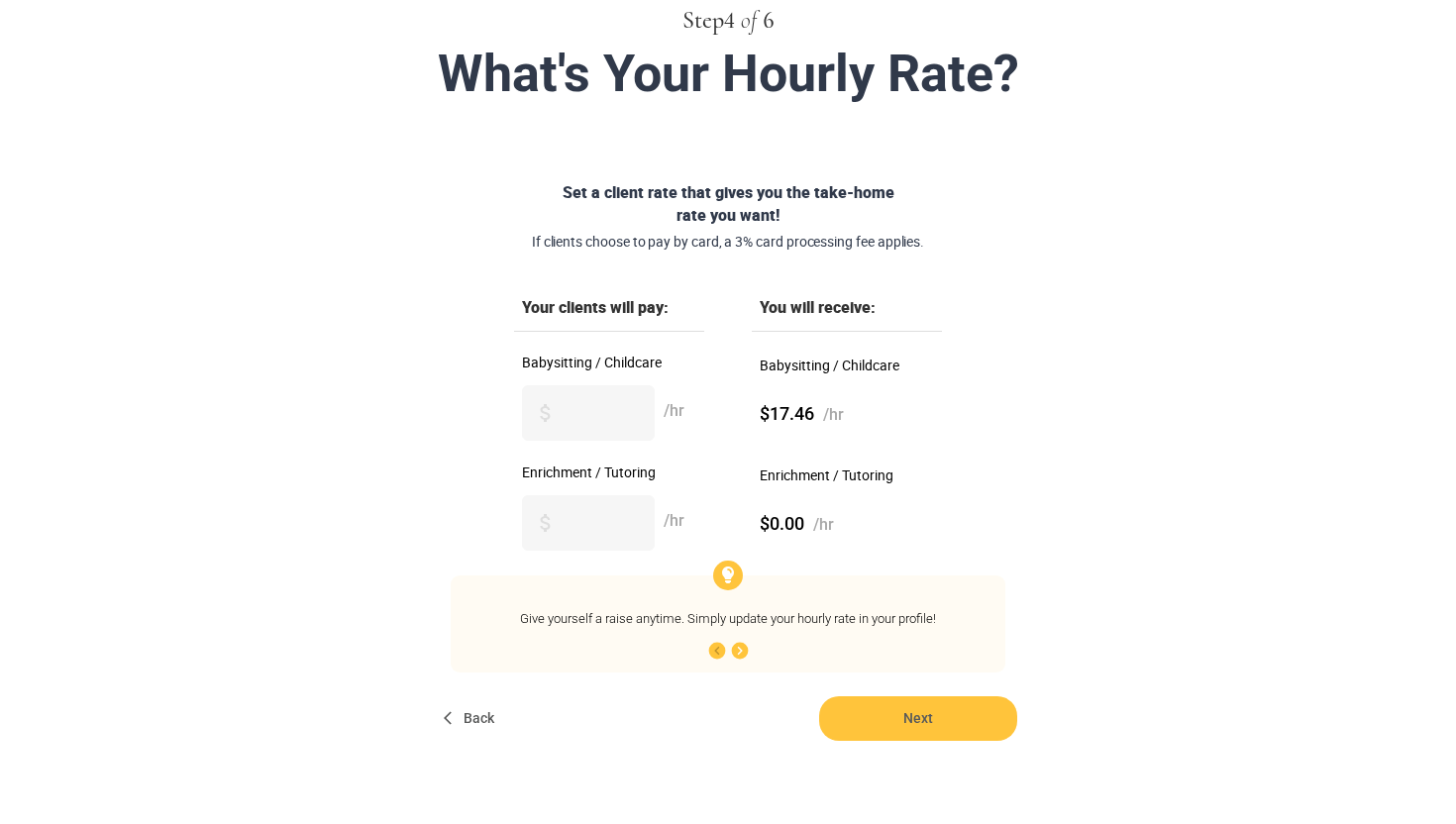 click on "Babysitting / Childcare $17.46   /hr" at bounding box center [847, 396] 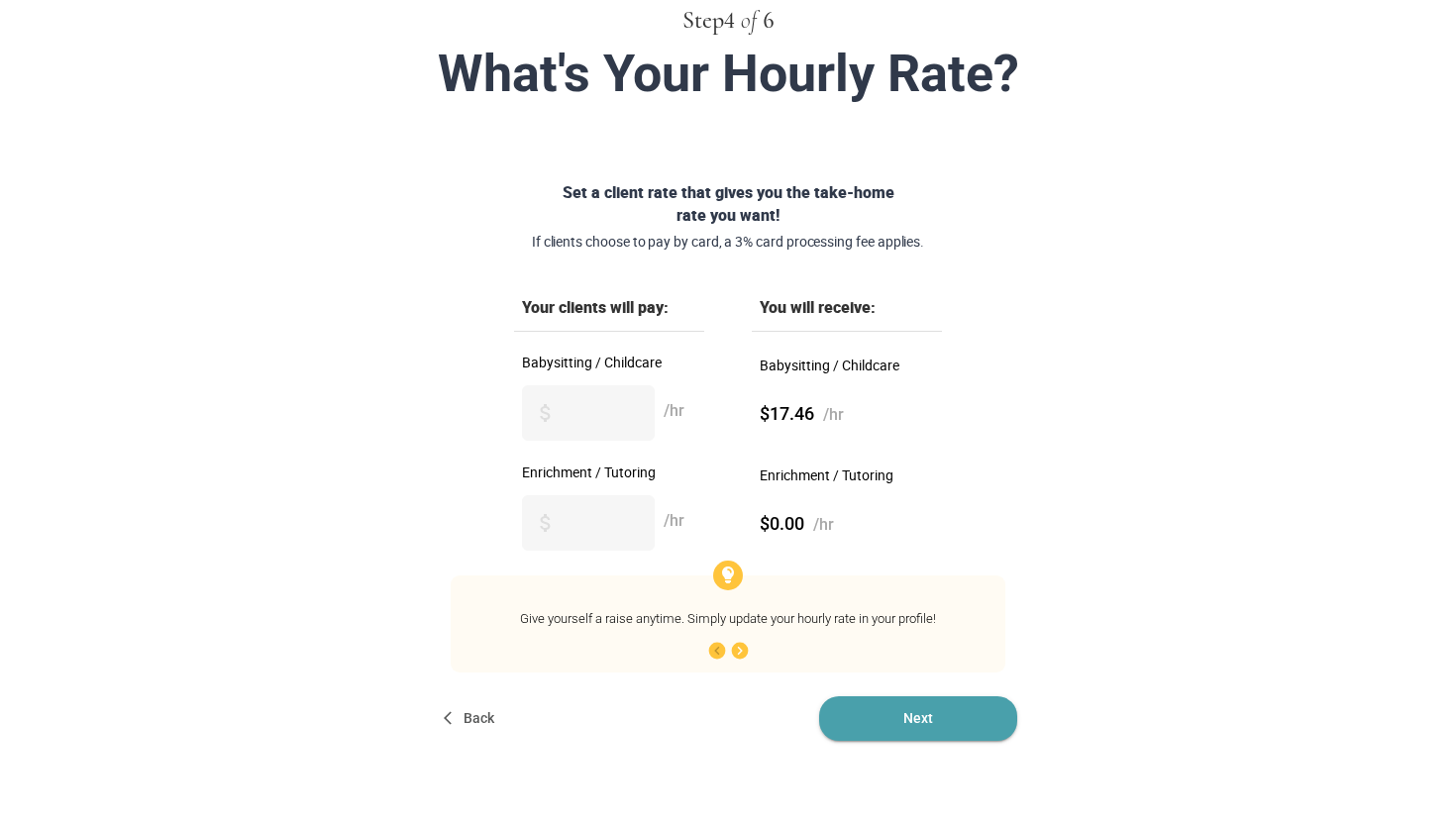click on "Next" at bounding box center [918, 718] 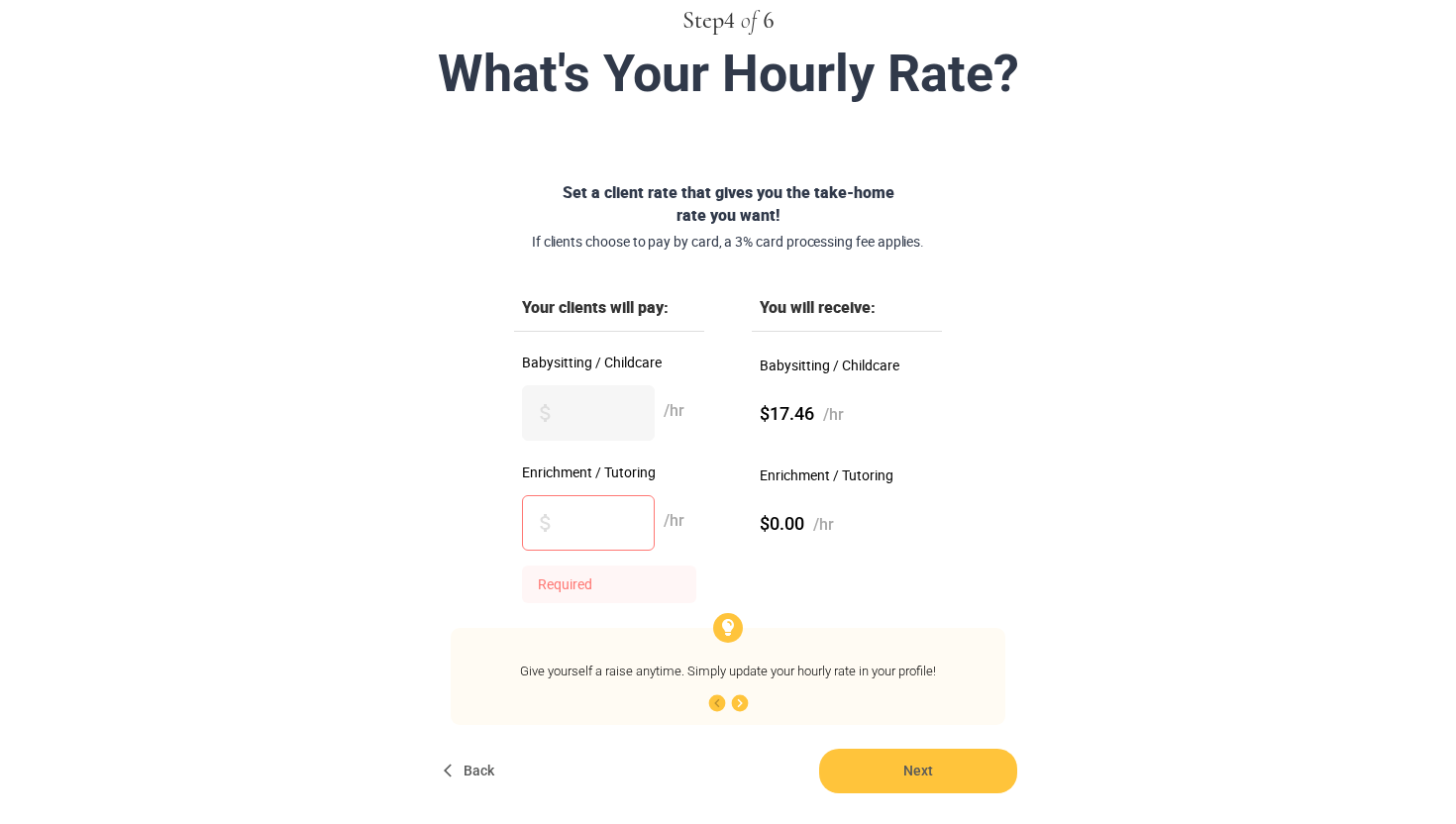 click on "Enrichment / Tutoring" at bounding box center (588, 523) 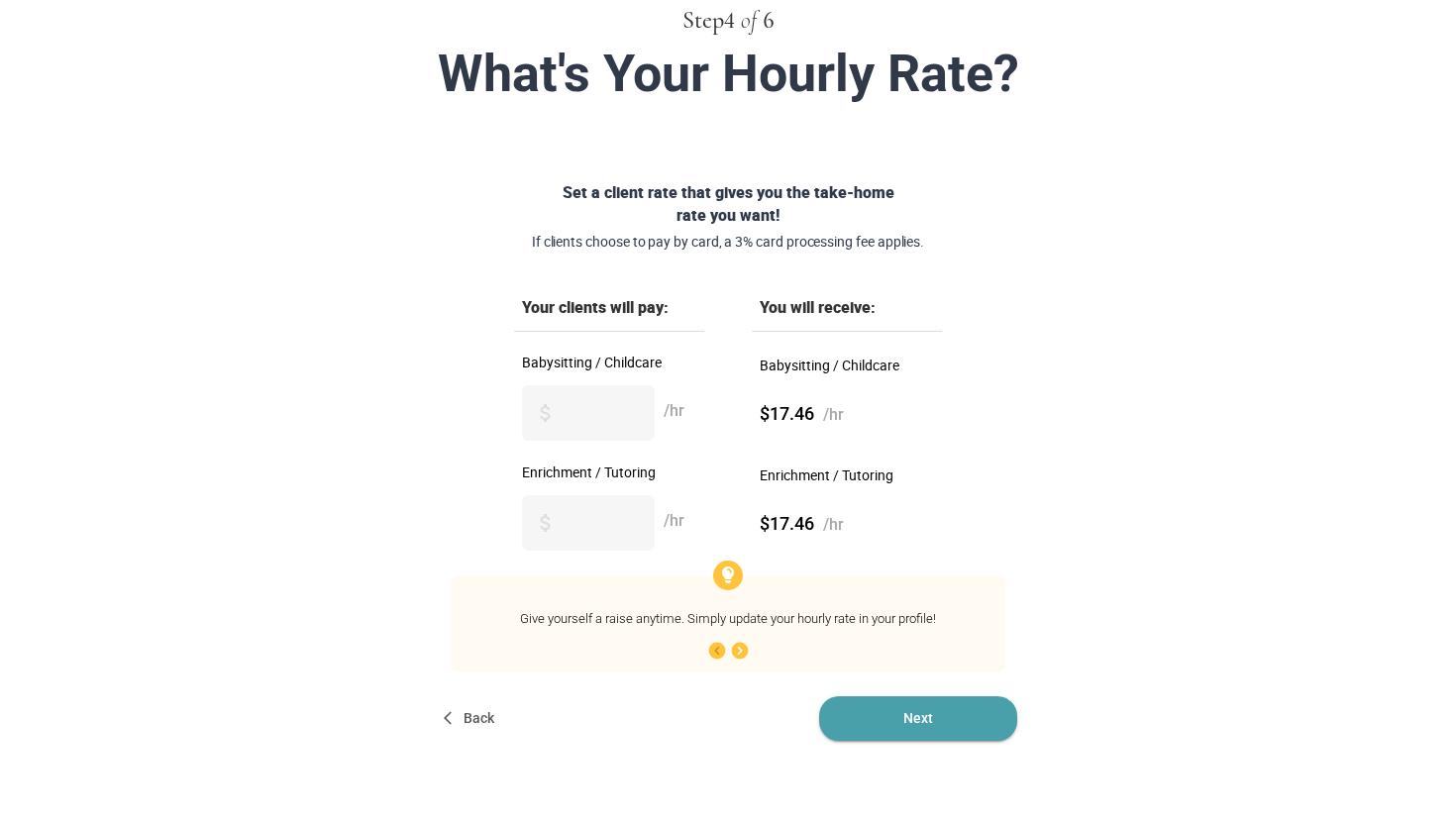 click on "Next" at bounding box center [918, 718] 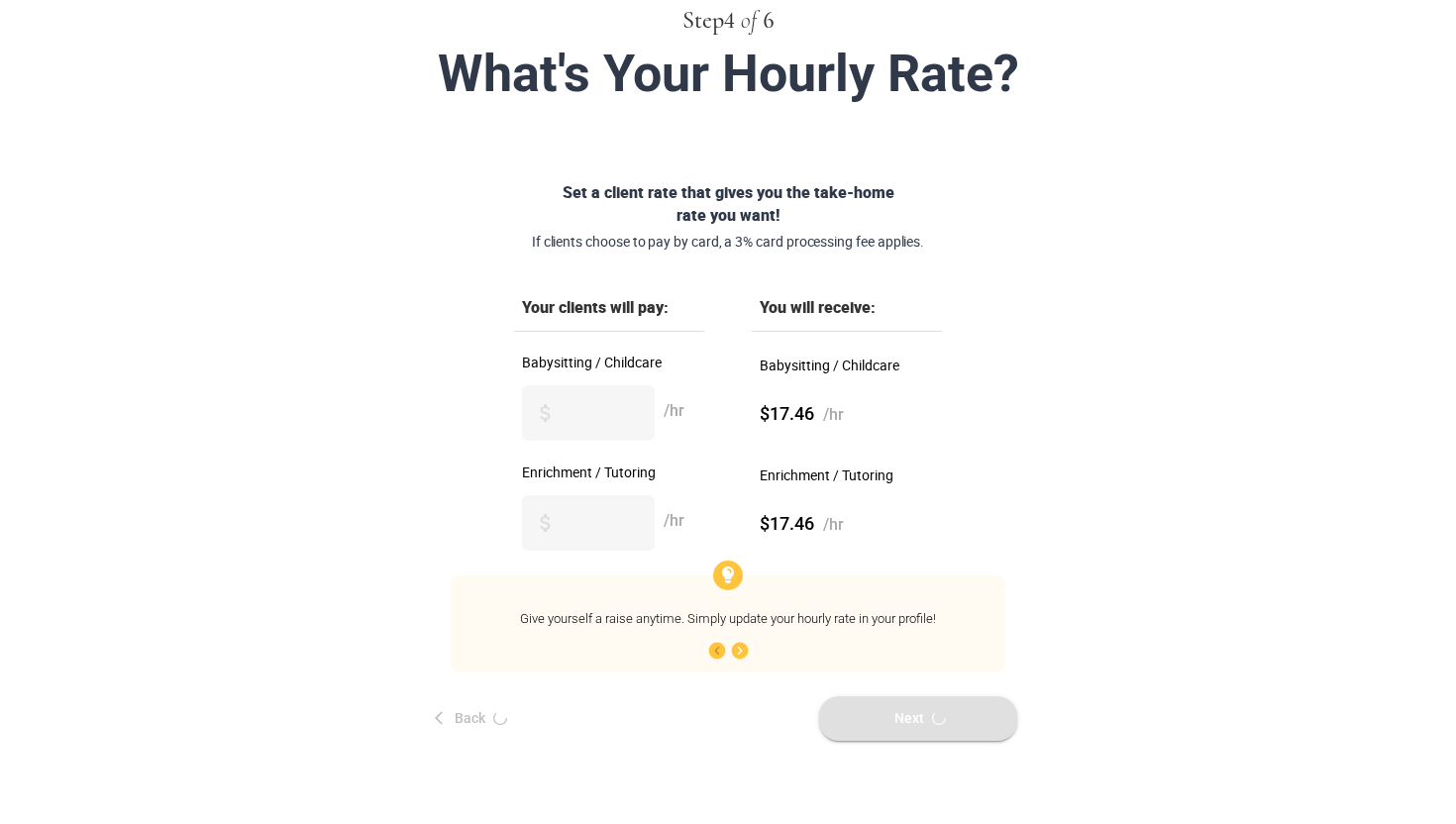 scroll, scrollTop: 0, scrollLeft: 0, axis: both 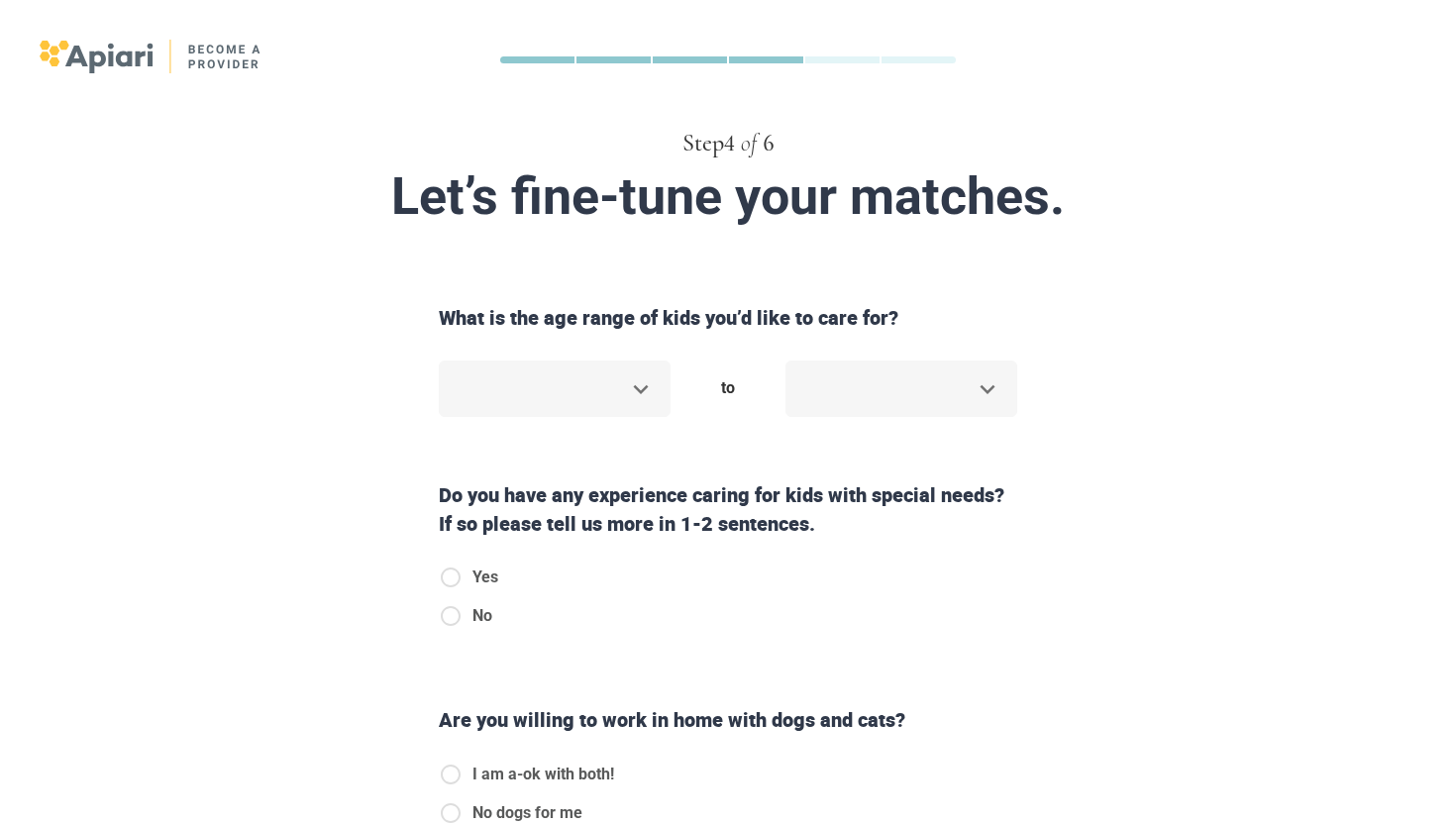 click on "​" at bounding box center (555, 401) 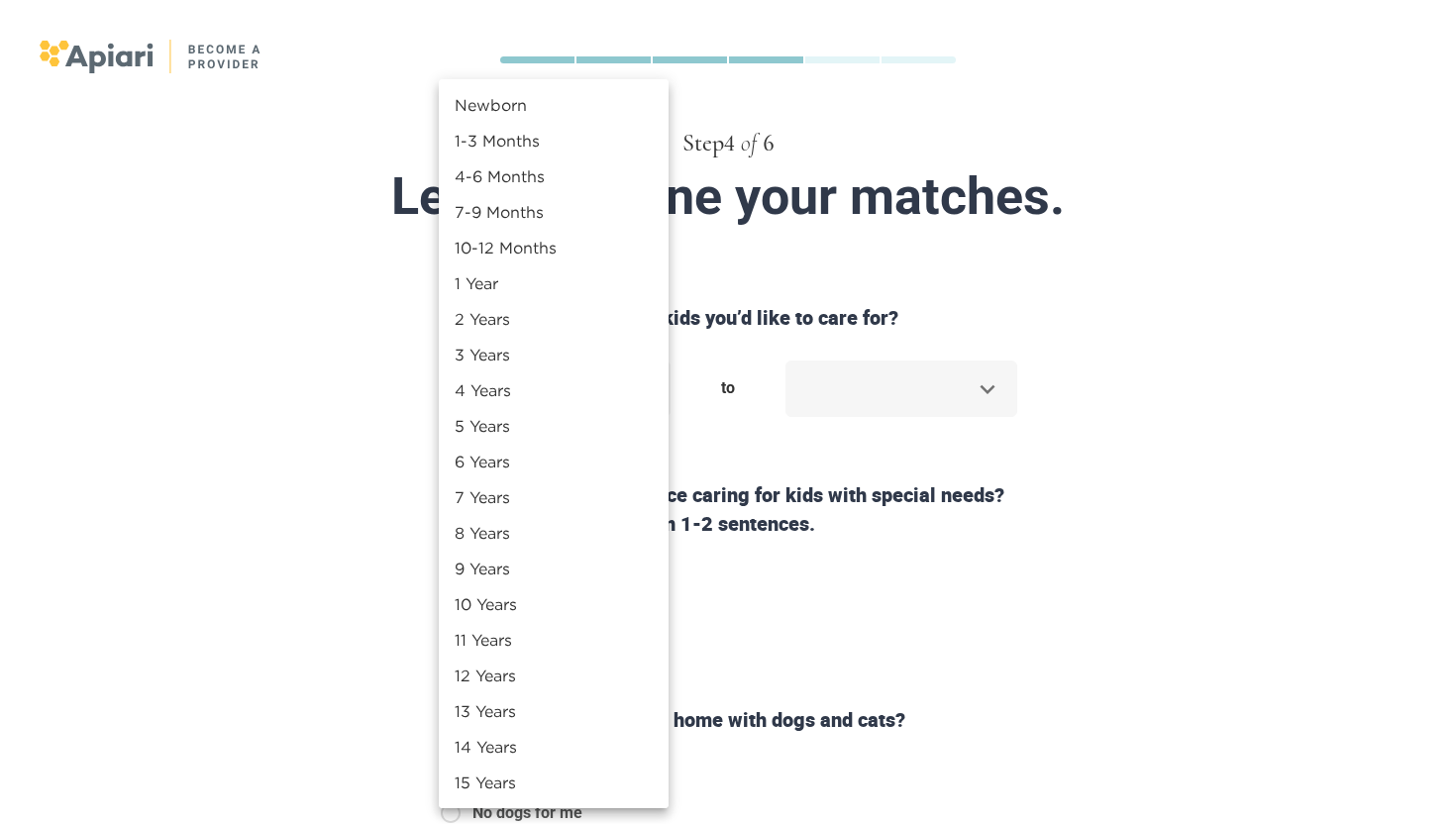 click on "Step  4   of   6 Let’s fine-tune your matches. What is the age range of kids you’d like to care for? ​ to ​ Do you have any experience caring for kids with special needs? If so please tell us more in 1-2 sentences. Yes No Are you willing to work in home with dogs and cats? I am a-ok with both! No dogs for me No cats for me No dogs or cats Do you speak another language besides English? Yes No Back Next Copyright  2025 hello@theapiari.com 1.212.381.9687 Jobs Signup Terms of service Privacy The Sweet Life Newborn 1-3 Months 4-6 Months 7-9 Months 10-12 Months 1 Year 2 Years 3 Years 4 Years 5 Years 6 Years 7 Years 8 Years 9 Years 10 Years 11 Years 12 Years 13 Years 14 Years 15 Years 16 Years 17 Years 18 Years" at bounding box center (728, 412) 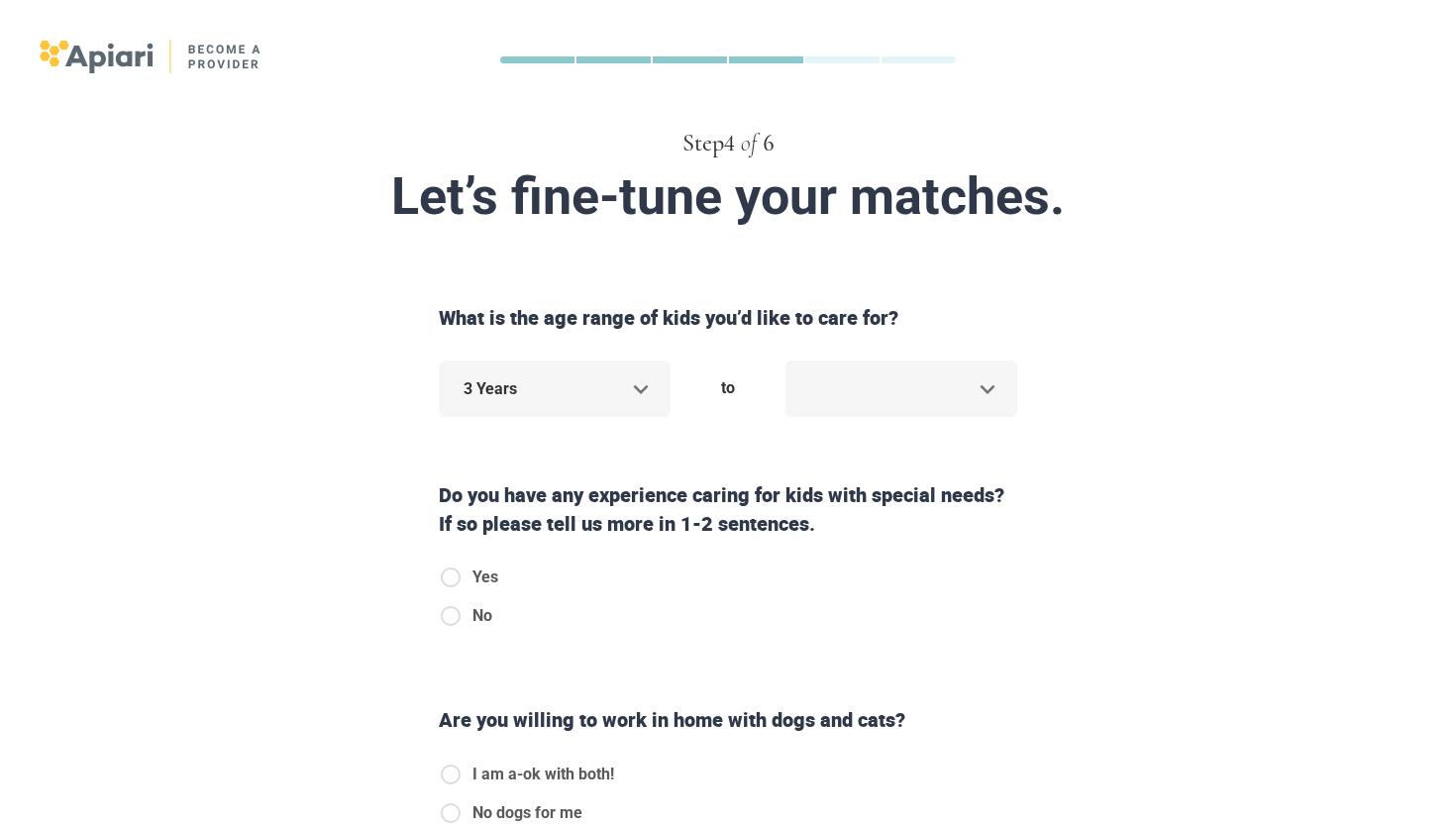 click on "Step  4   of   6 Let’s fine-tune your matches. What is the age range of kids you’d like to care for? 3 Years * to ​ Do you have any experience caring for kids with special needs? If so please tell us more in 1-2 sentences. Yes No Are you willing to work in home with dogs and cats? I am a-ok with both! No dogs for me No cats for me No dogs or cats Do you speak another language besides English? Yes No Back Next Copyright  2025 hello@theapiari.com 1.212.381.9687 Jobs Signup Terms of service Privacy The Sweet Life" at bounding box center (728, 412) 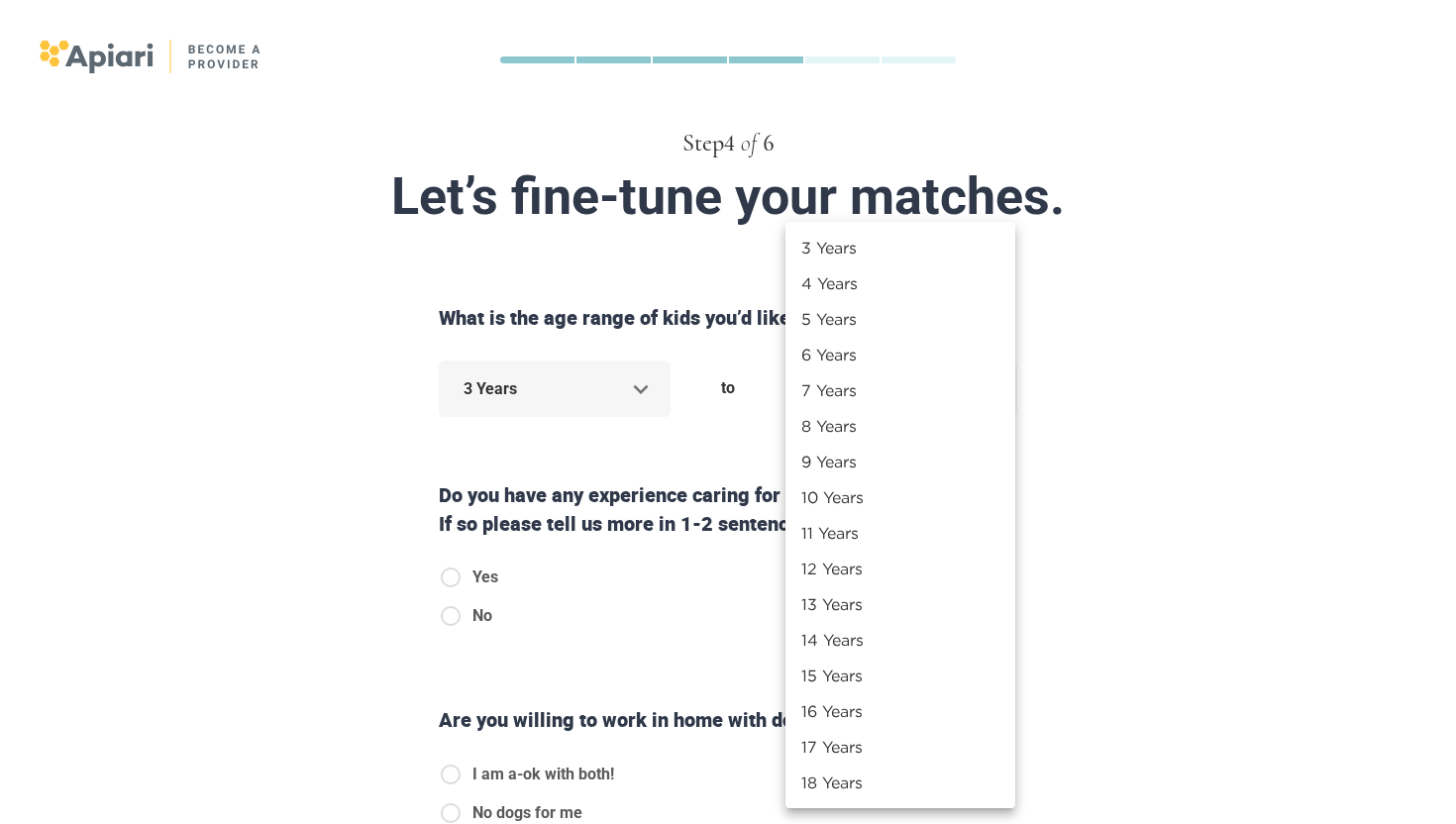 click on "13 Years" at bounding box center (900, 604) 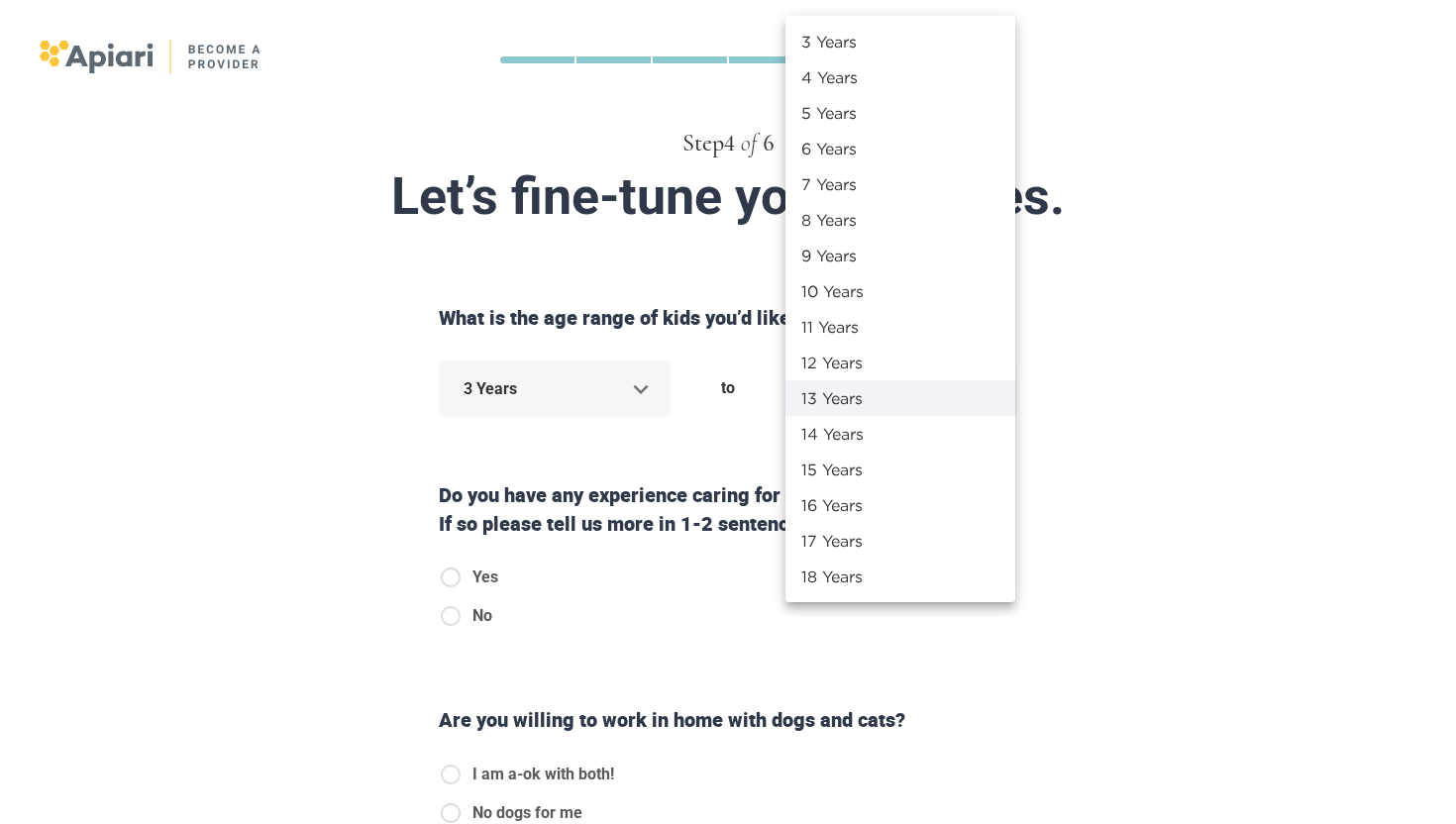 click on "Step  4   of   6 Let’s fine-tune your matches. What is the age range of kids you’d like to care for? 3 Years * to 13 Years ** Do you have any experience caring for kids with special needs? If so please tell us more in 1-2 sentences. Yes No Are you willing to work in home with dogs and cats? I am a-ok with both! No dogs for me No cats for me No dogs or cats Do you speak another language besides English? Yes No Back Next Copyright  2025 hello@theapiari.com 1.212.381.9687 Jobs Signup Terms of service Privacy The Sweet Life 3 Years 4 Years 5 Years 6 Years 7 Years 8 Years 9 Years 10 Years 11 Years 12 Years 13 Years 14 Years 15 Years 16 Years 17 Years 18 Years" at bounding box center (728, 412) 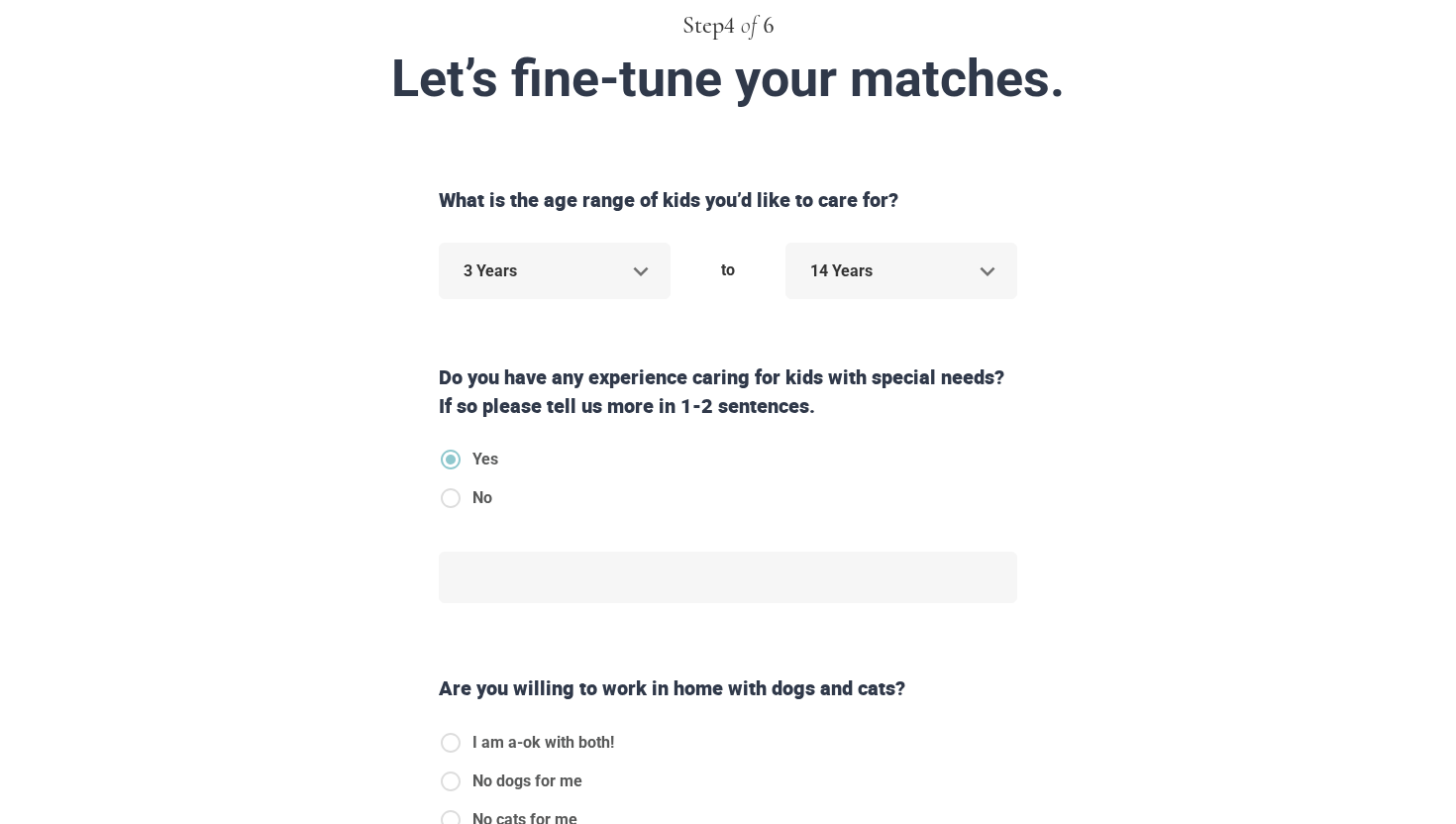 scroll, scrollTop: 146, scrollLeft: 0, axis: vertical 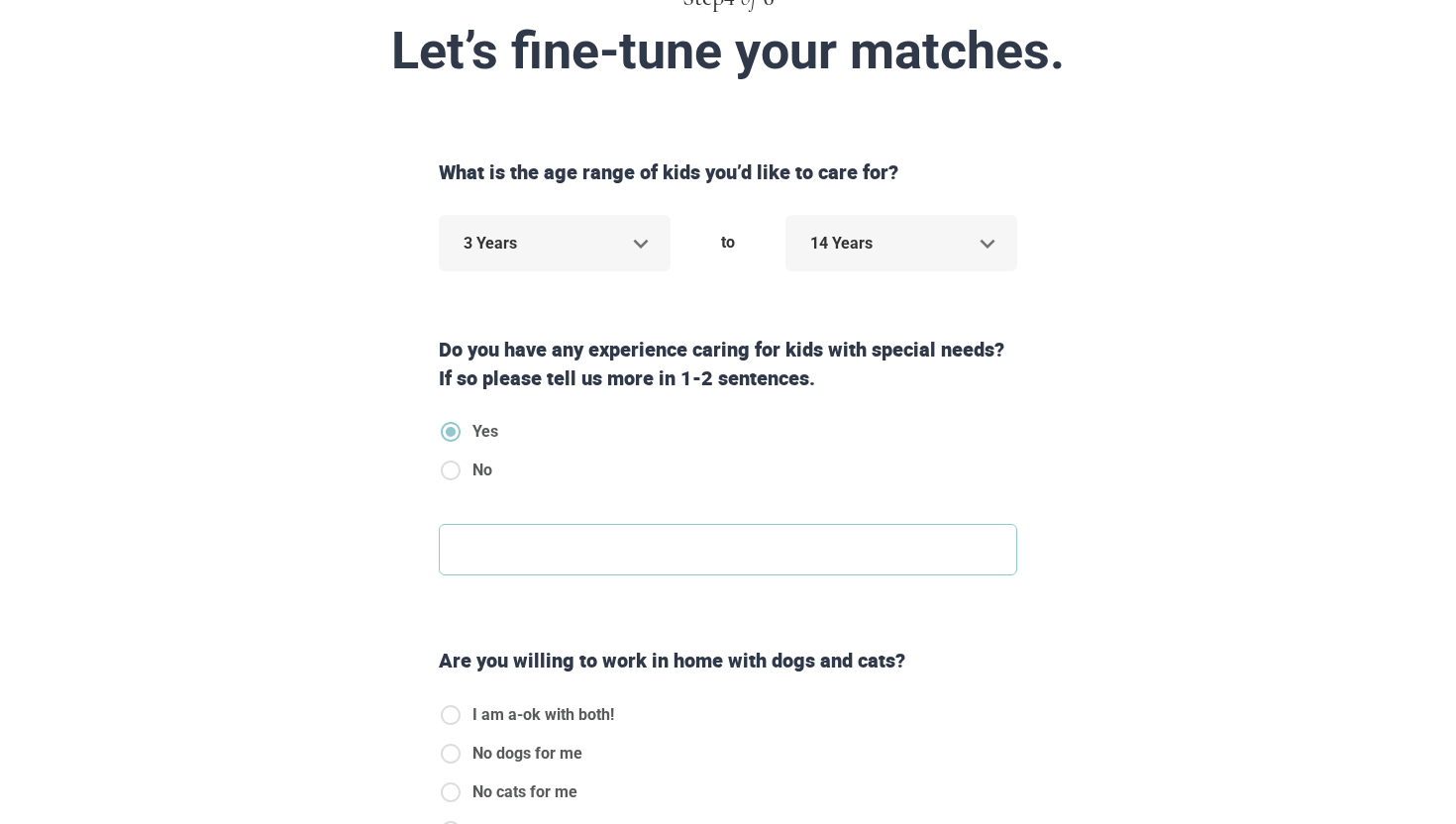 click at bounding box center (728, 550) 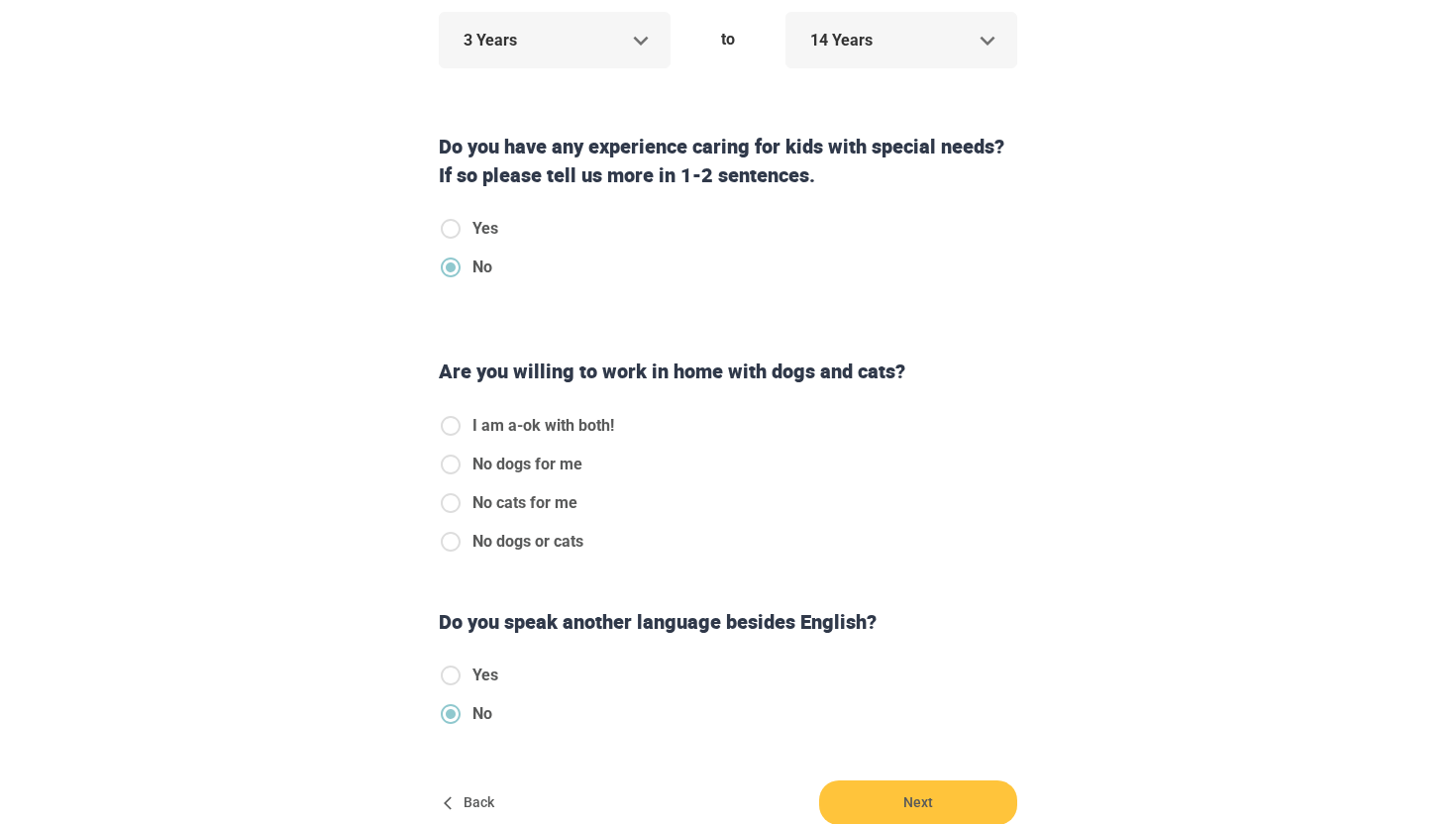 scroll, scrollTop: 350, scrollLeft: 0, axis: vertical 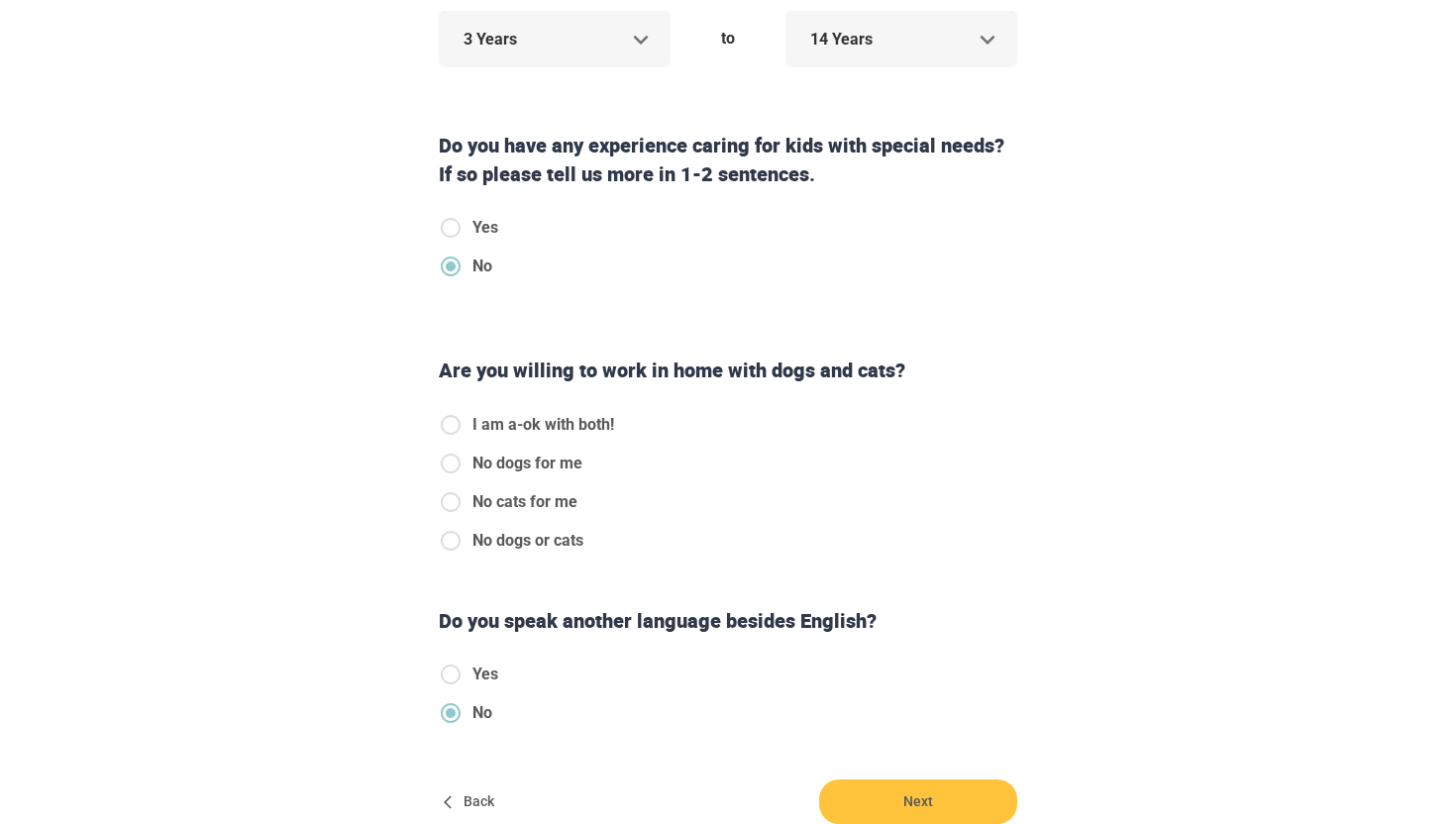 click on "I am a-ok with both!" at bounding box center (543, 425) 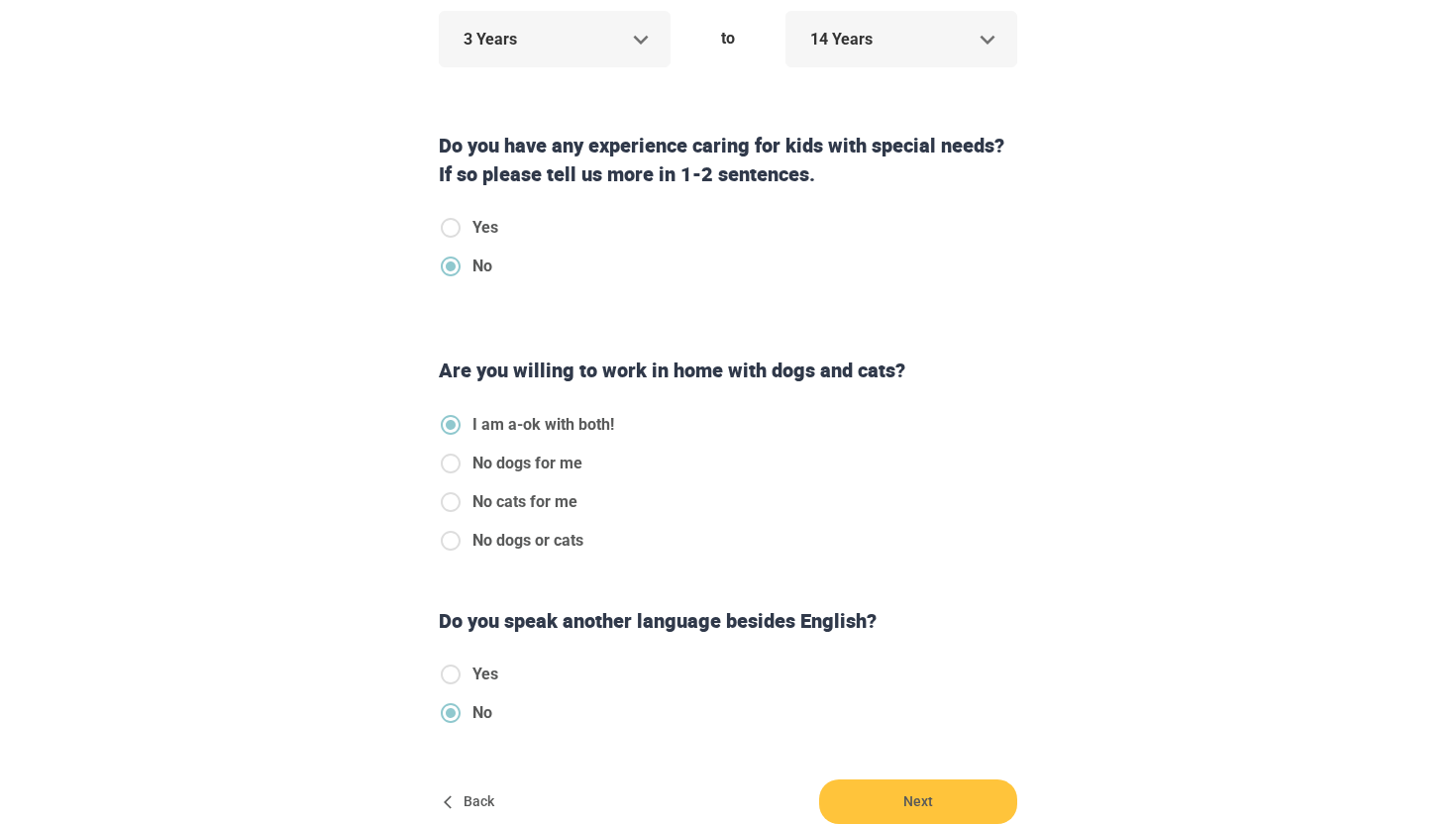 scroll, scrollTop: 510, scrollLeft: 0, axis: vertical 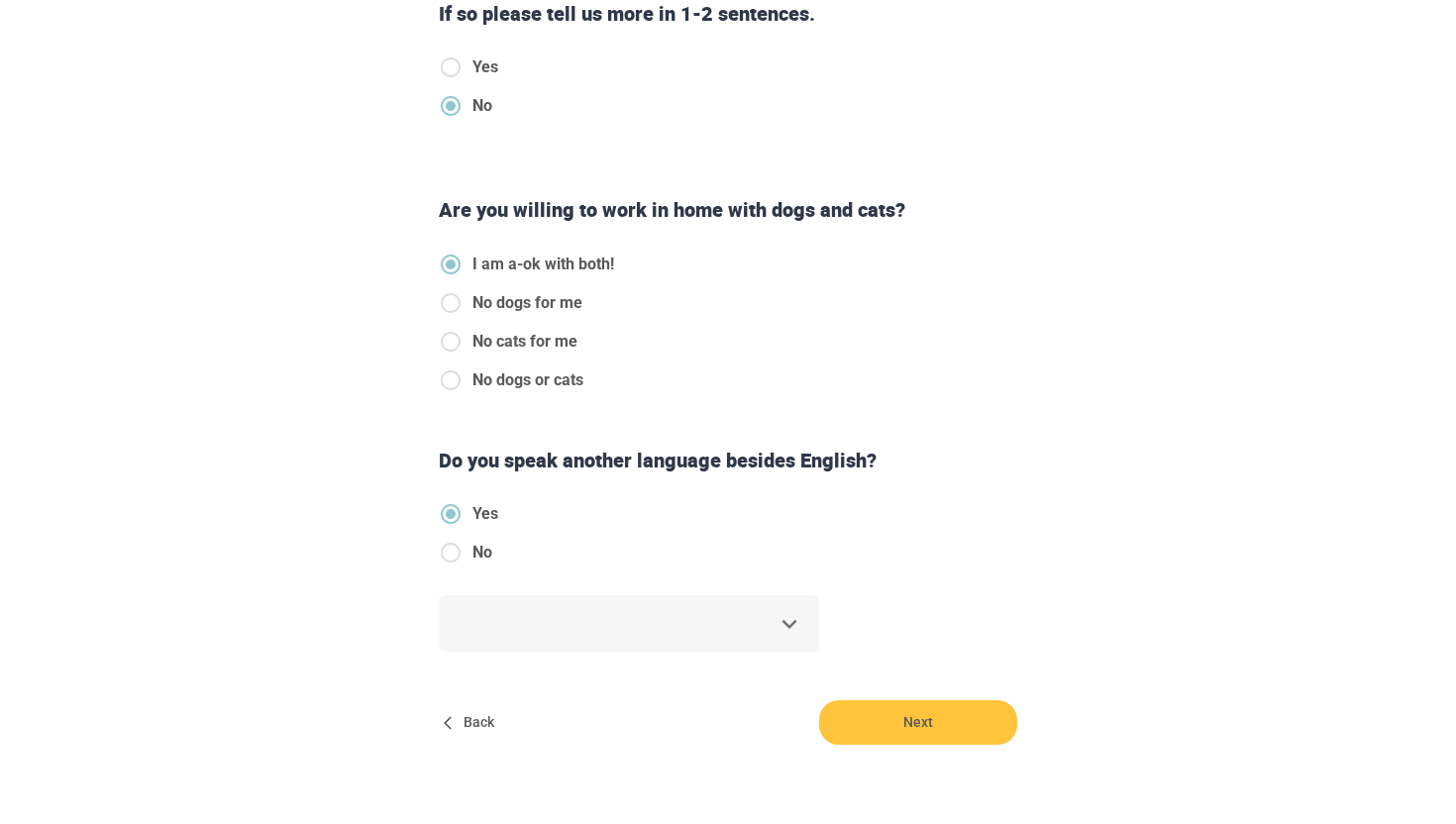 click on "Step  4   of   6 Let’s fine-tune your matches. What is the age range of kids you’d like to care for? 3 Years * to 14 Years ** Do you have any experience caring for kids with special needs? If so please tell us more in 1-2 sentences. Yes No Are you willing to work in home with dogs and cats? I am a-ok with both! No dogs for me No cats for me No dogs or cats Do you speak another language besides English? Yes No ​ Back Next Copyright  2025 hello@theapiari.com 1.212.381.9687 Jobs Signup Terms of service Privacy The Sweet Life" at bounding box center (728, -98) 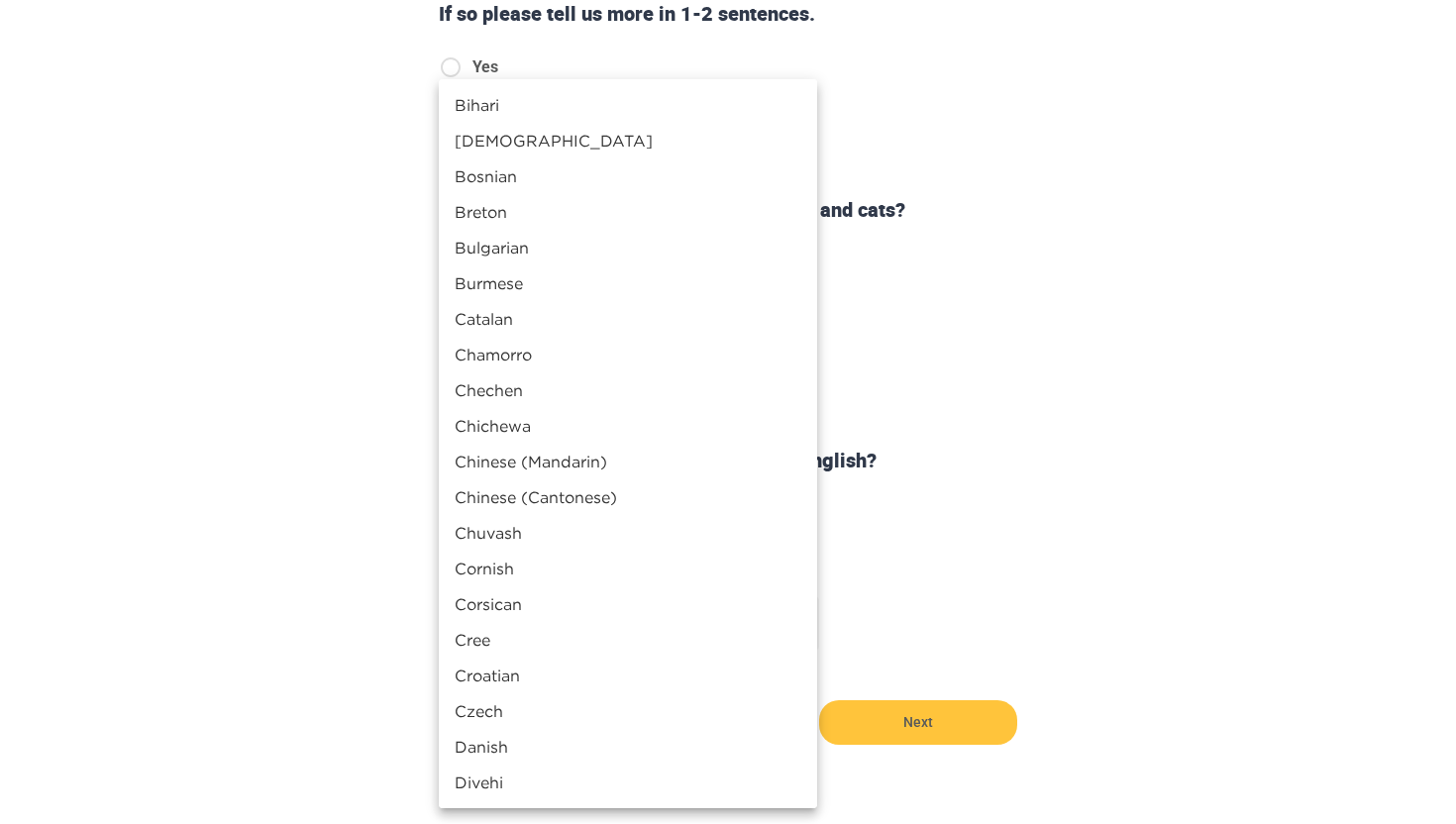 scroll, scrollTop: 828, scrollLeft: 0, axis: vertical 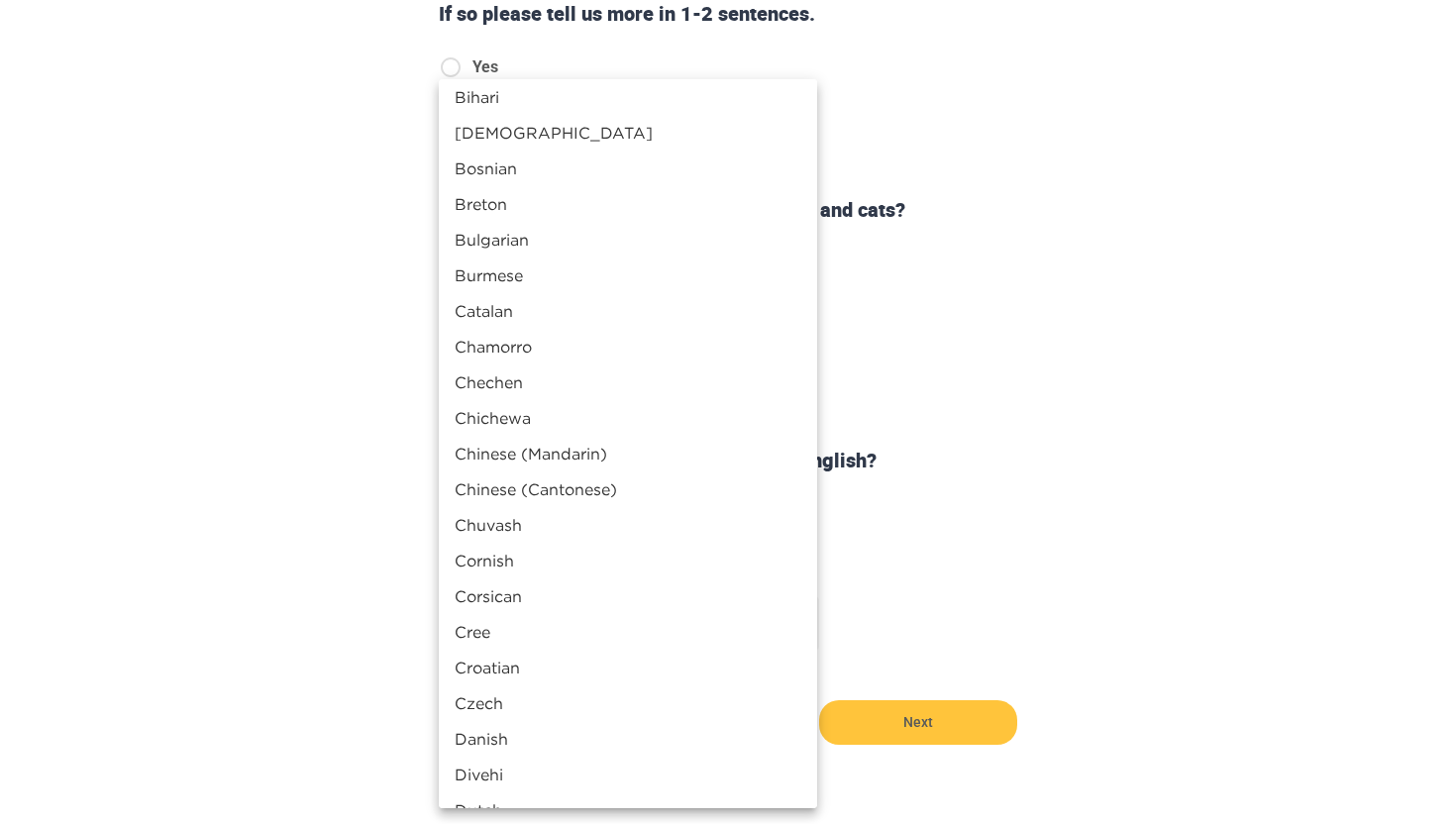 click on "Chinese (Cantonese)" at bounding box center (628, 489) 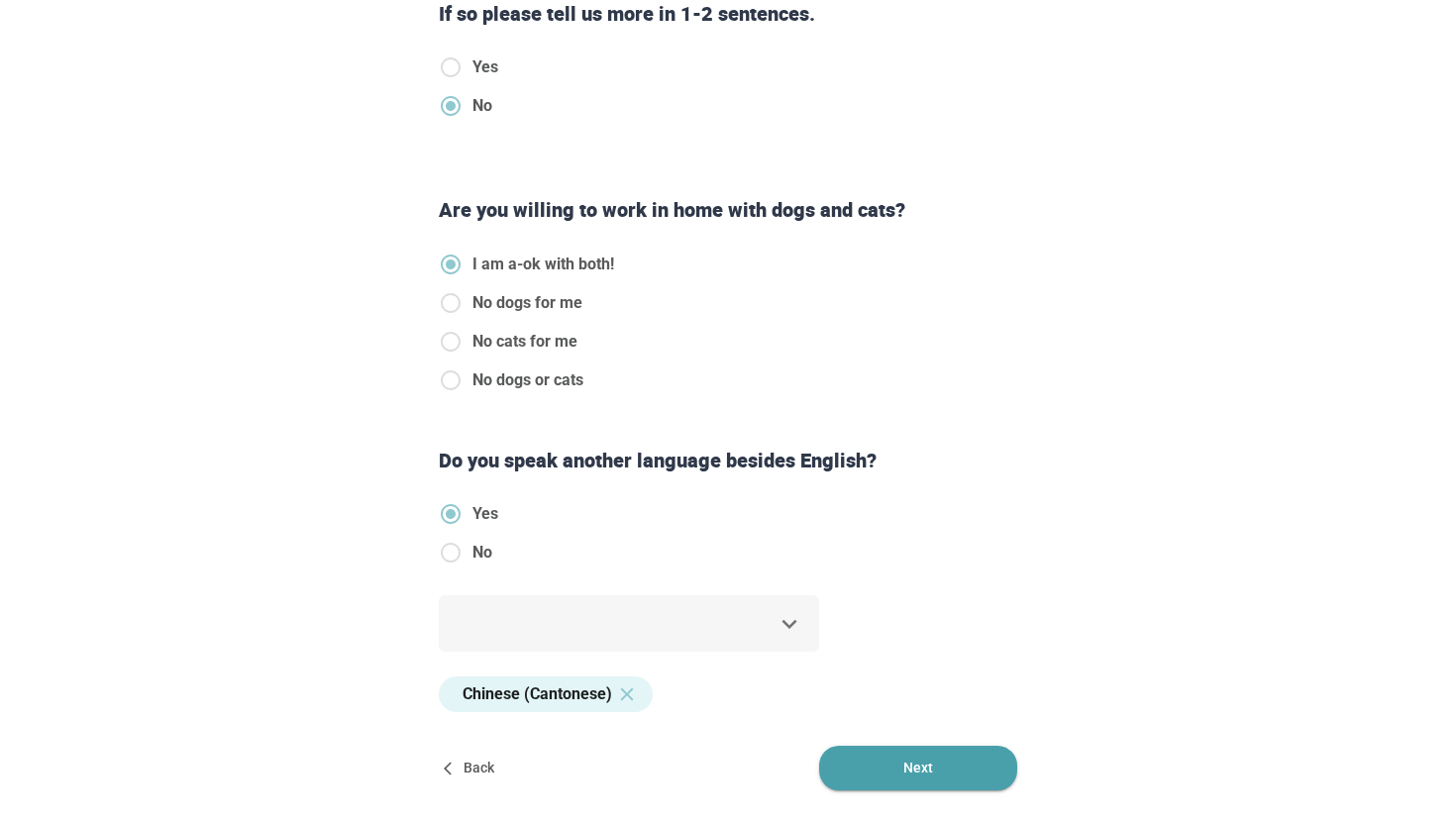 click on "Next" at bounding box center (918, 768) 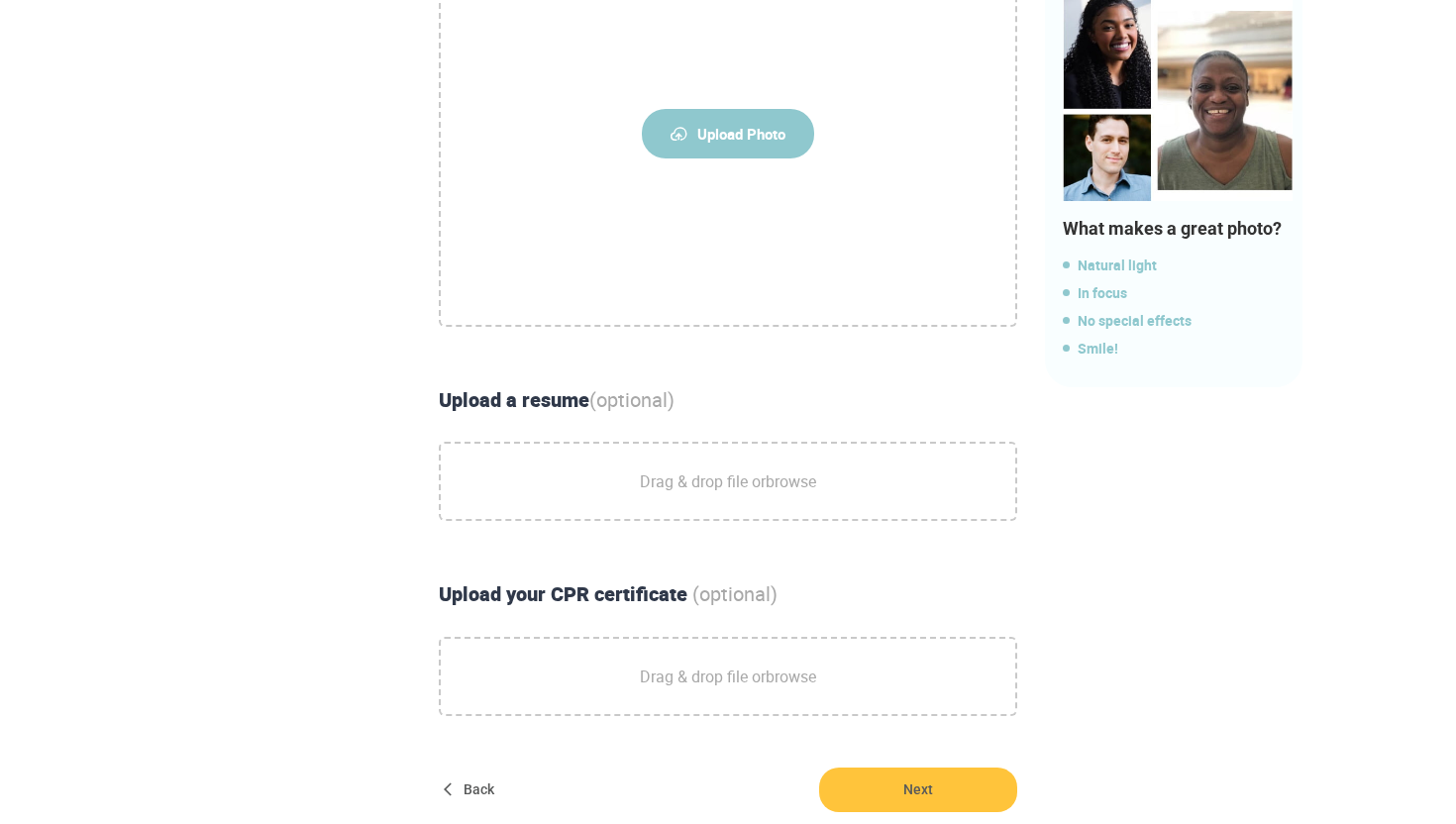scroll, scrollTop: 457, scrollLeft: 0, axis: vertical 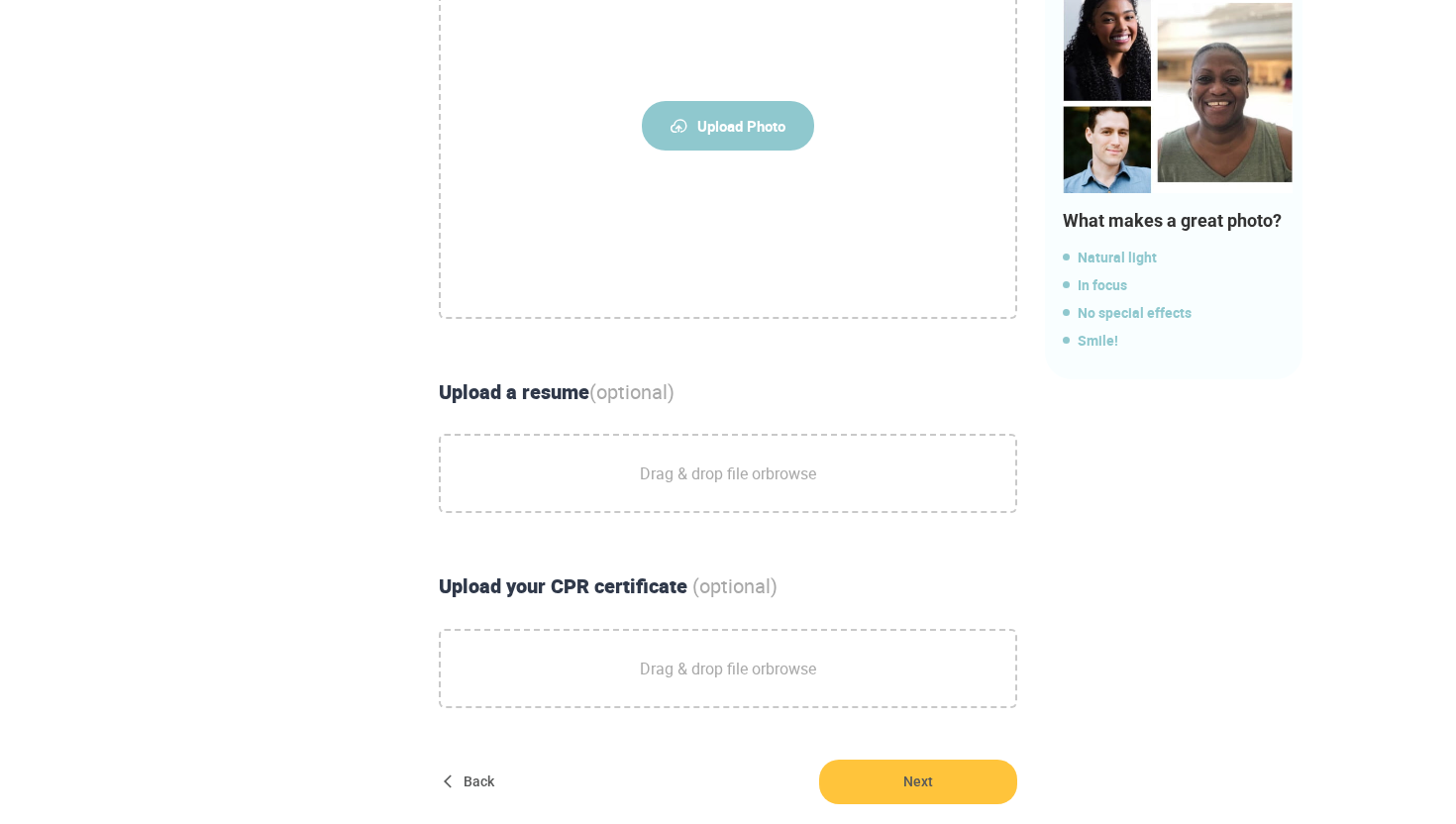 click on "Drag & drop file or  browse" at bounding box center [728, 473] 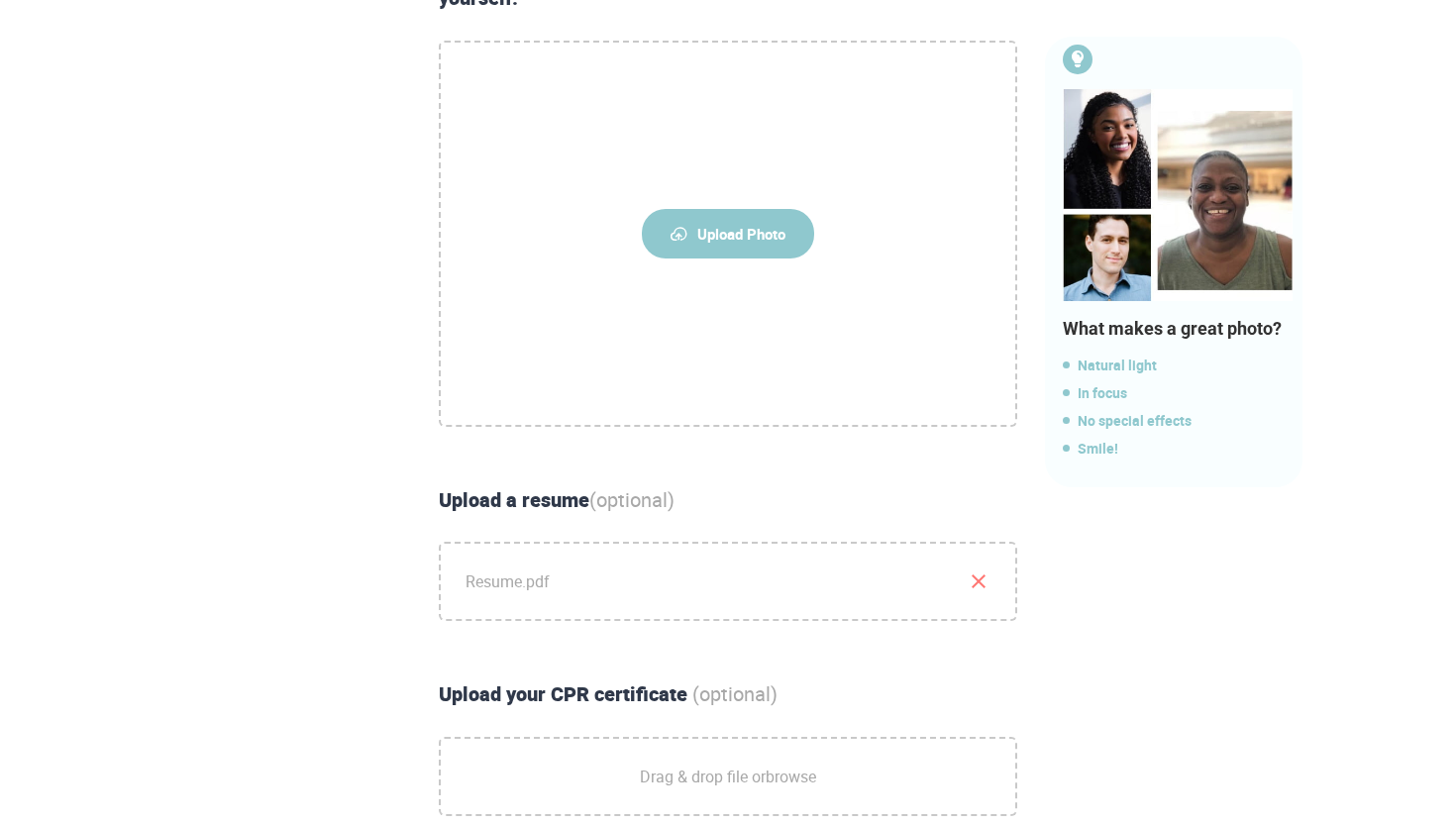 scroll, scrollTop: 596, scrollLeft: 0, axis: vertical 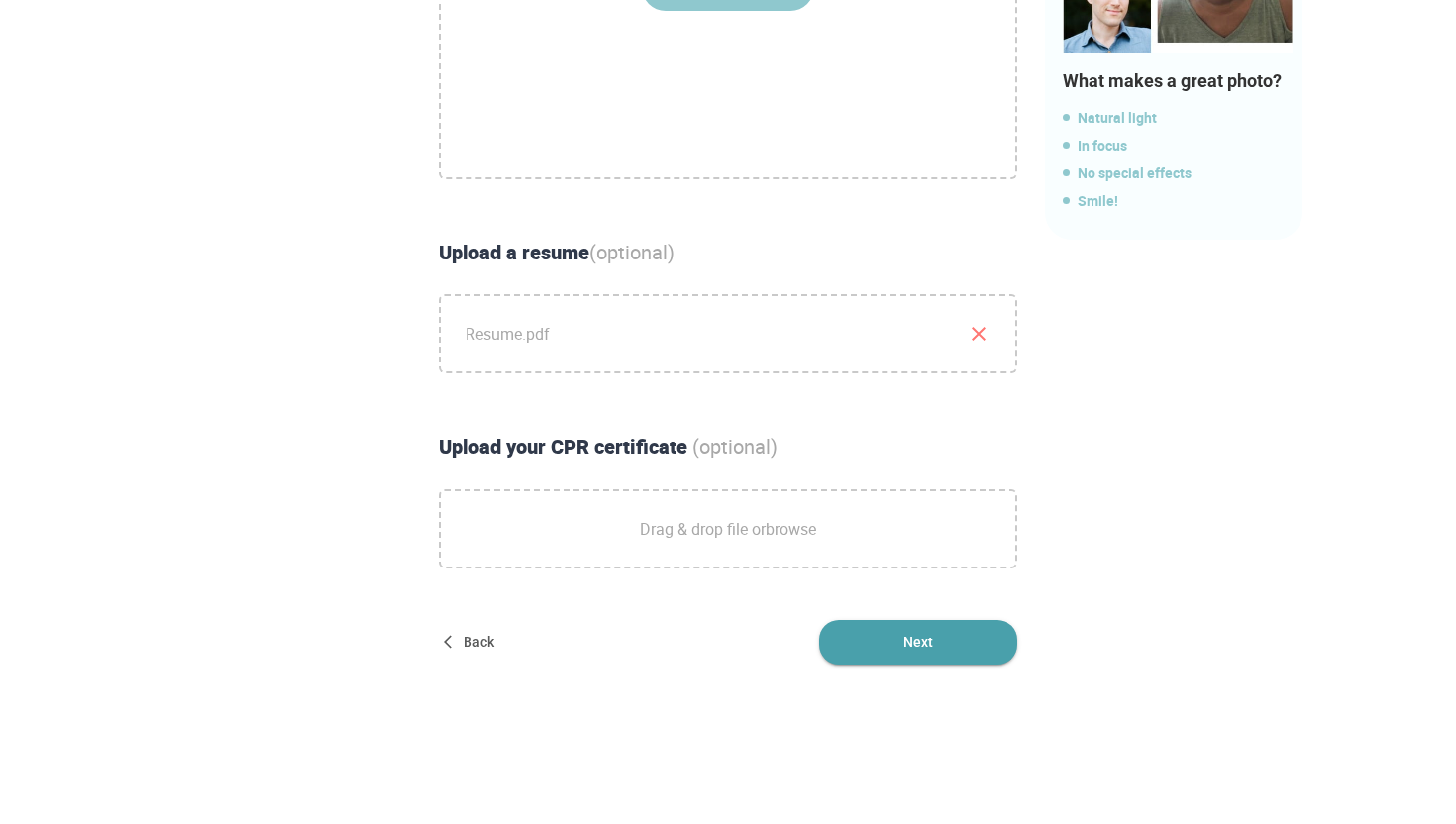 click on "Next" at bounding box center [918, 642] 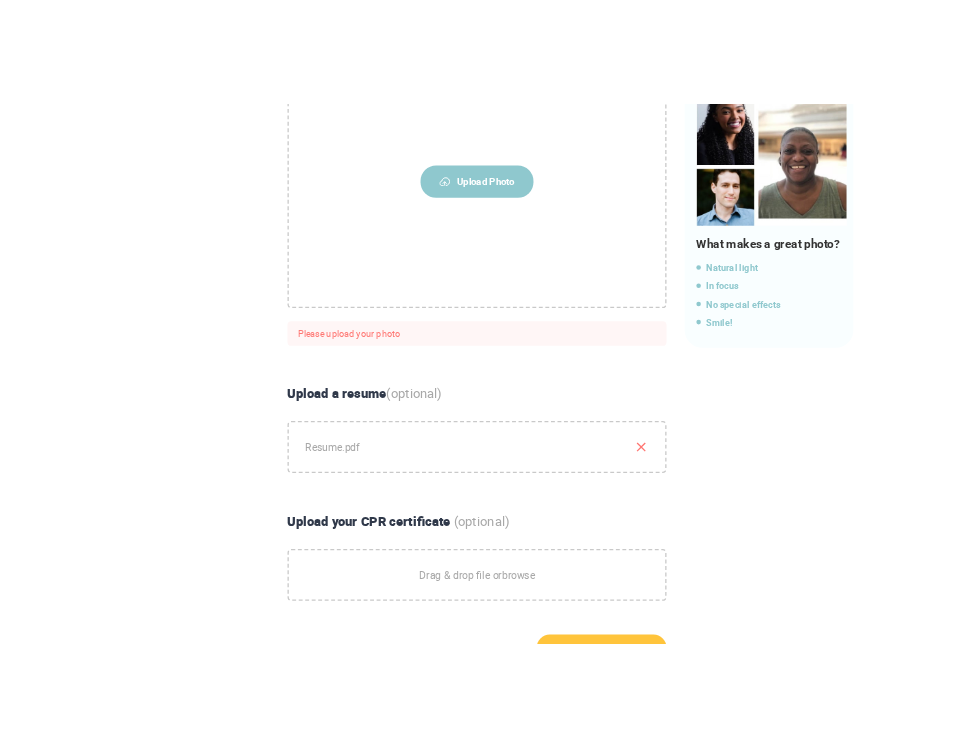 scroll, scrollTop: 444, scrollLeft: 0, axis: vertical 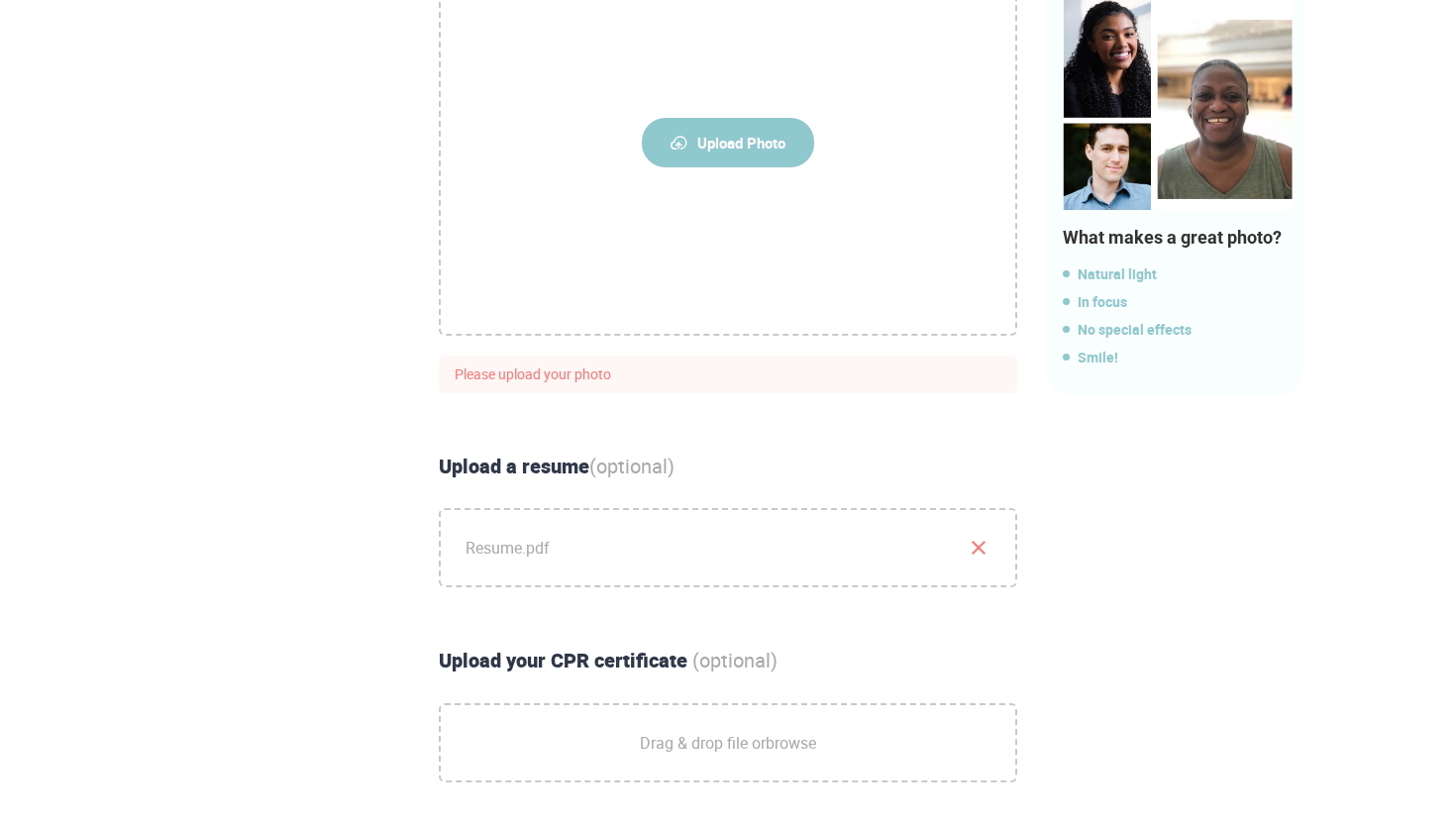 click on "Upload Photo" at bounding box center [728, 143] 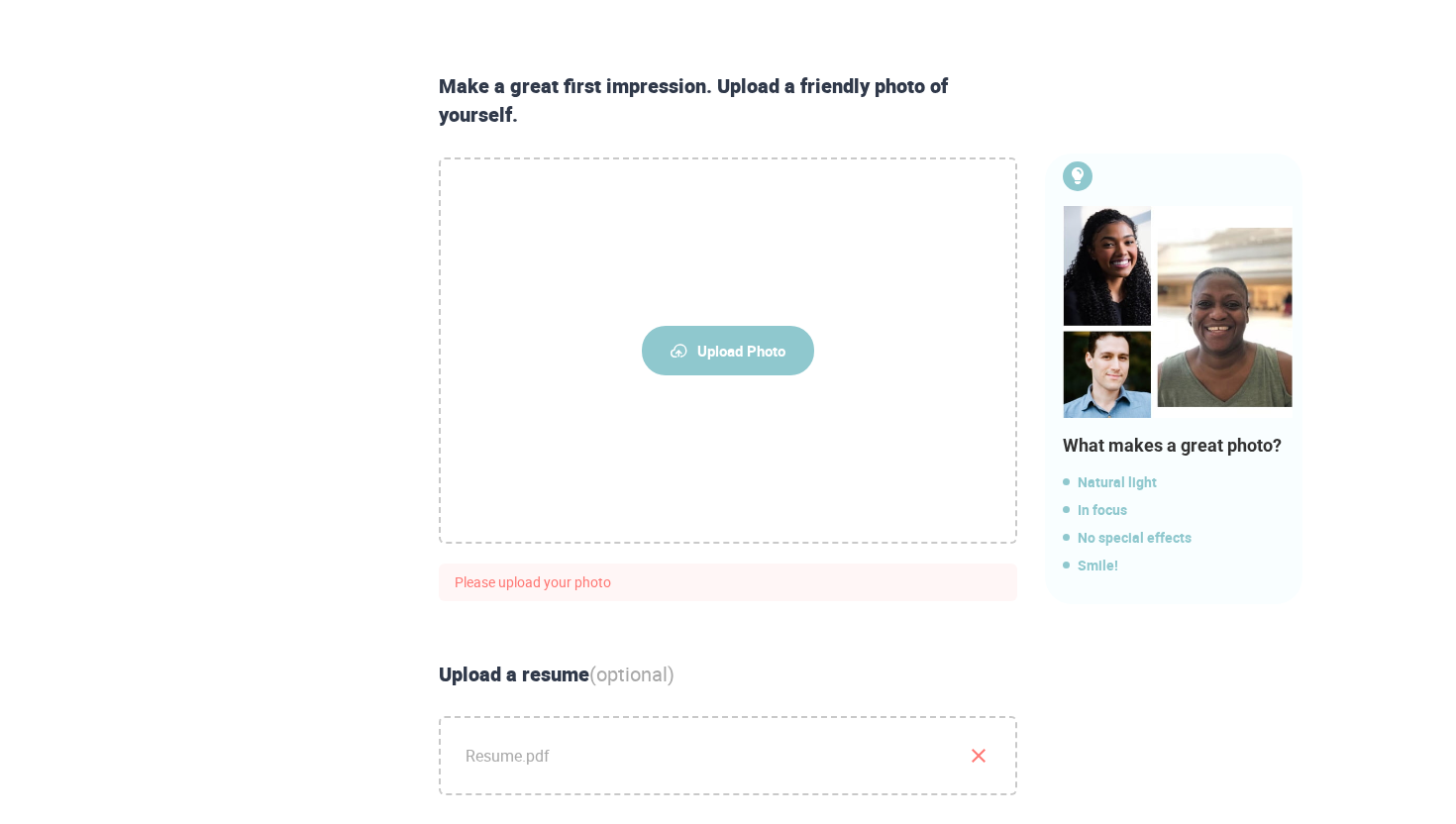 scroll, scrollTop: 263, scrollLeft: 0, axis: vertical 